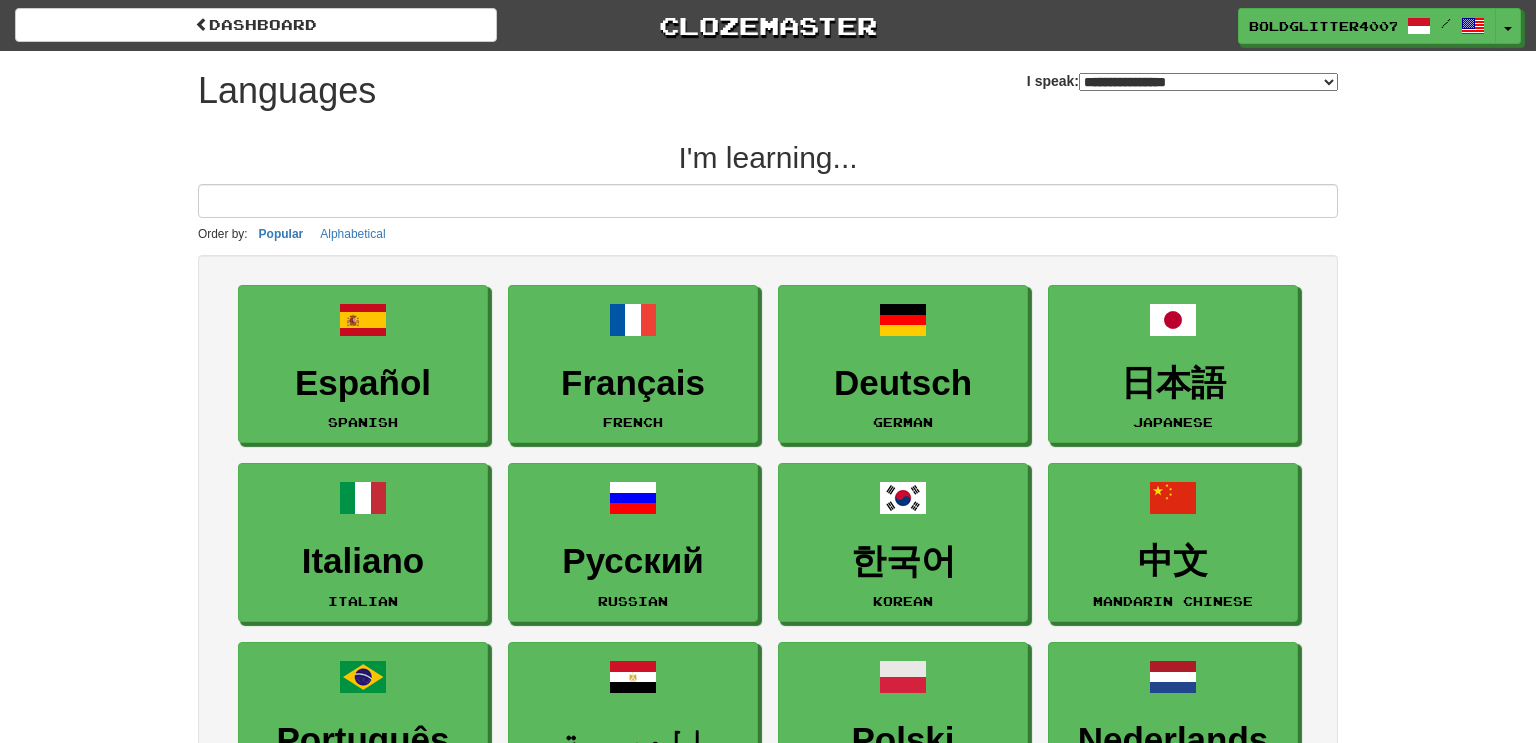 select on "*******" 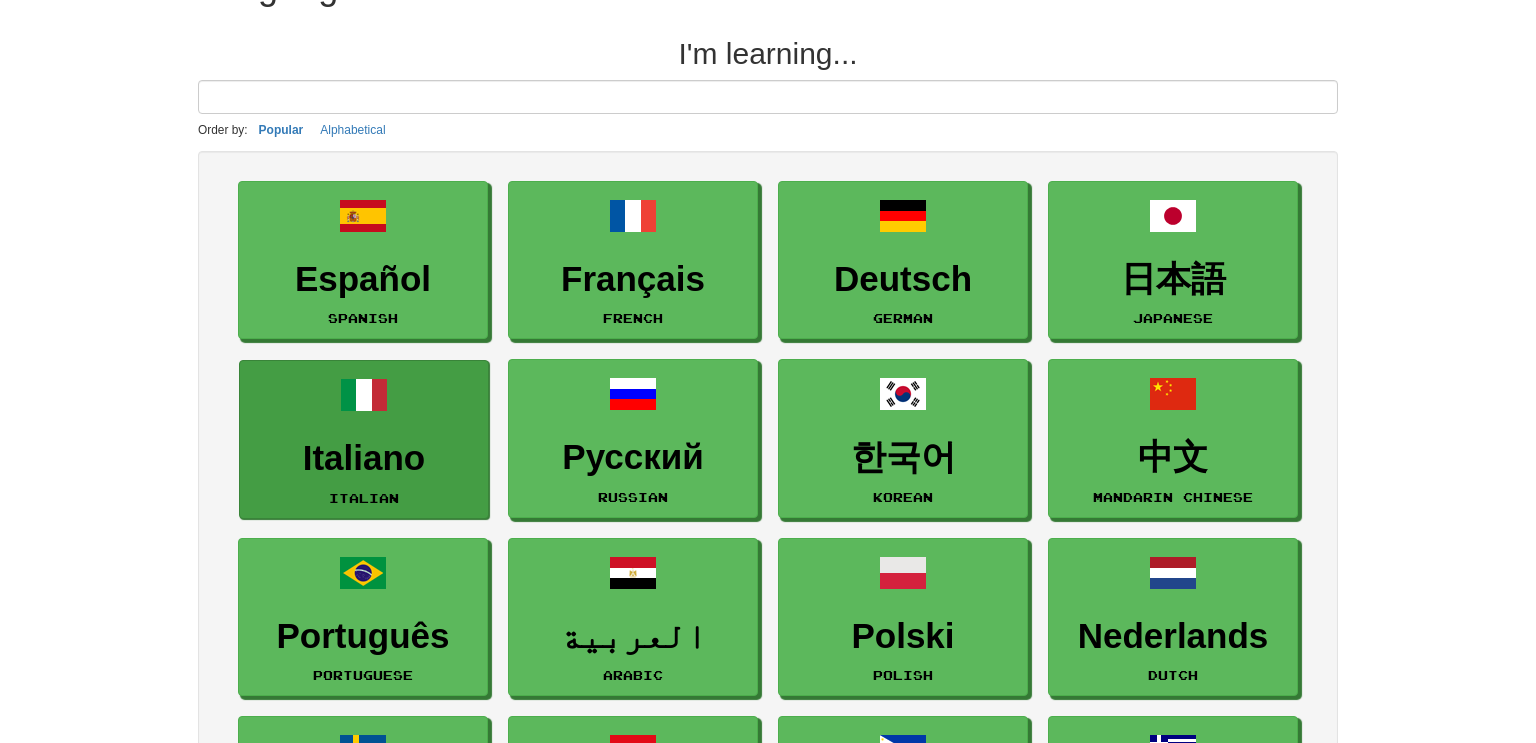 scroll, scrollTop: 268, scrollLeft: 0, axis: vertical 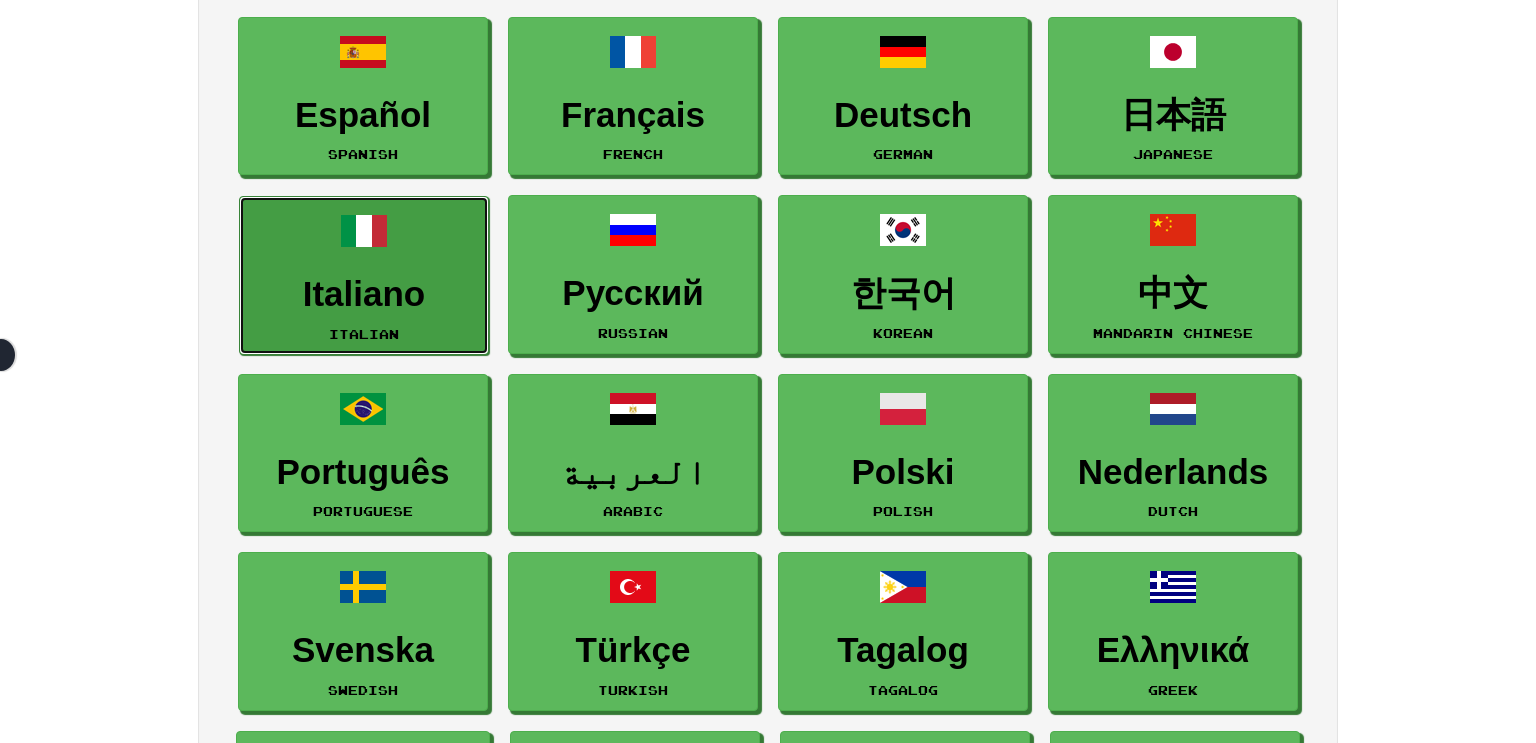 click on "Italiano" at bounding box center (364, 294) 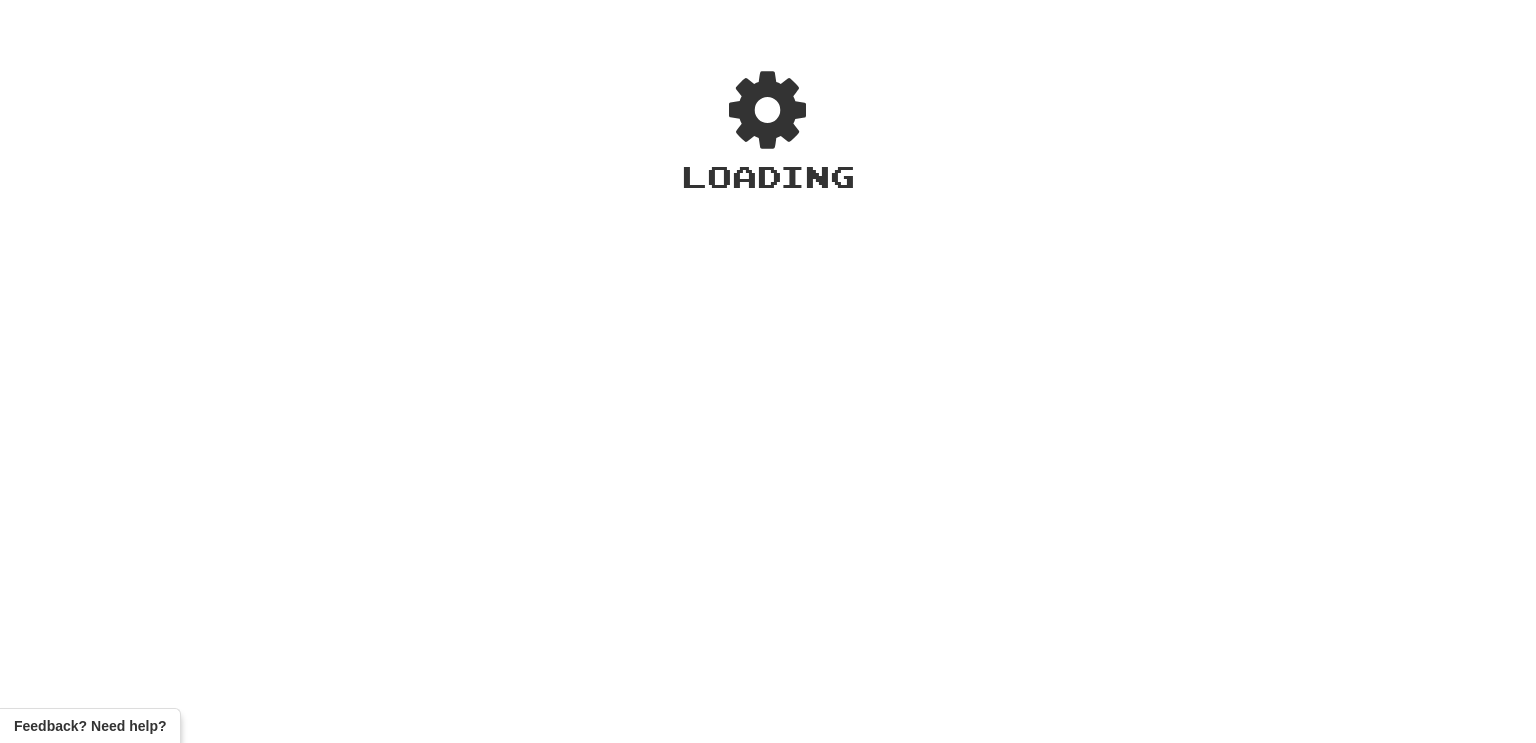 scroll, scrollTop: 0, scrollLeft: 0, axis: both 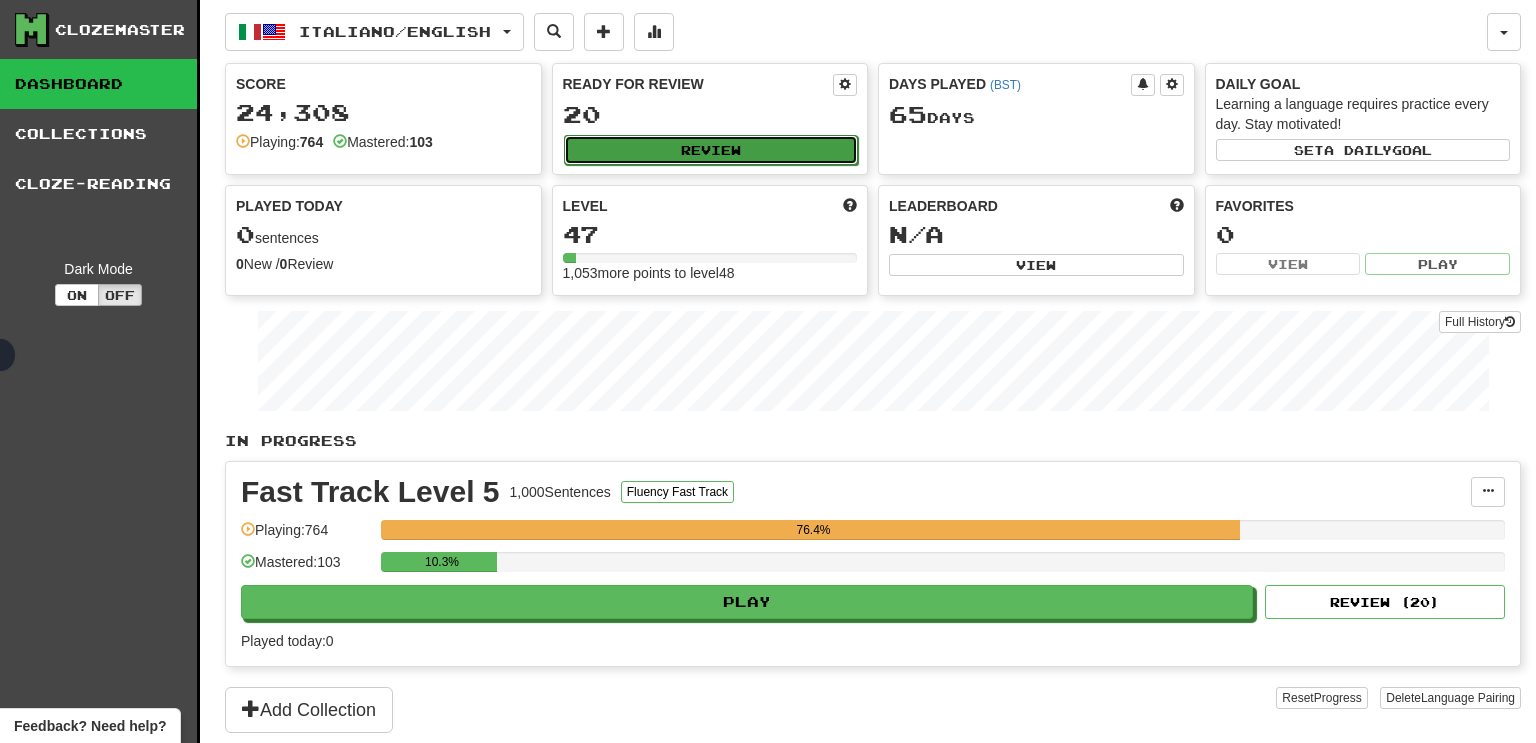 click on "Review" at bounding box center (711, 150) 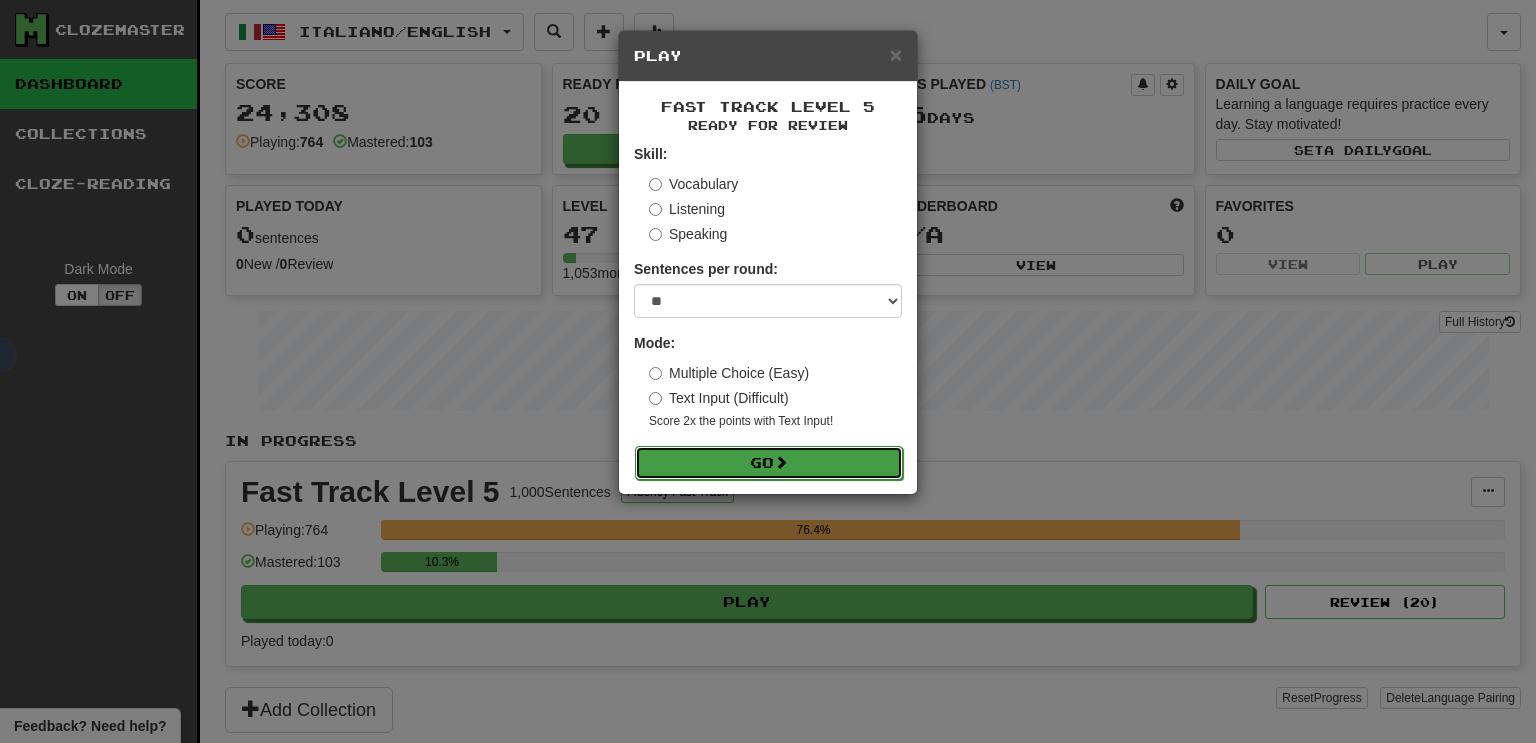 click at bounding box center (781, 462) 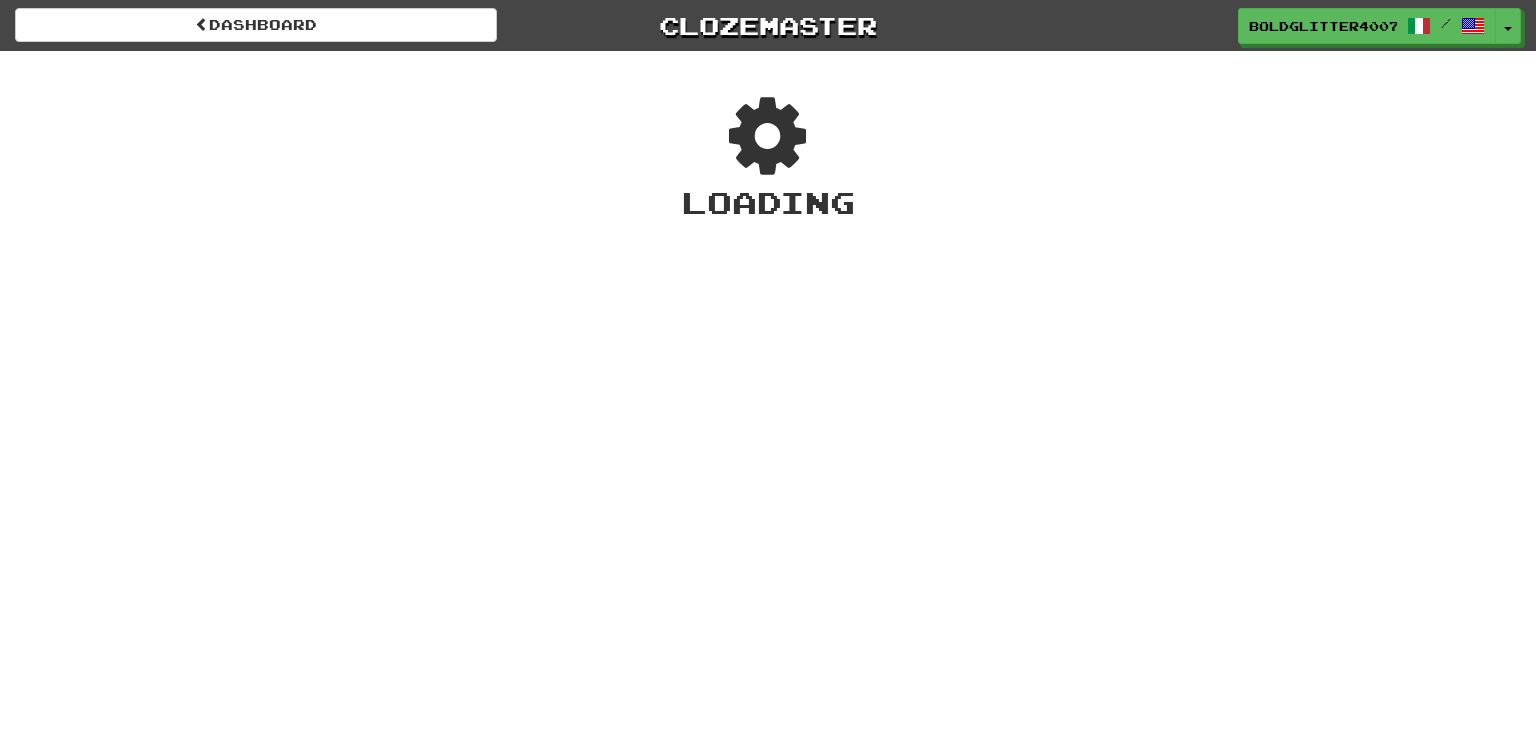 scroll, scrollTop: 0, scrollLeft: 0, axis: both 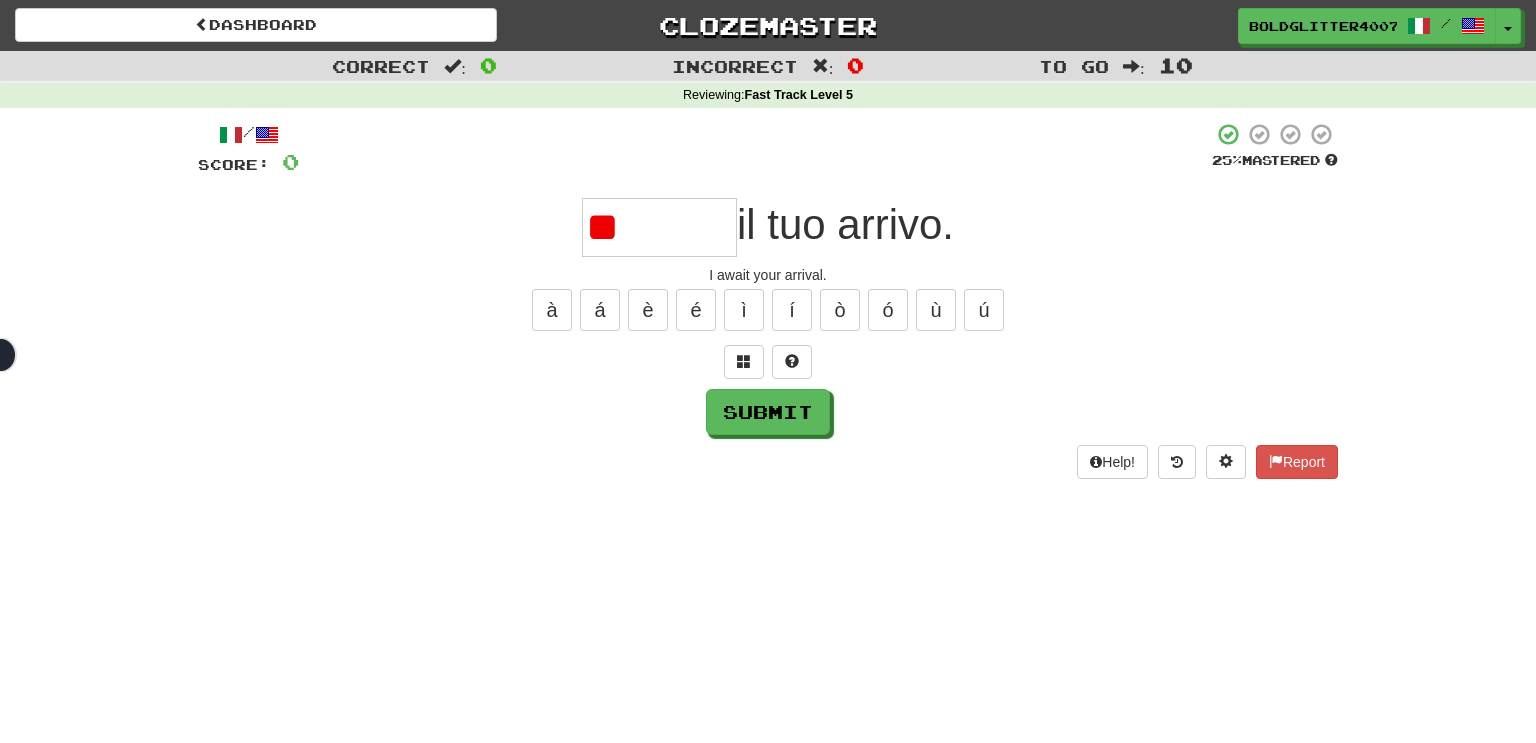 type on "*" 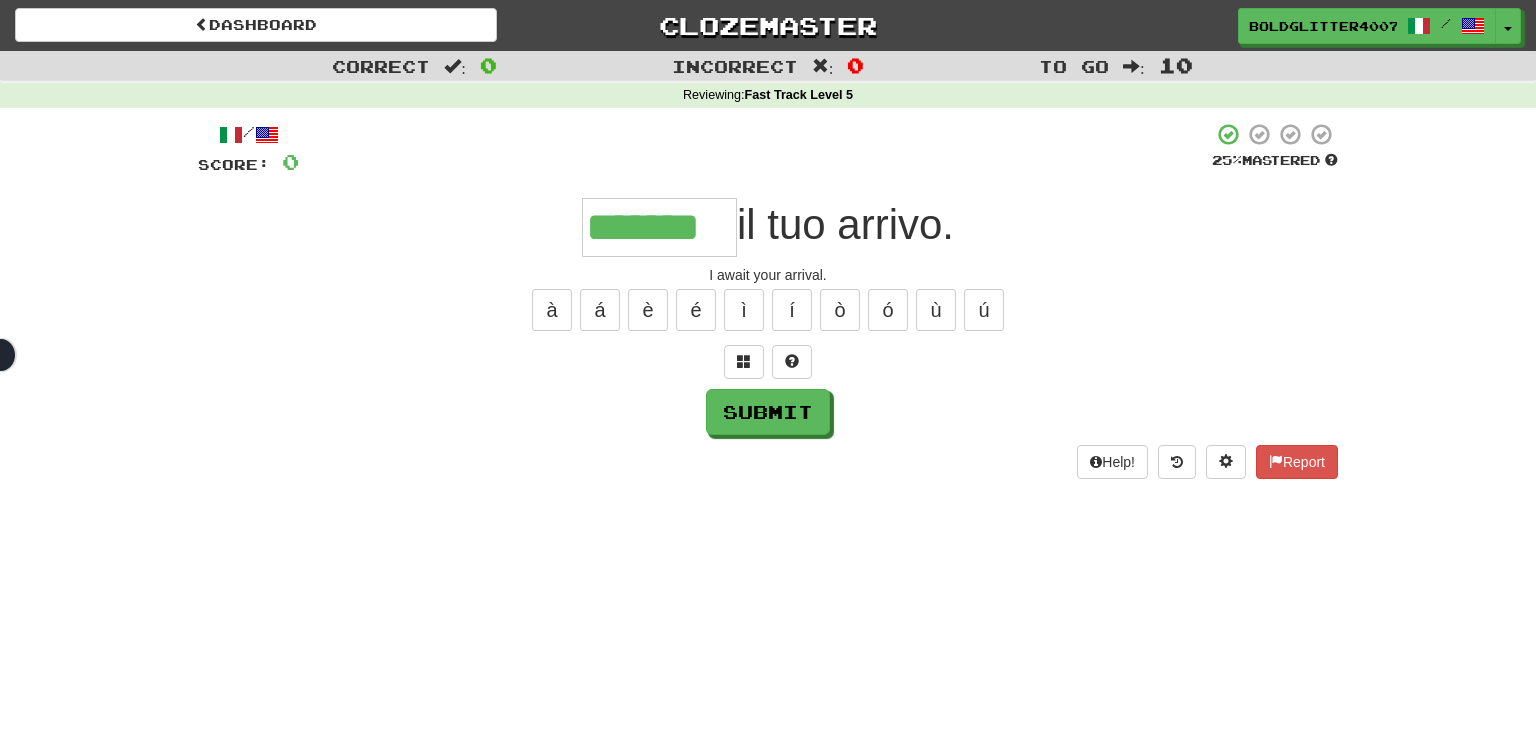 type on "*******" 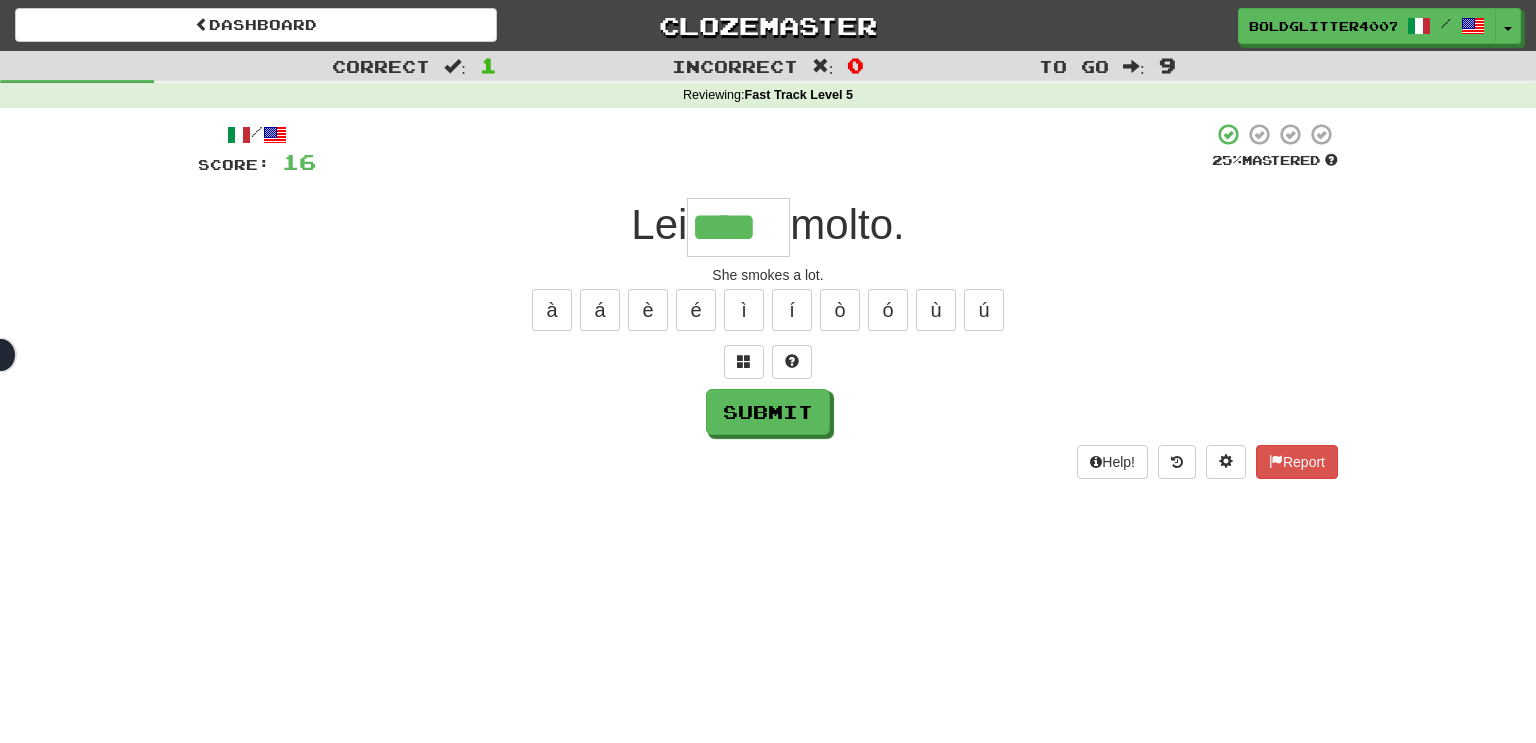 type on "****" 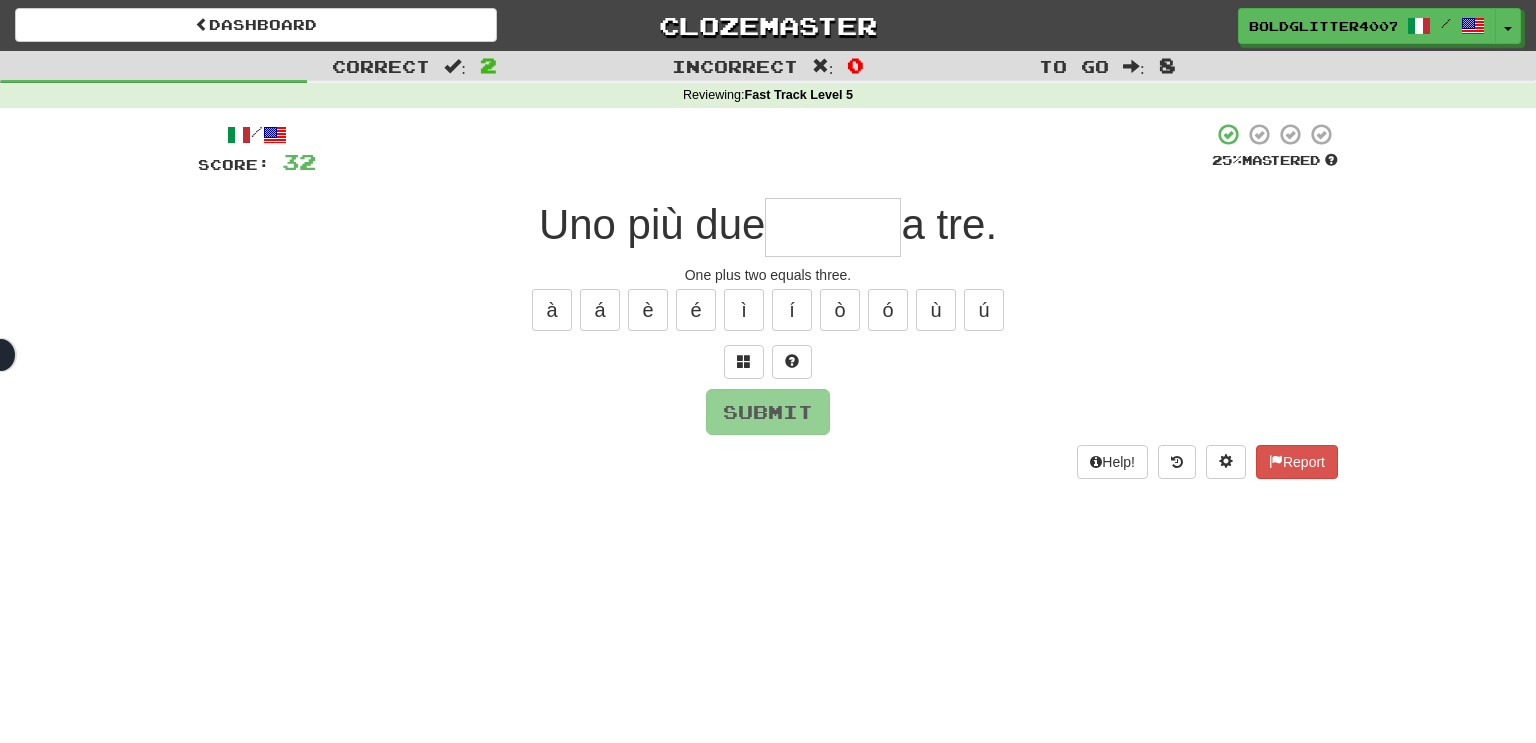 type on "*" 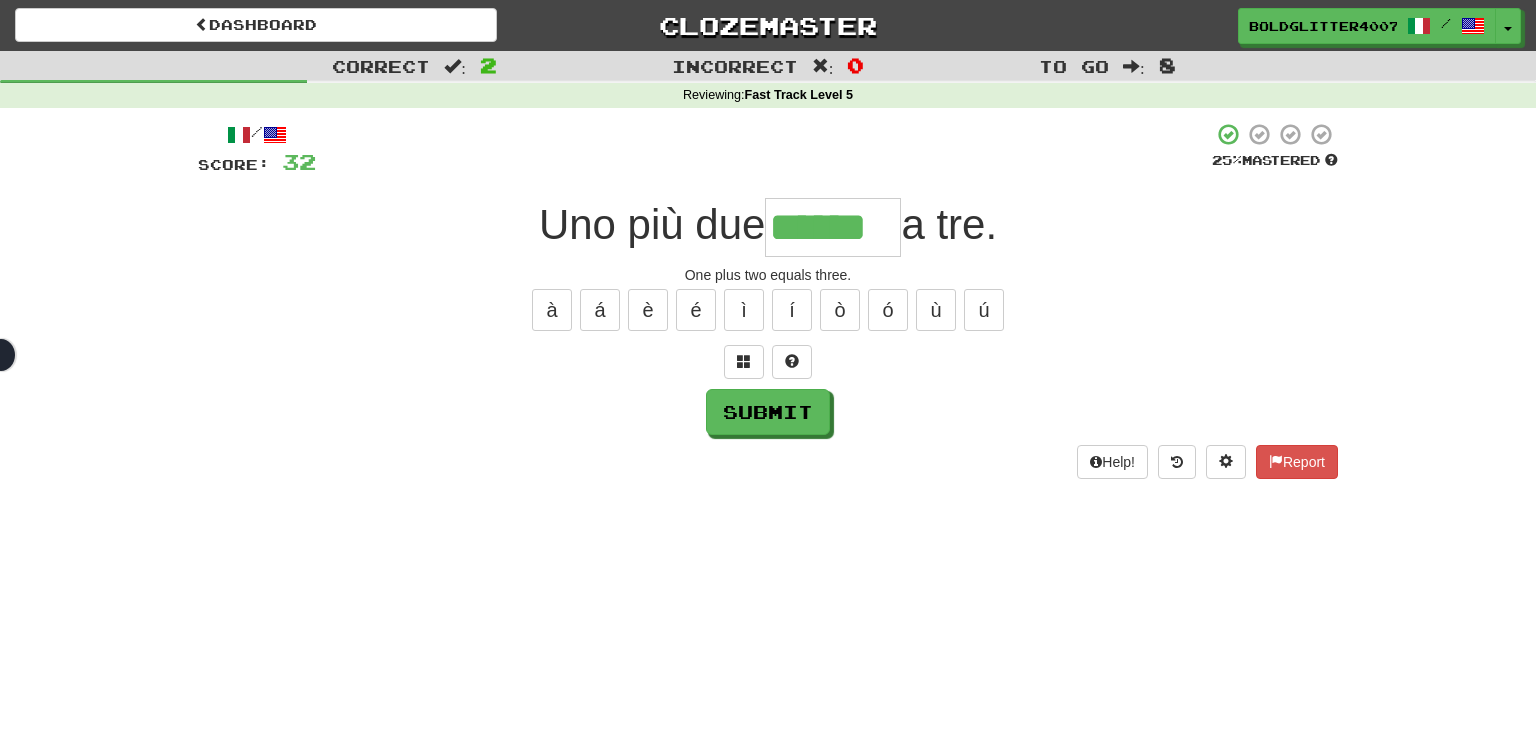 type on "******" 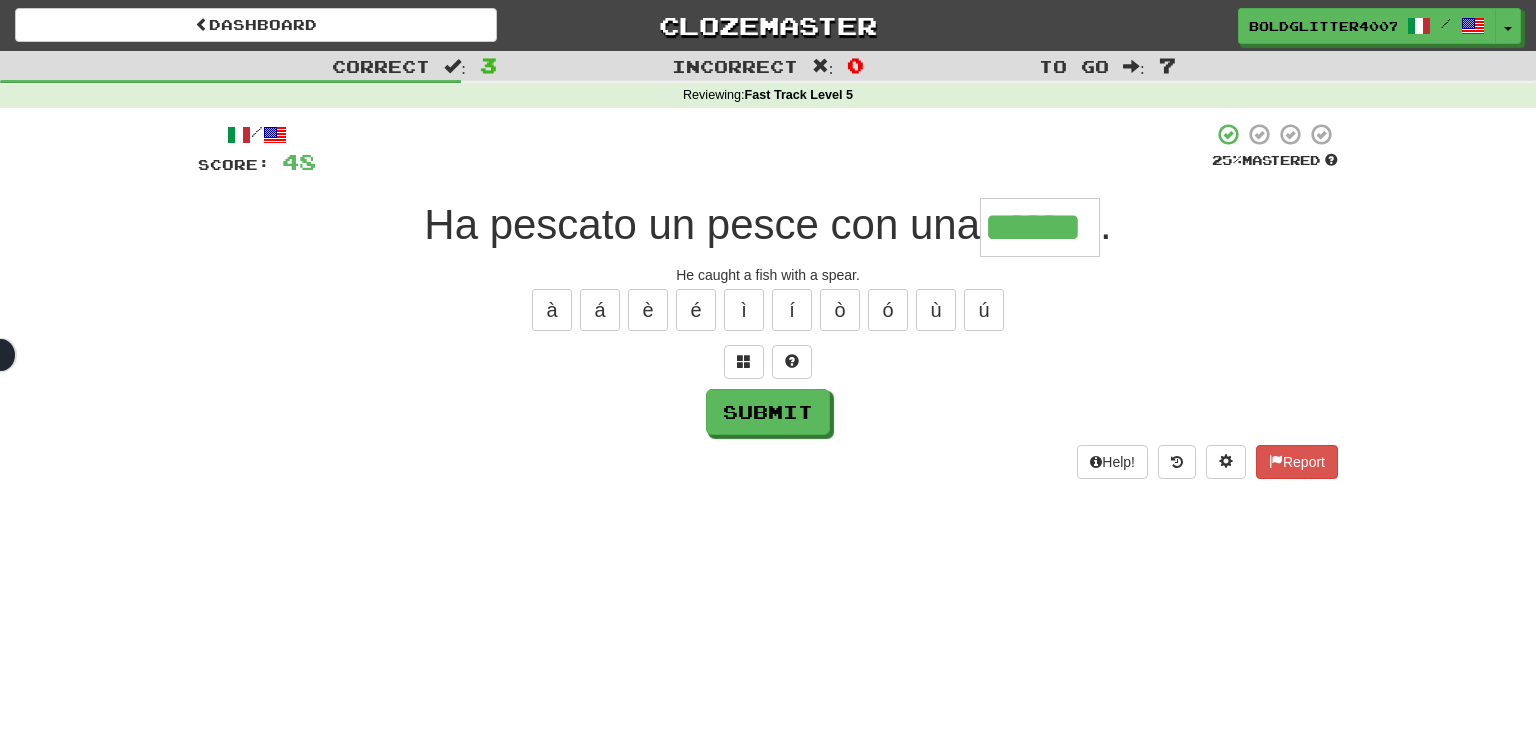 type on "******" 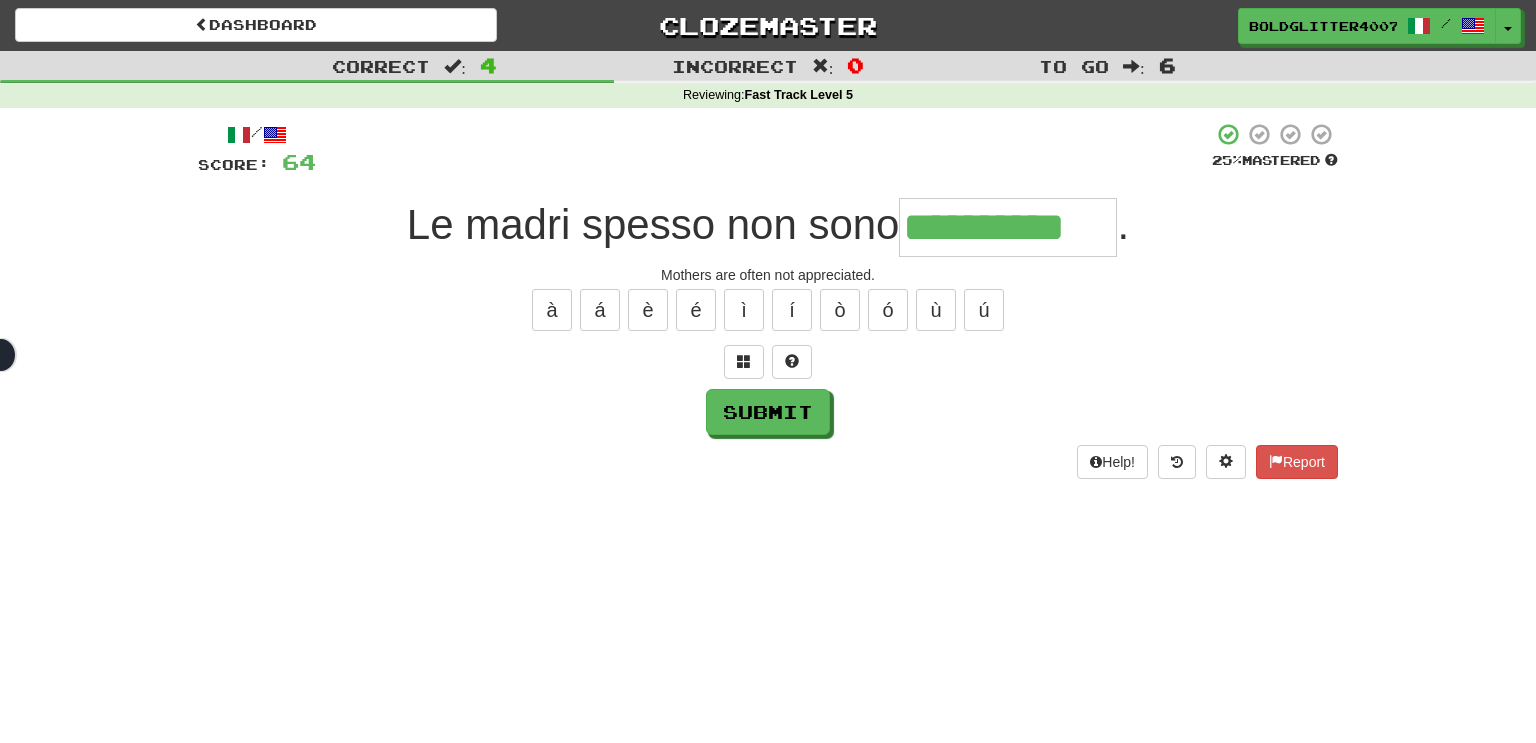 type on "**********" 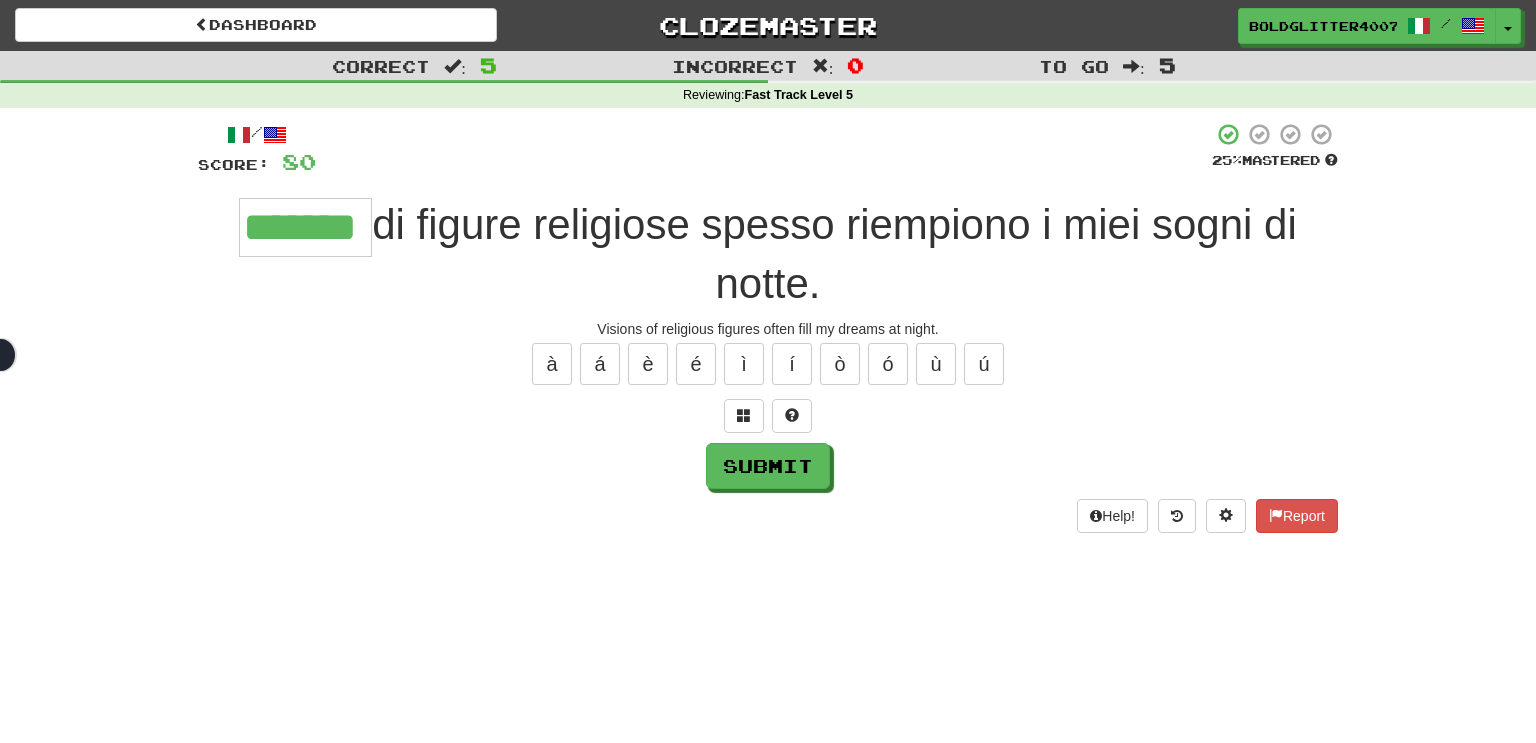 type on "*******" 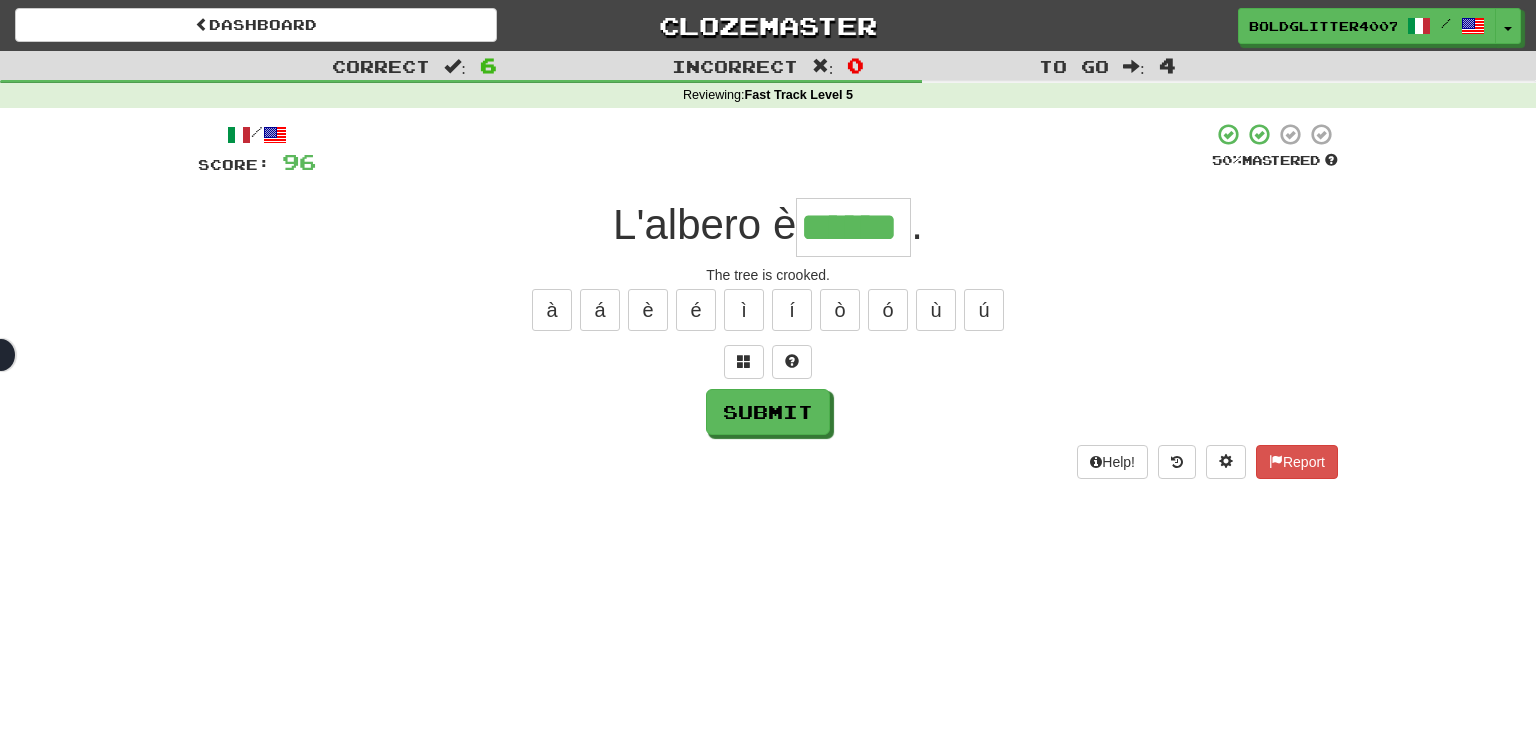 type on "******" 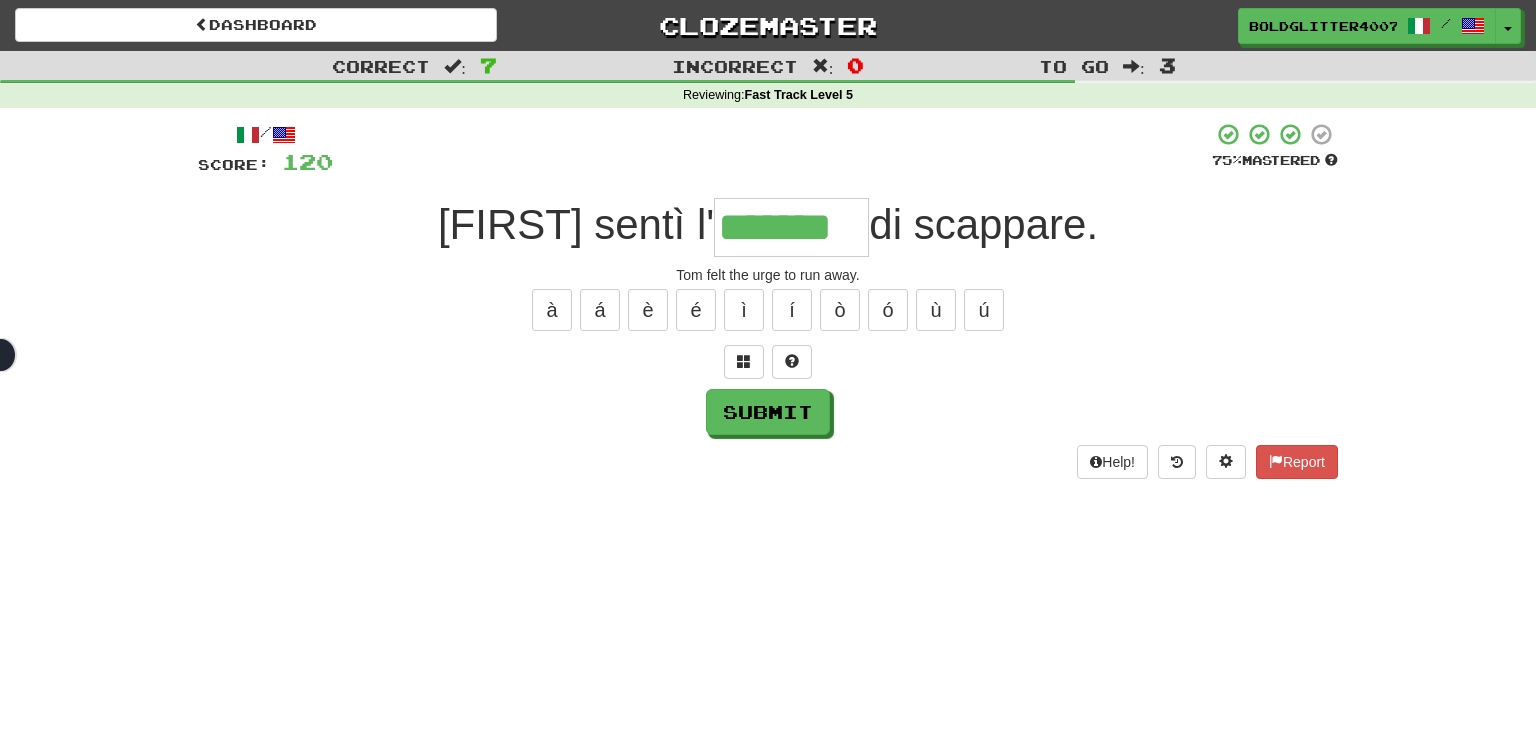 type on "*******" 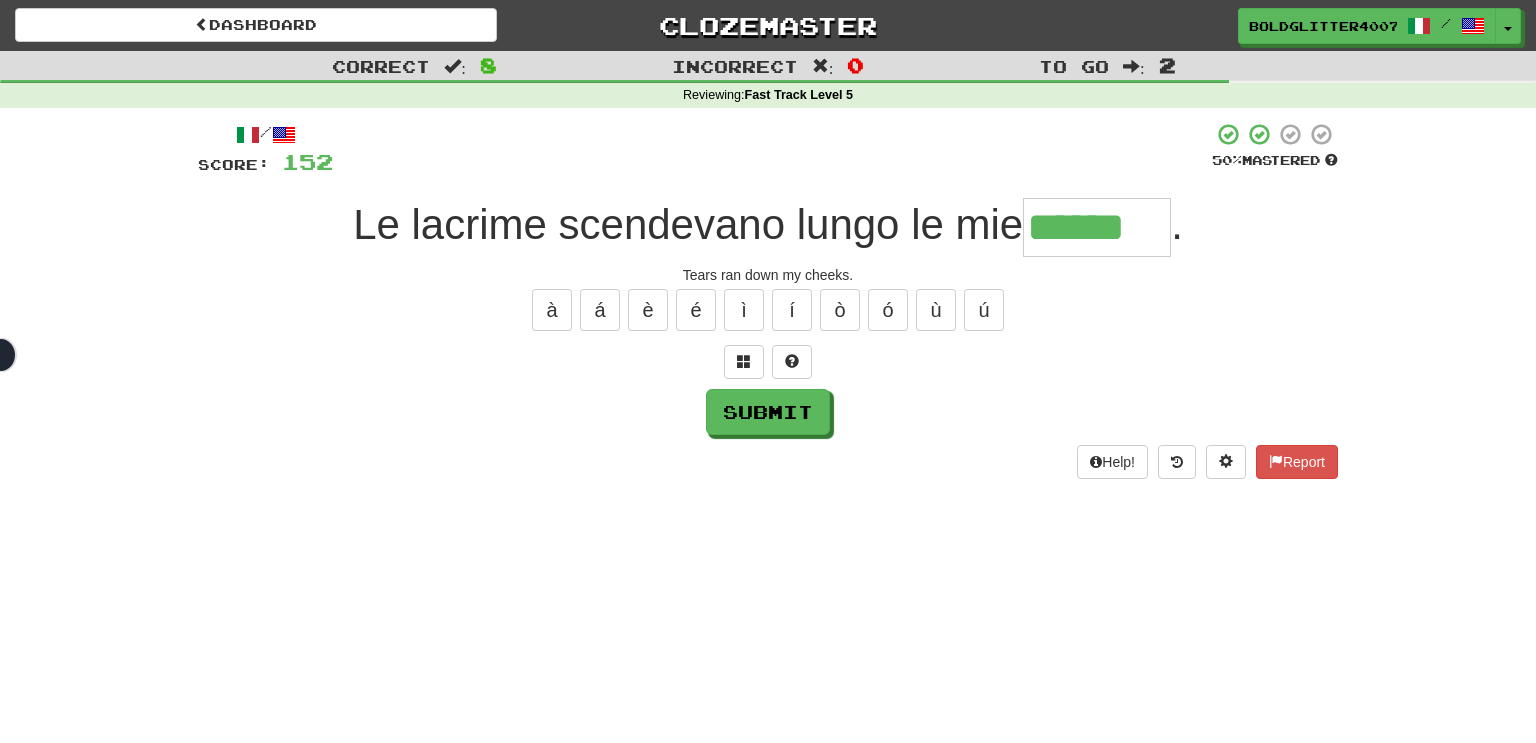 type on "******" 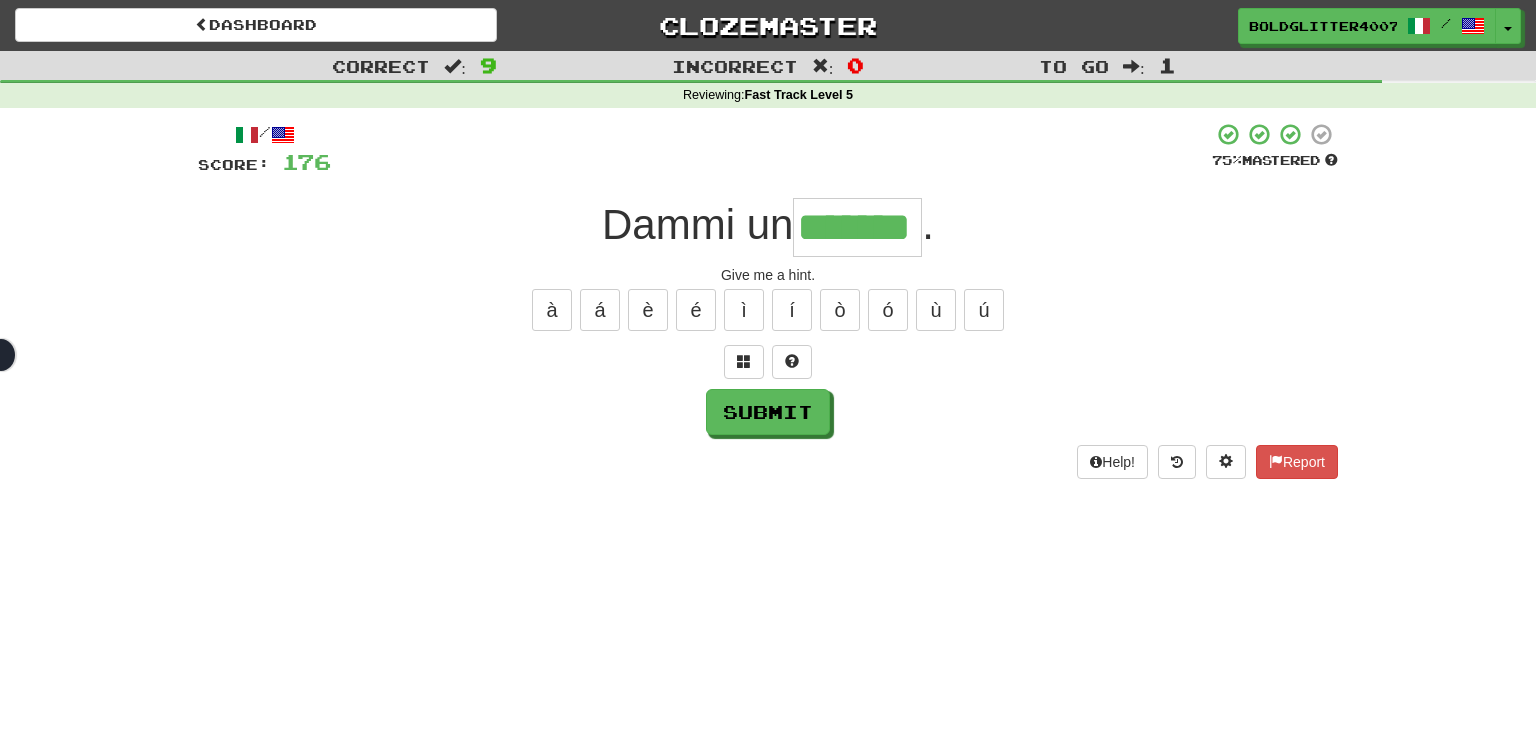 type on "*******" 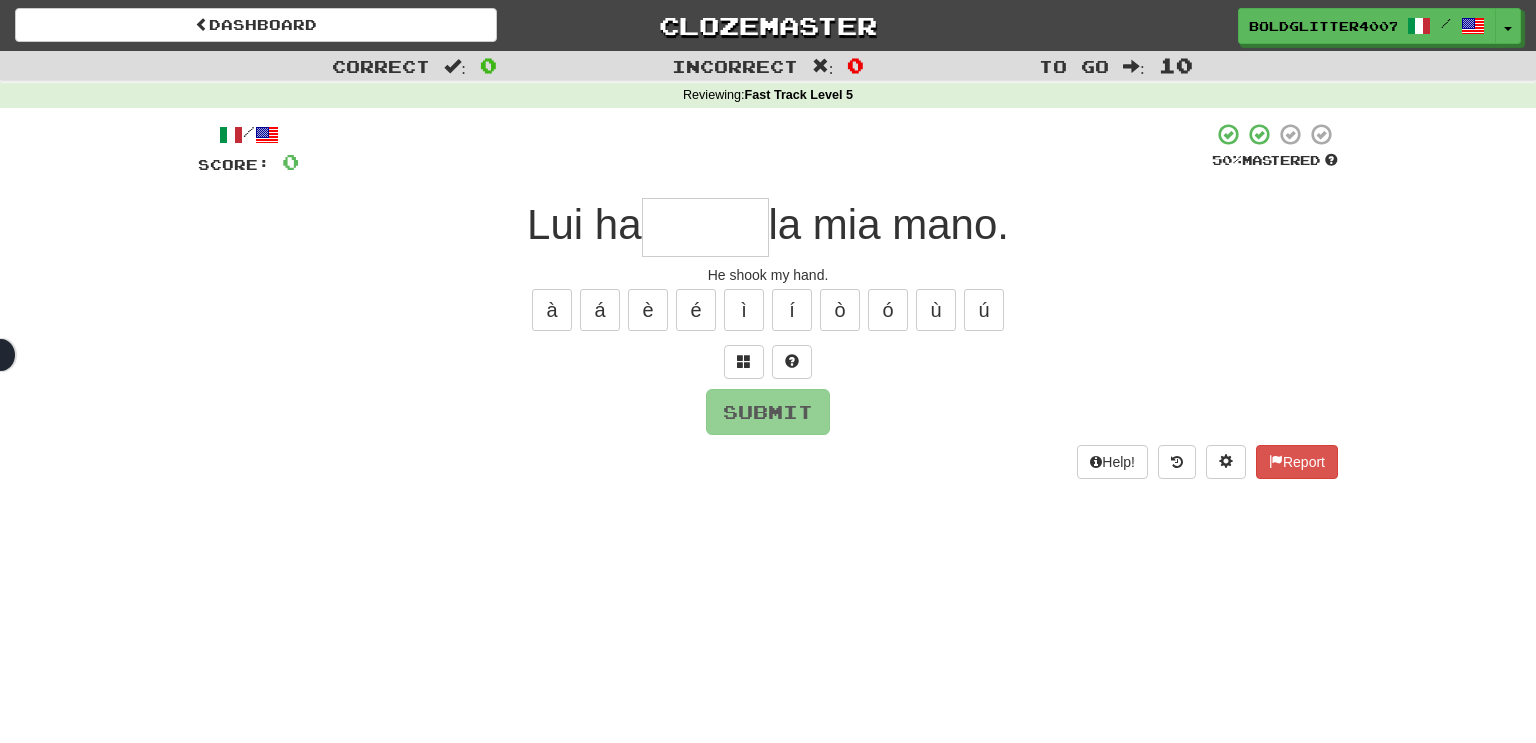 type on "*" 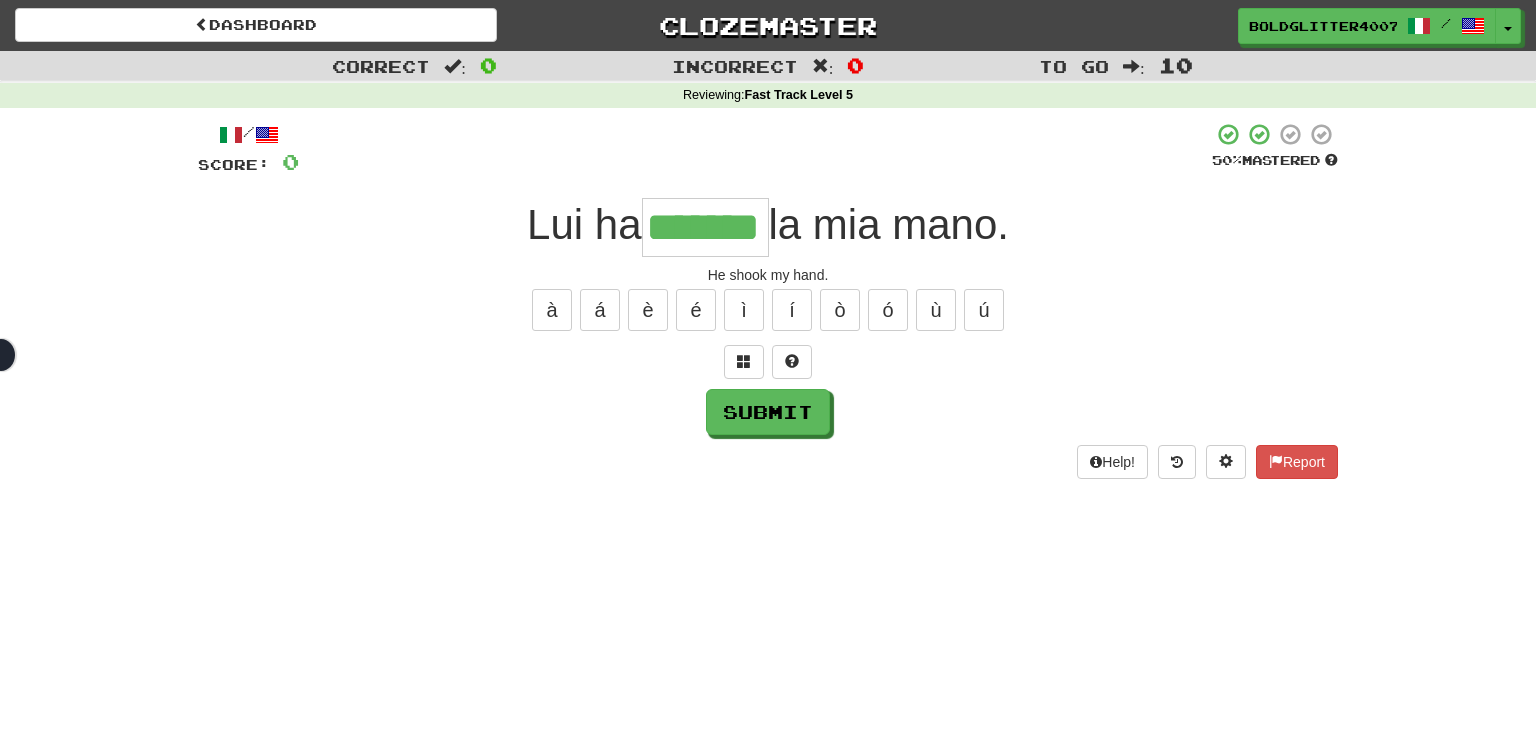 type on "*******" 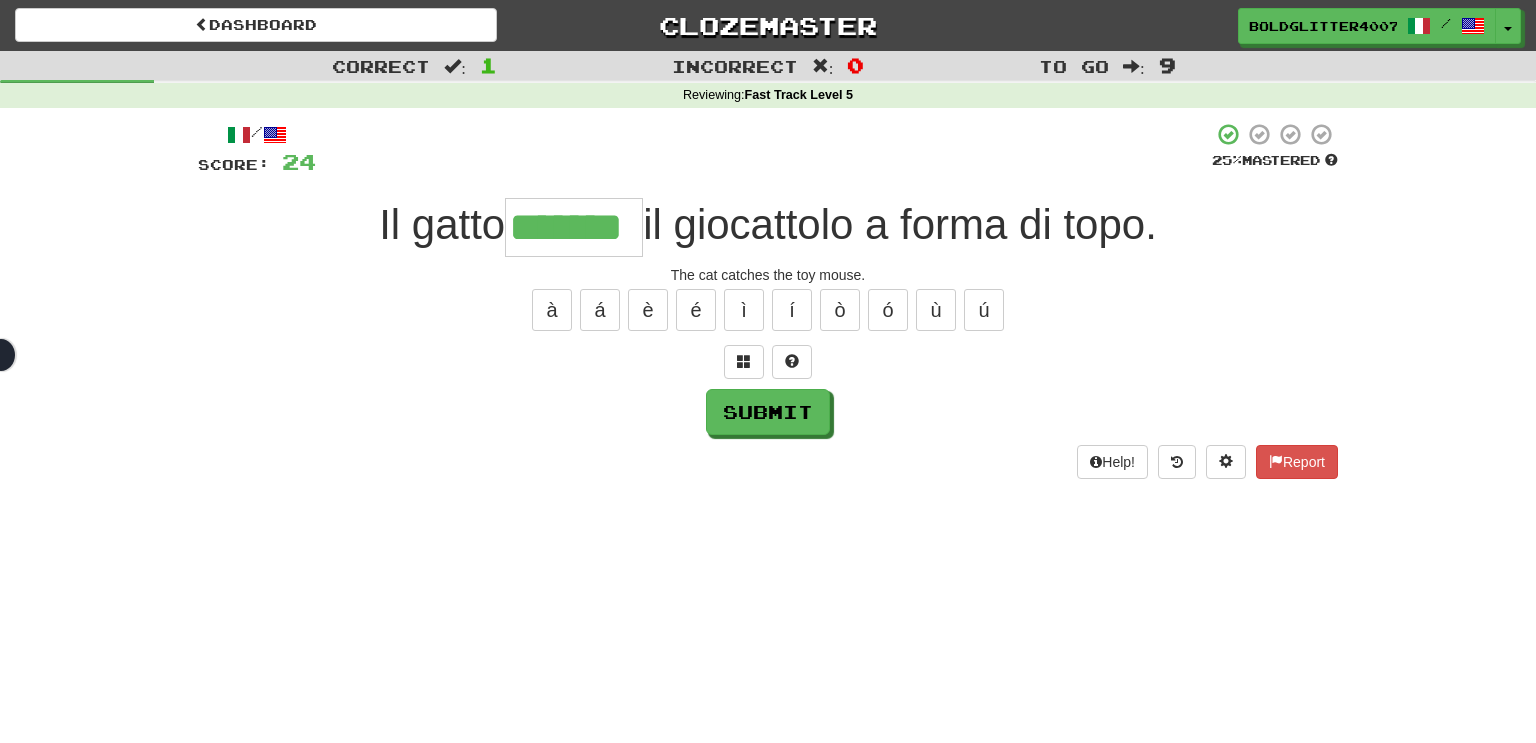 type on "*******" 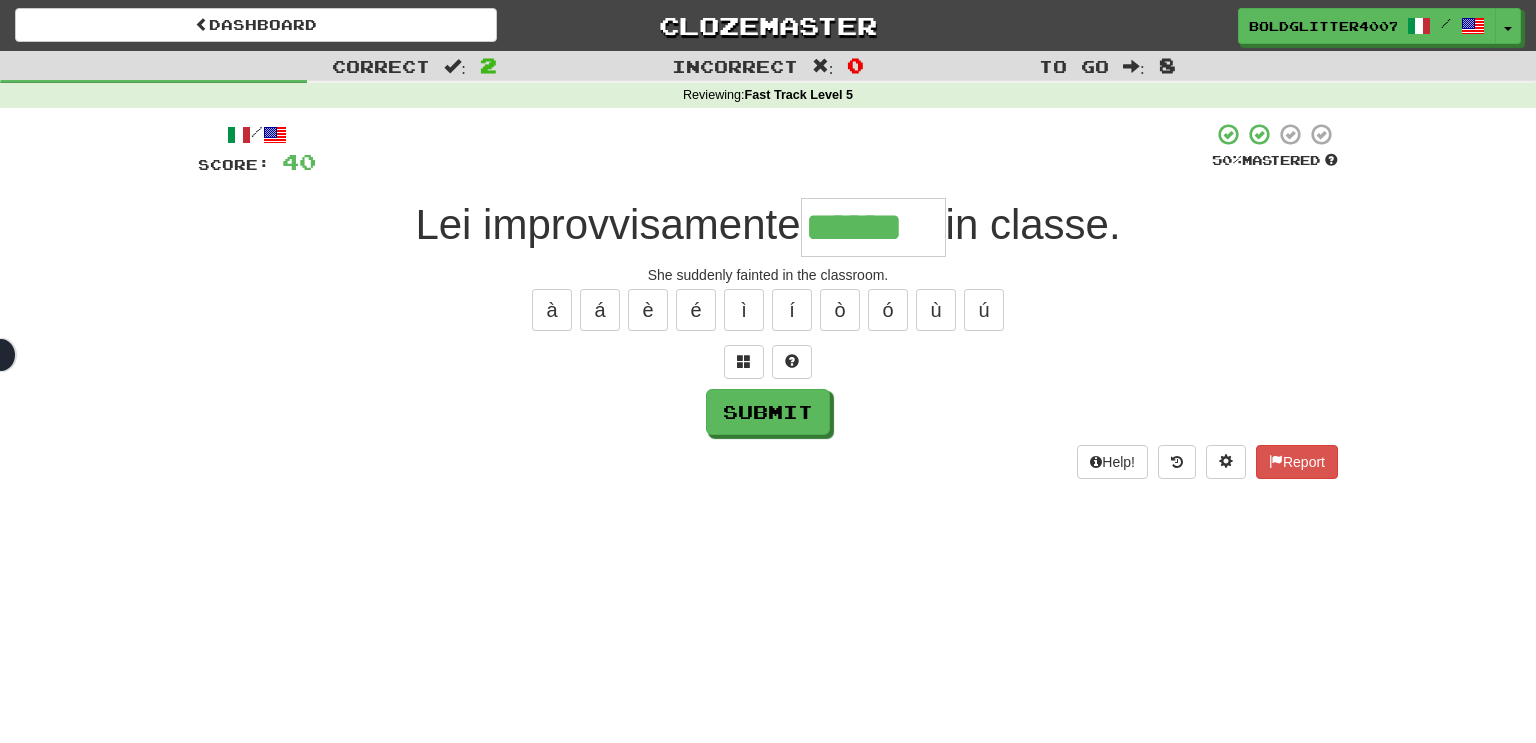 type on "******" 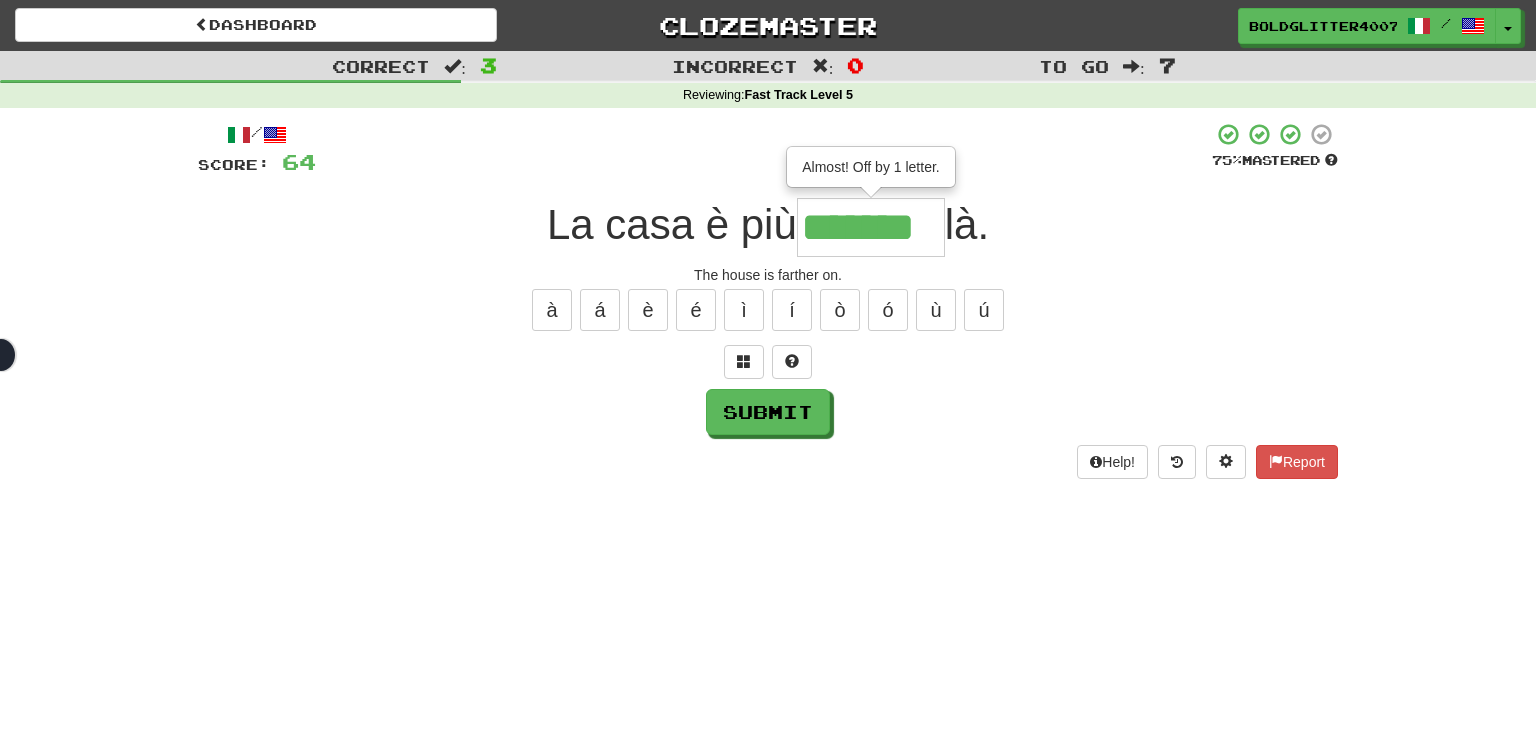 type on "*******" 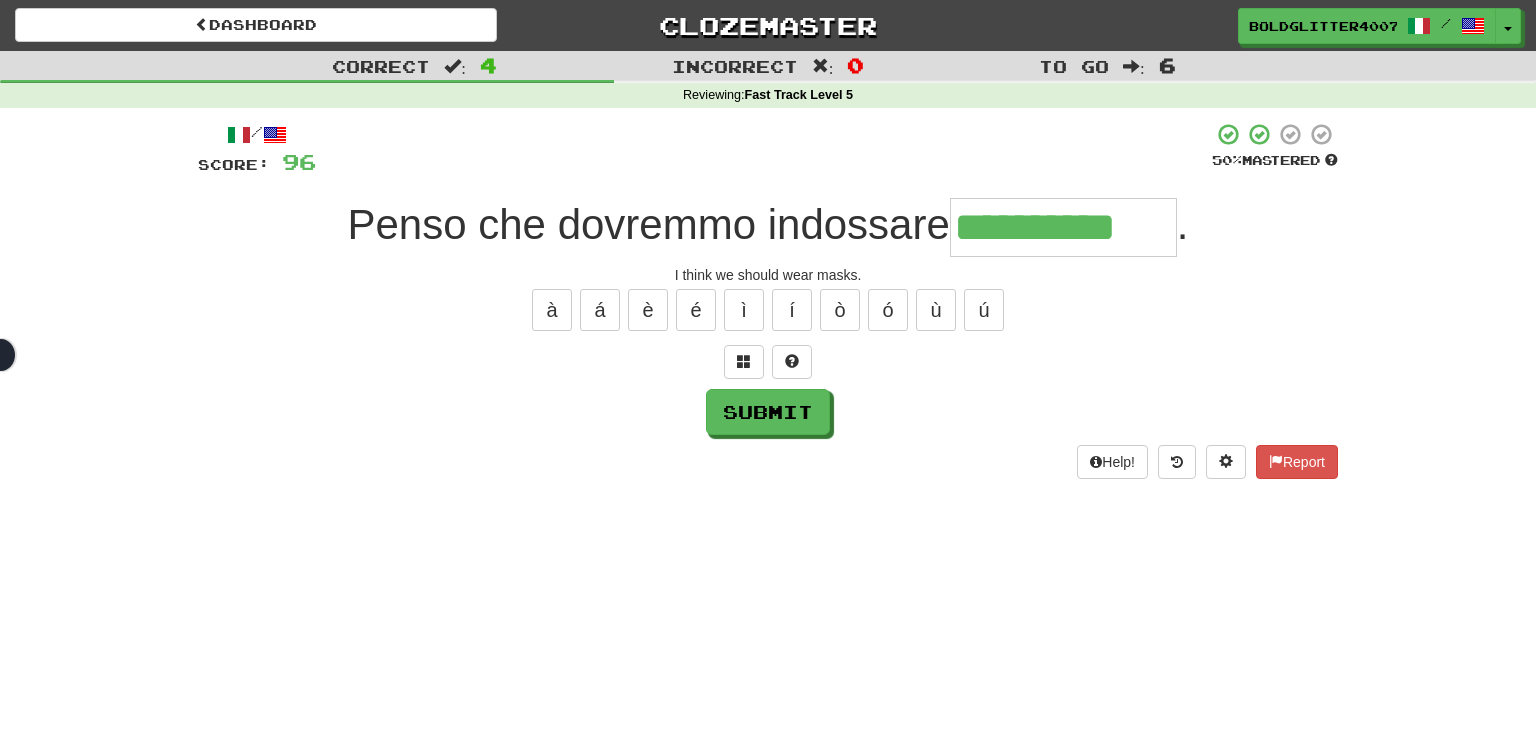 type on "**********" 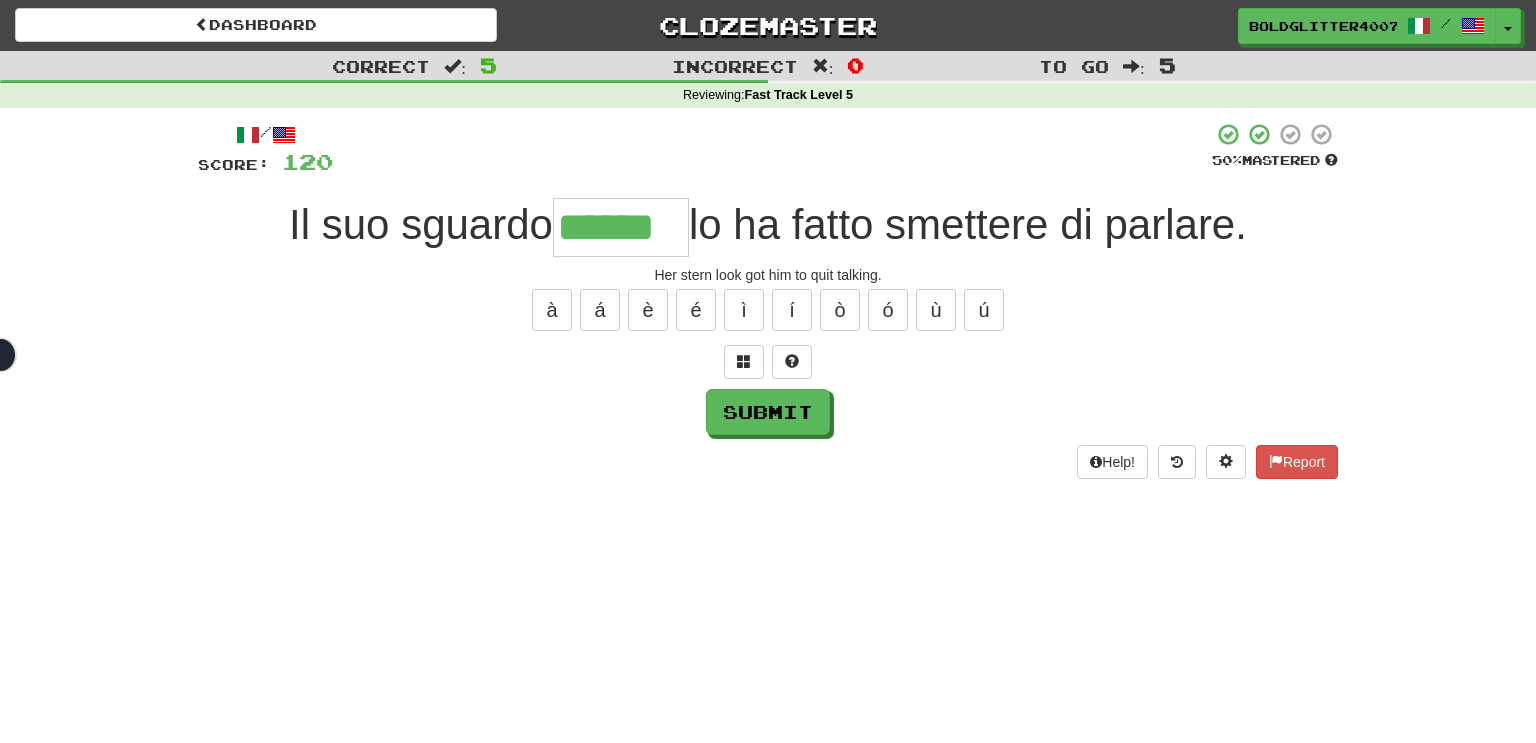 type on "******" 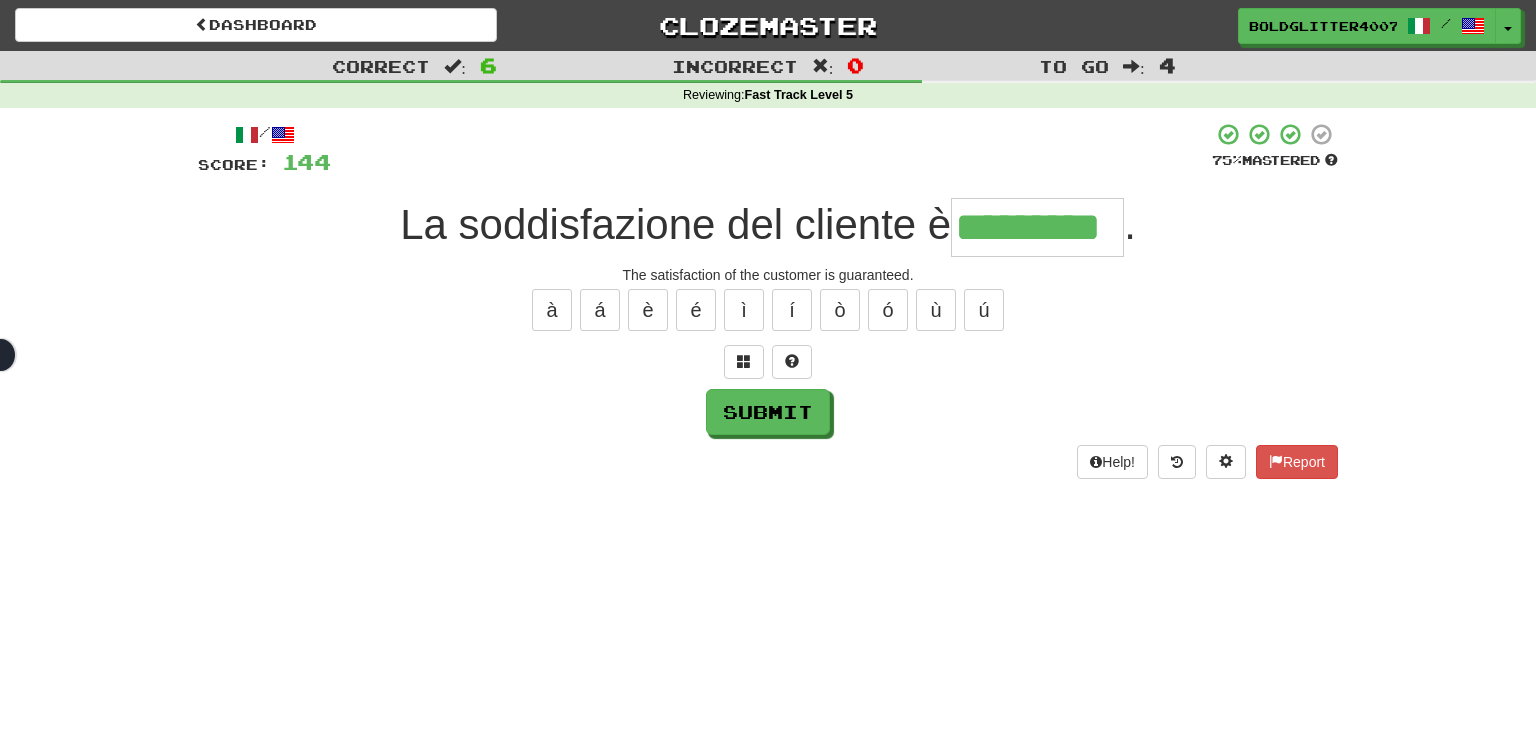 type on "*********" 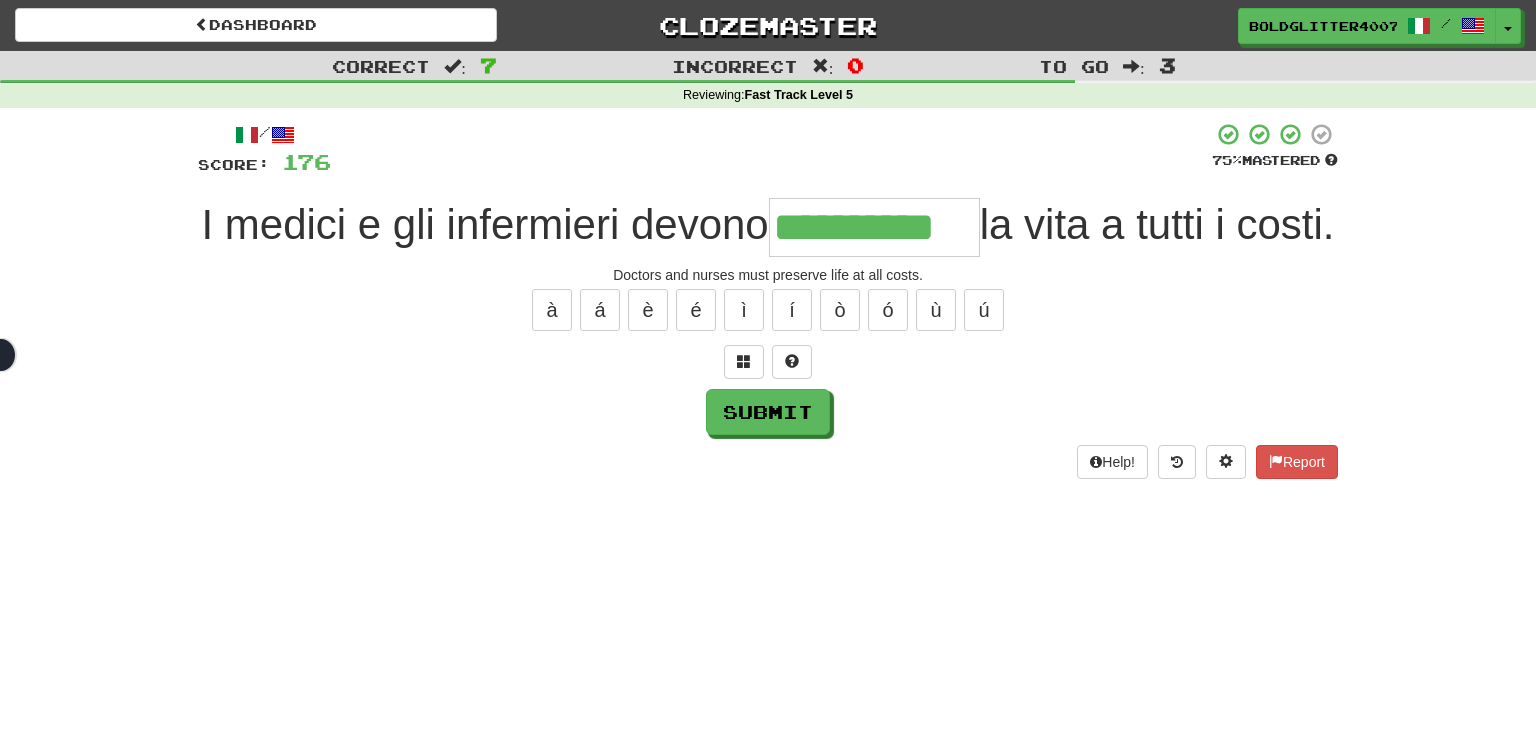 type on "**********" 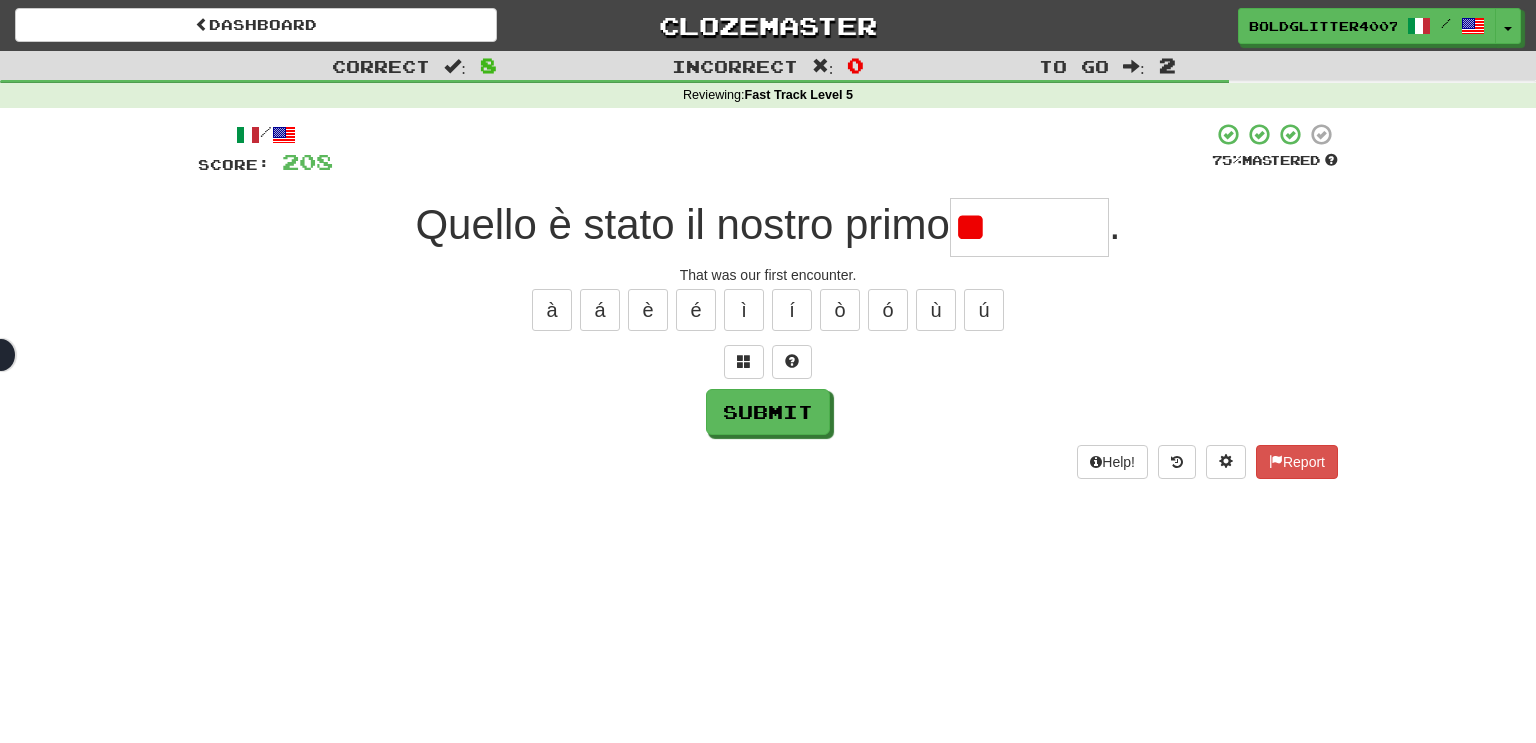 type on "*" 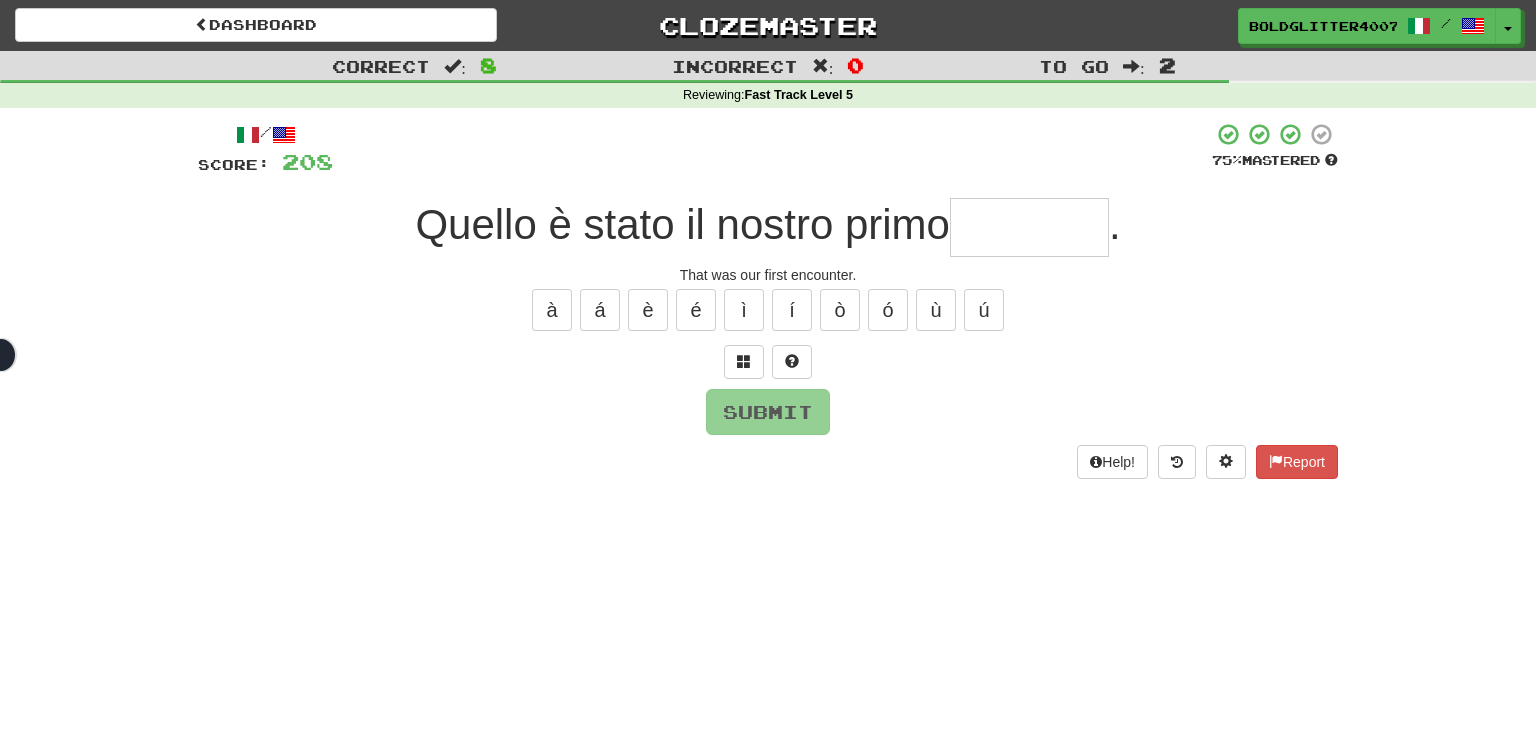 type on "*" 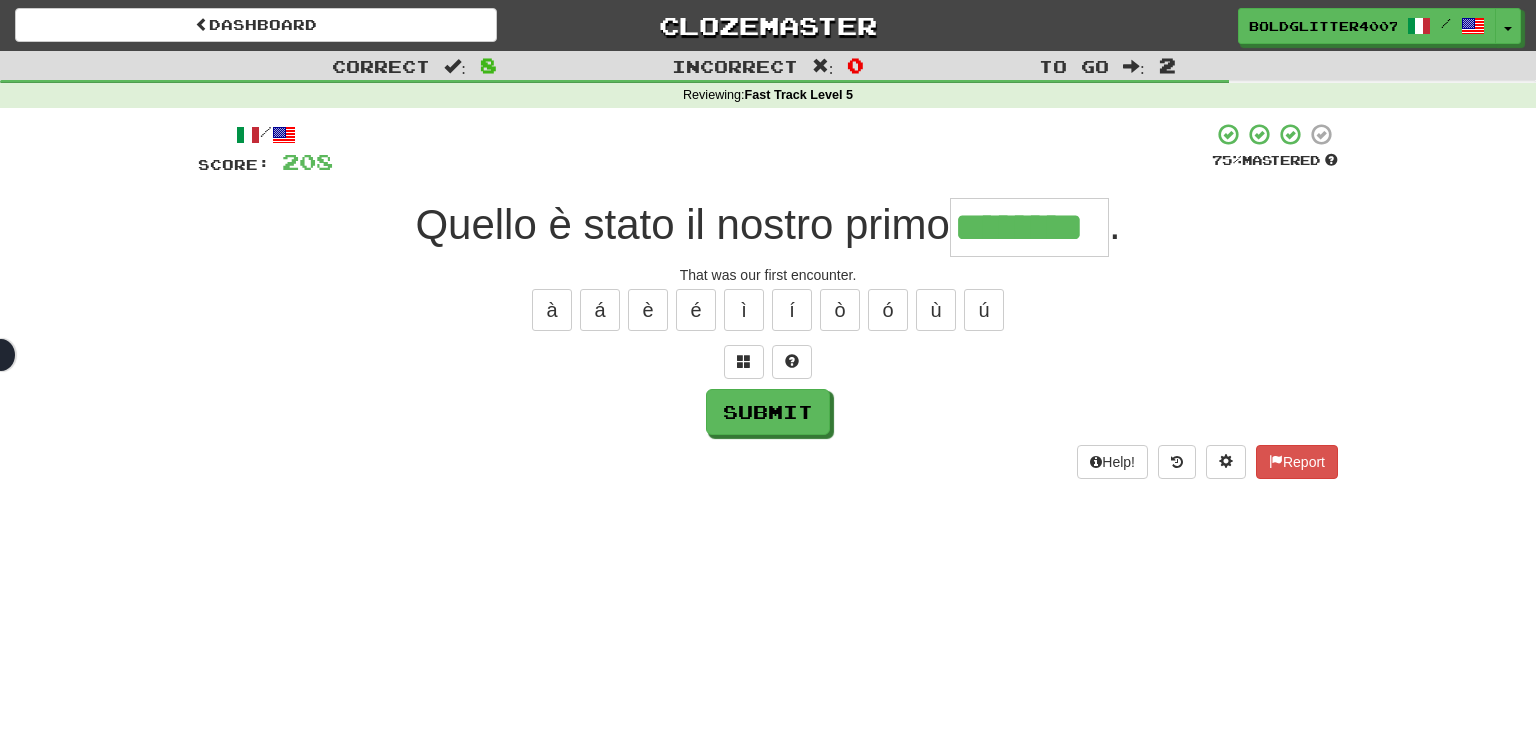 type on "********" 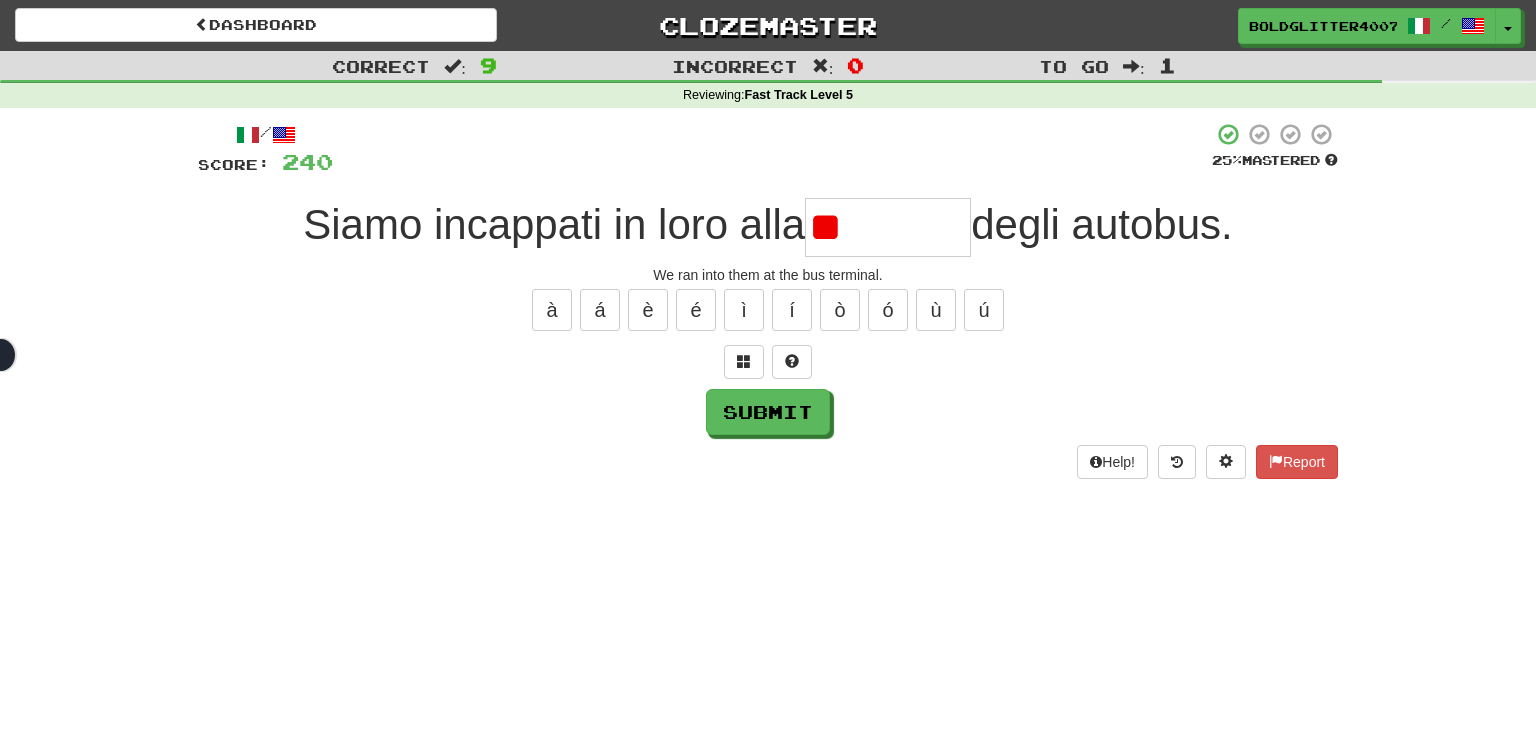 type on "*" 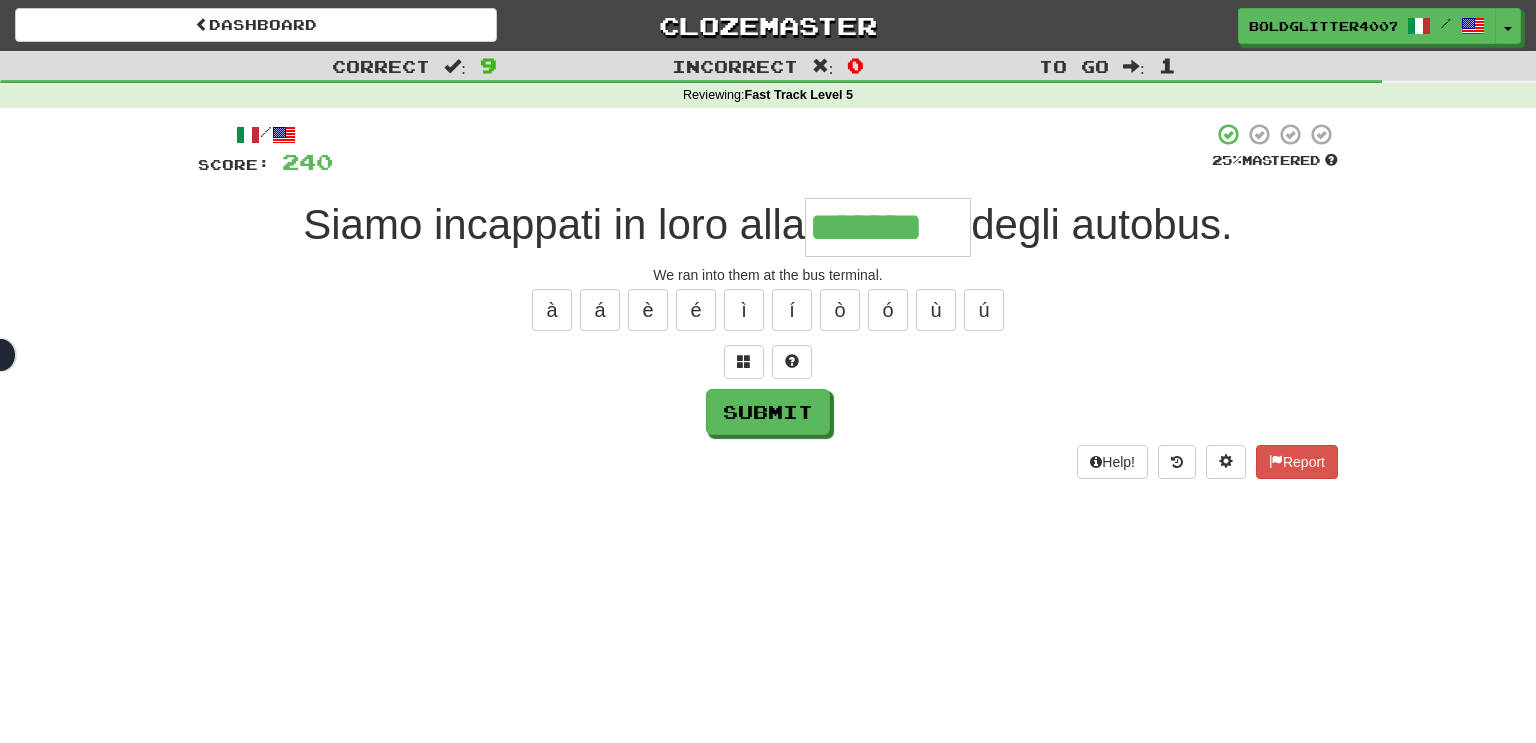 type on "********" 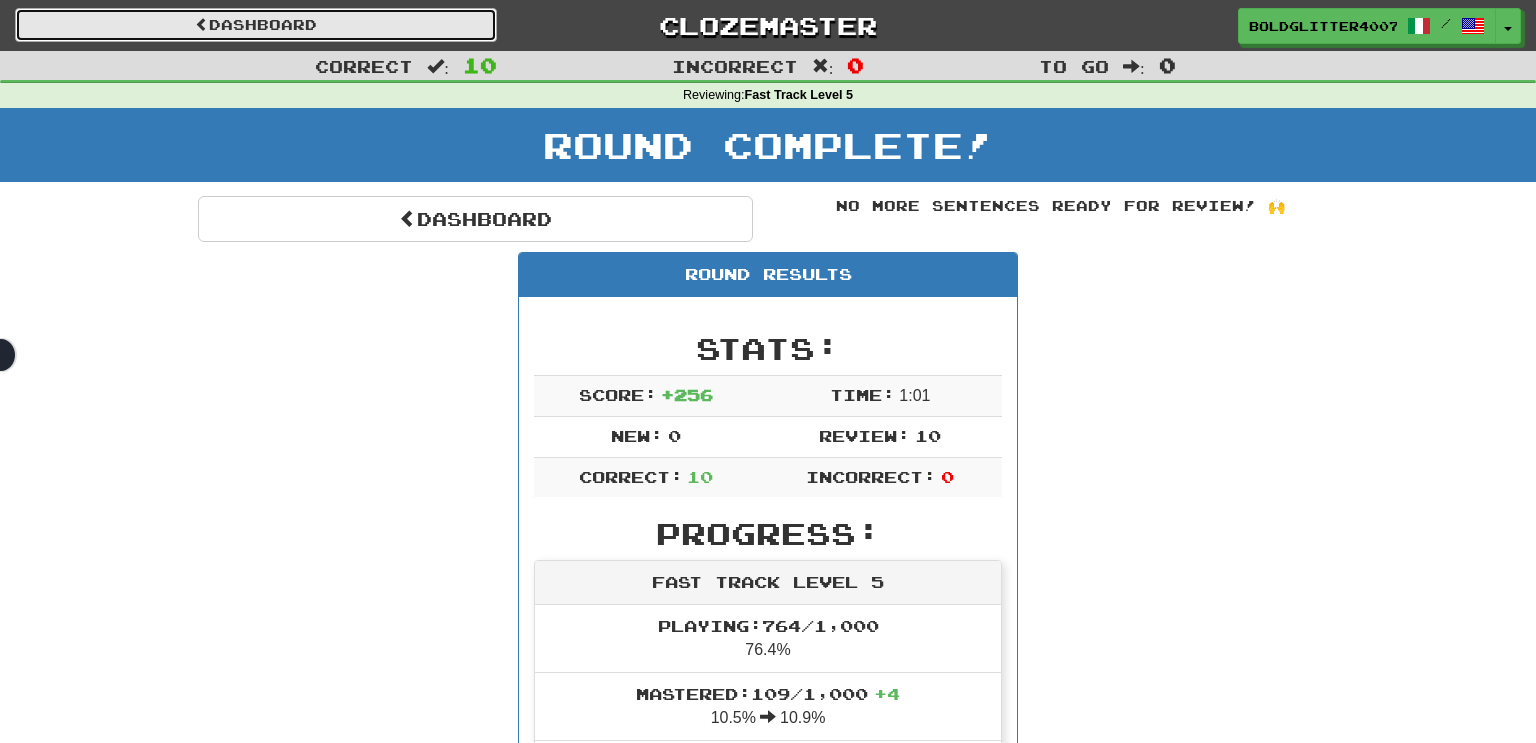 click on "Dashboard" at bounding box center [256, 25] 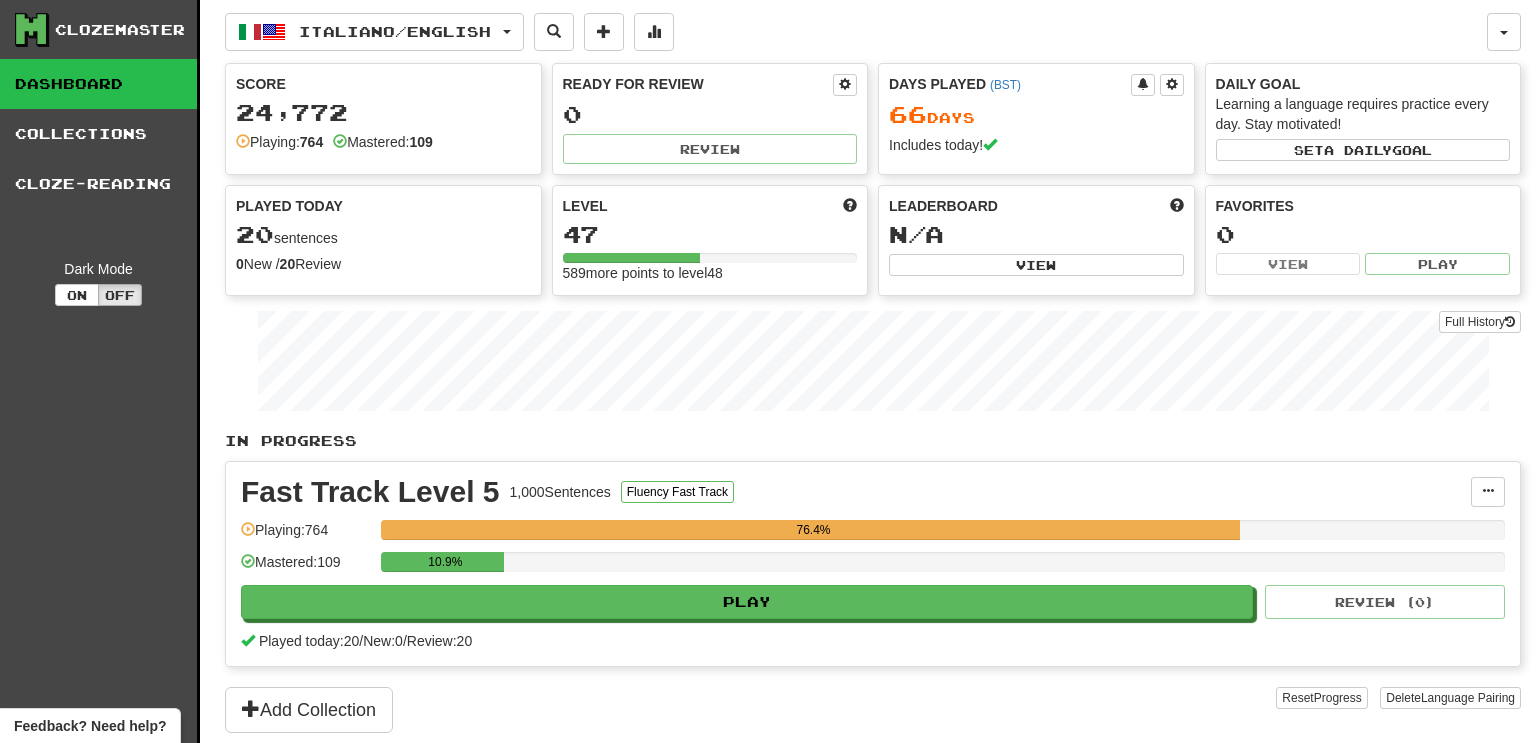scroll, scrollTop: 0, scrollLeft: 0, axis: both 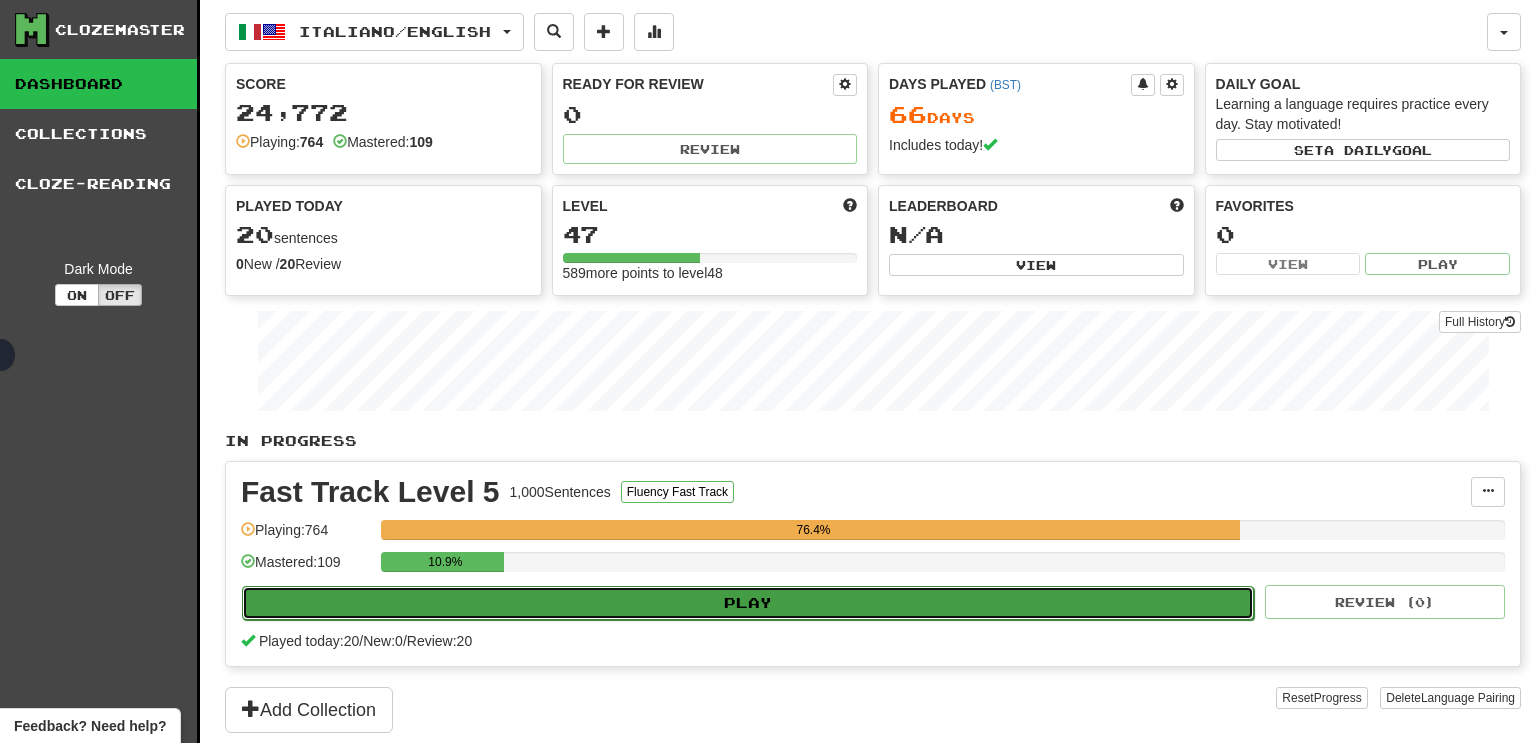click on "Play" at bounding box center (748, 603) 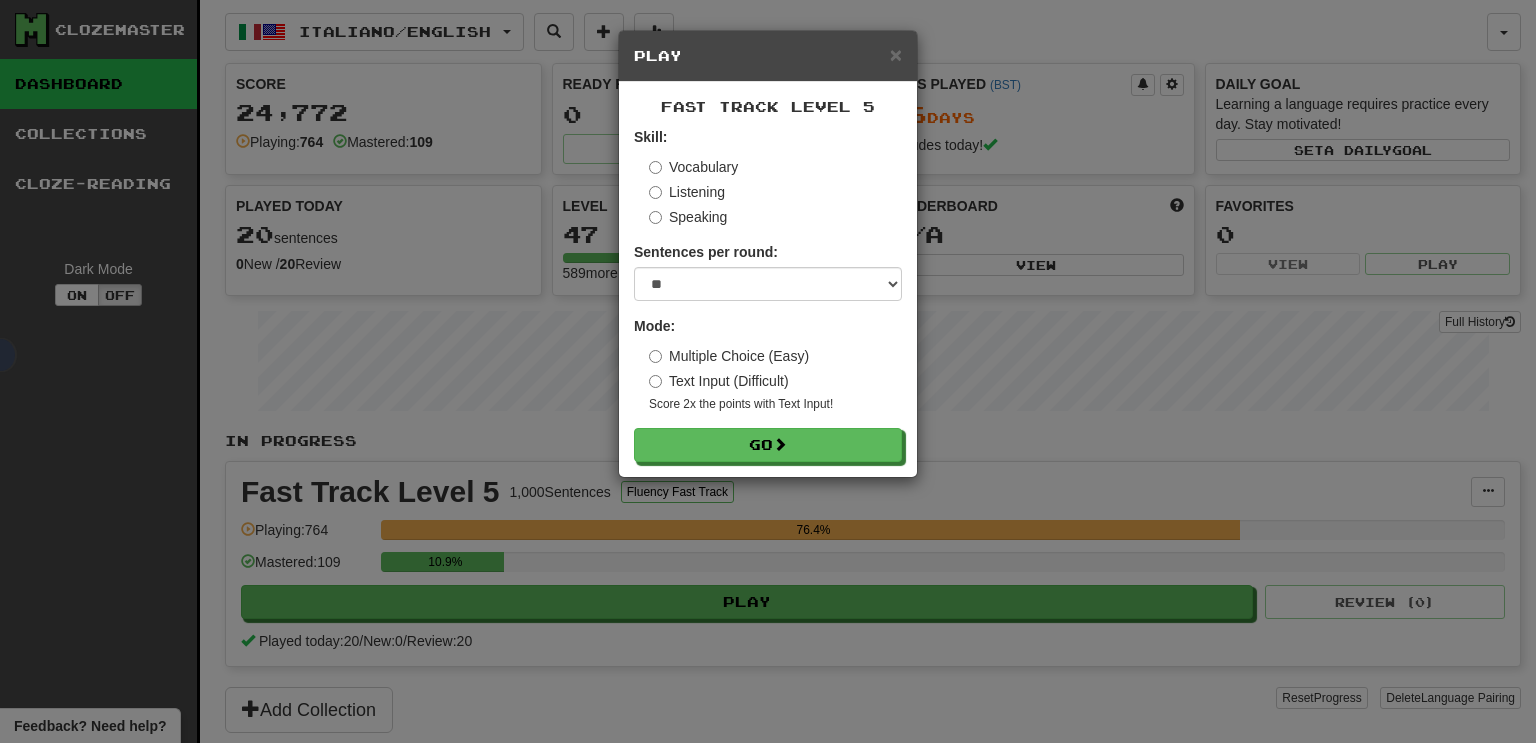 click on "Skill: Vocabulary Listening Speaking Sentences per round: * ** ** ** ** ** *** ******** Mode: Multiple Choice (Easy) Text Input (Difficult) Score 2x the points with Text Input ! Go" at bounding box center (768, 294) 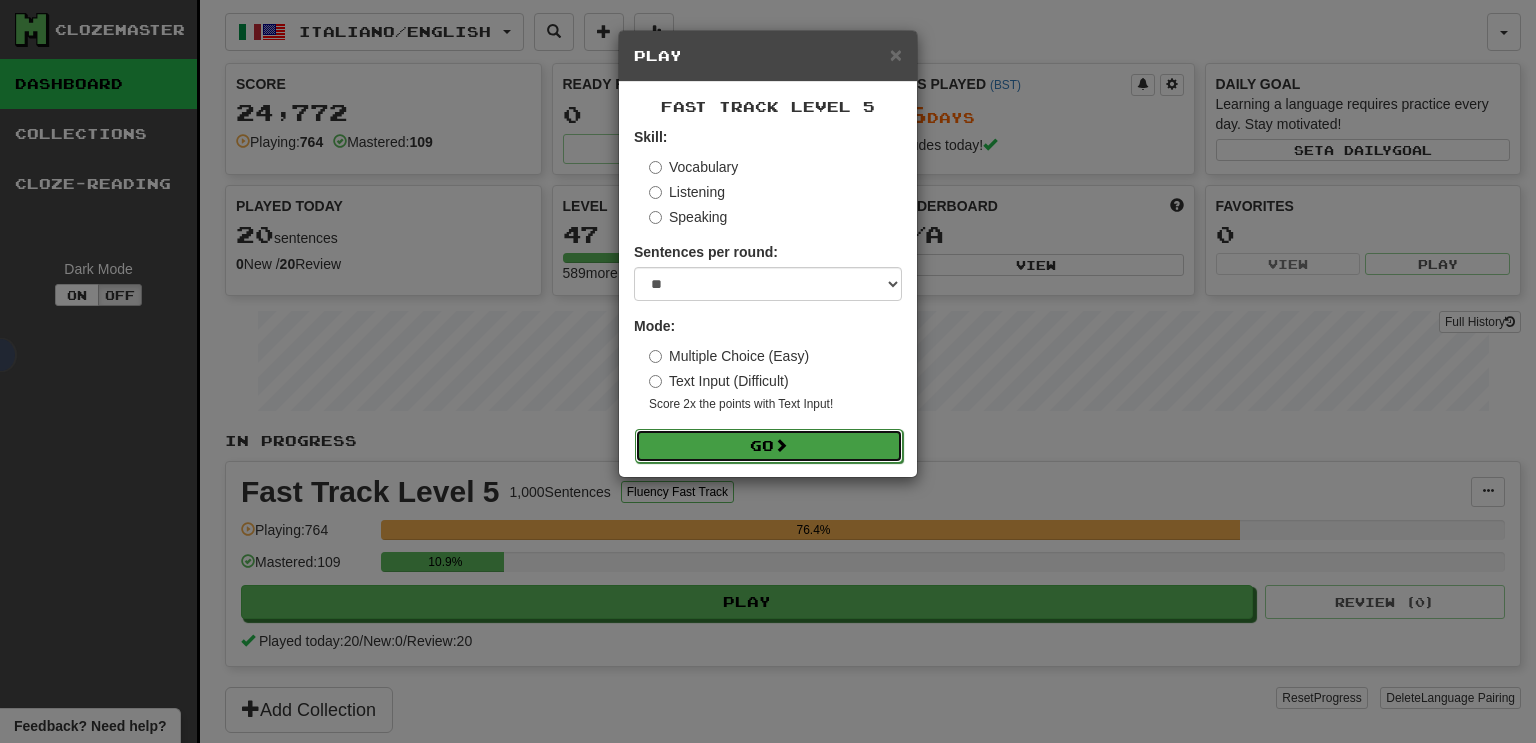 click on "Go" at bounding box center [769, 446] 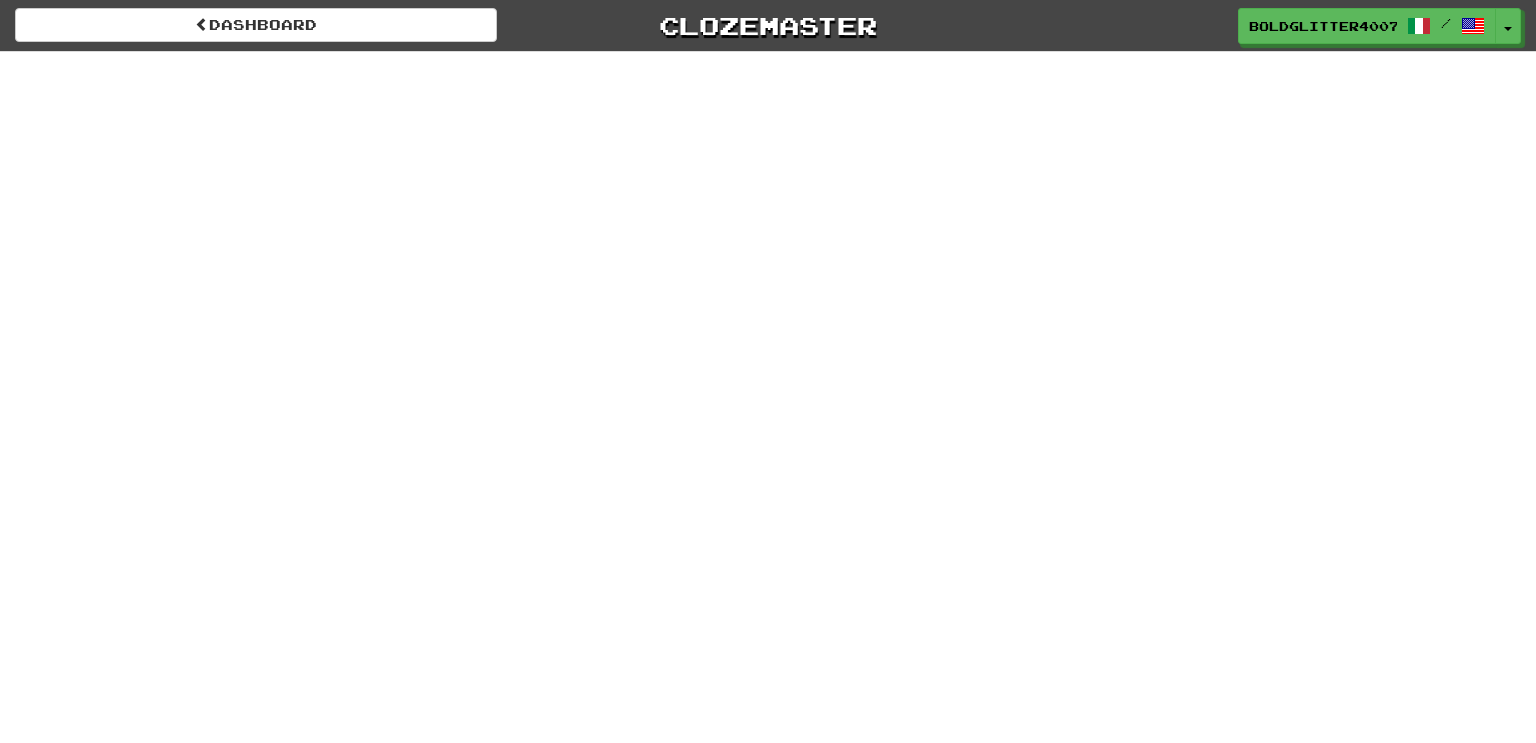 scroll, scrollTop: 0, scrollLeft: 0, axis: both 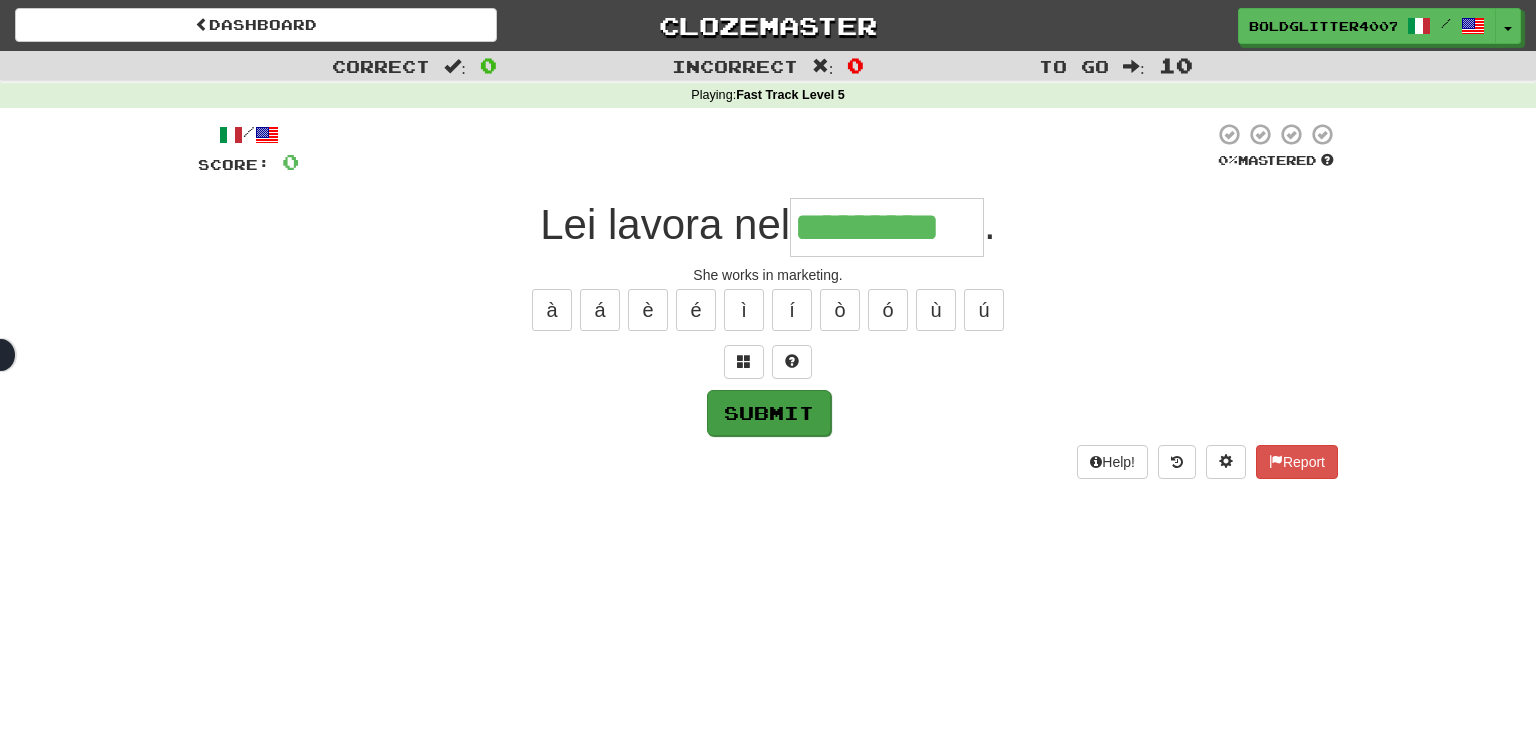 type on "*********" 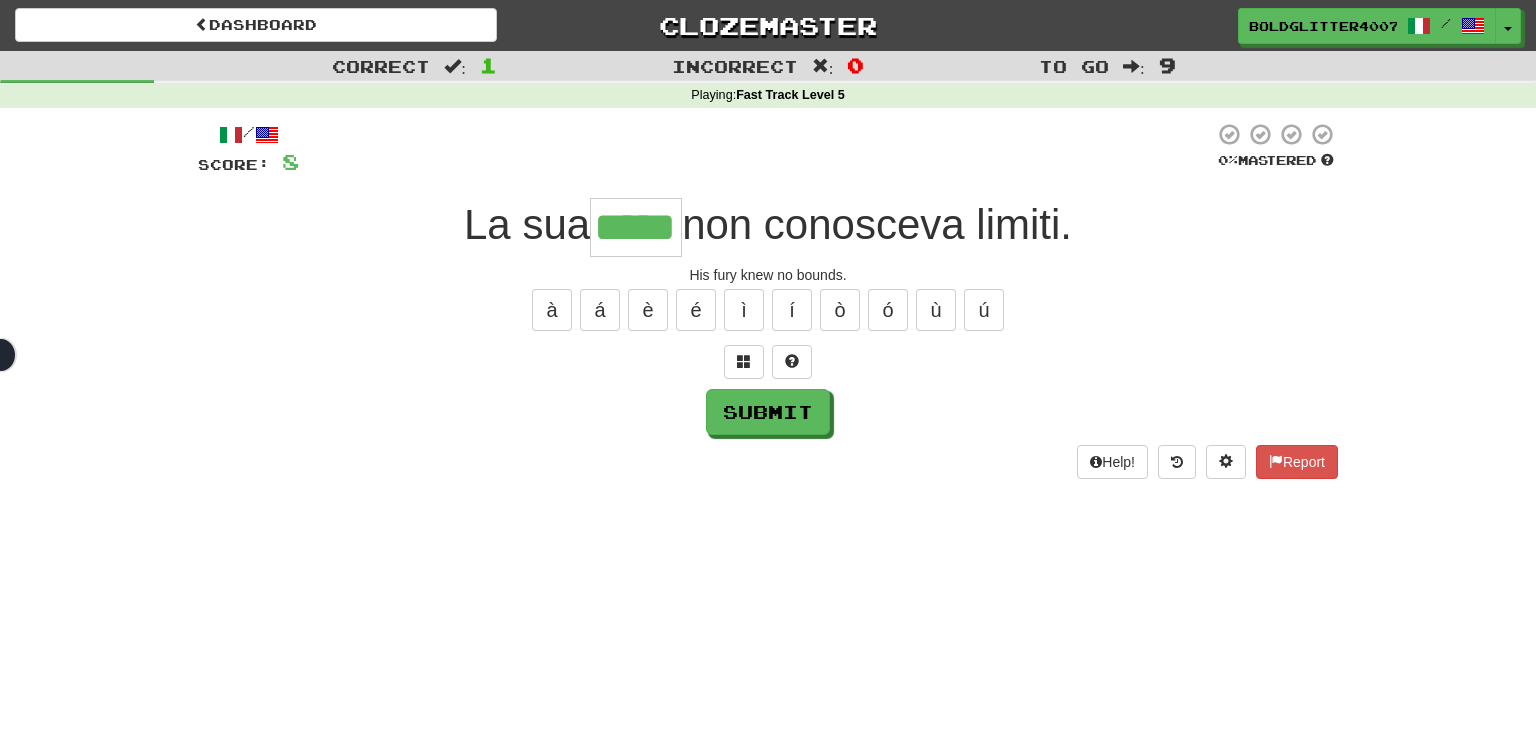 type on "*****" 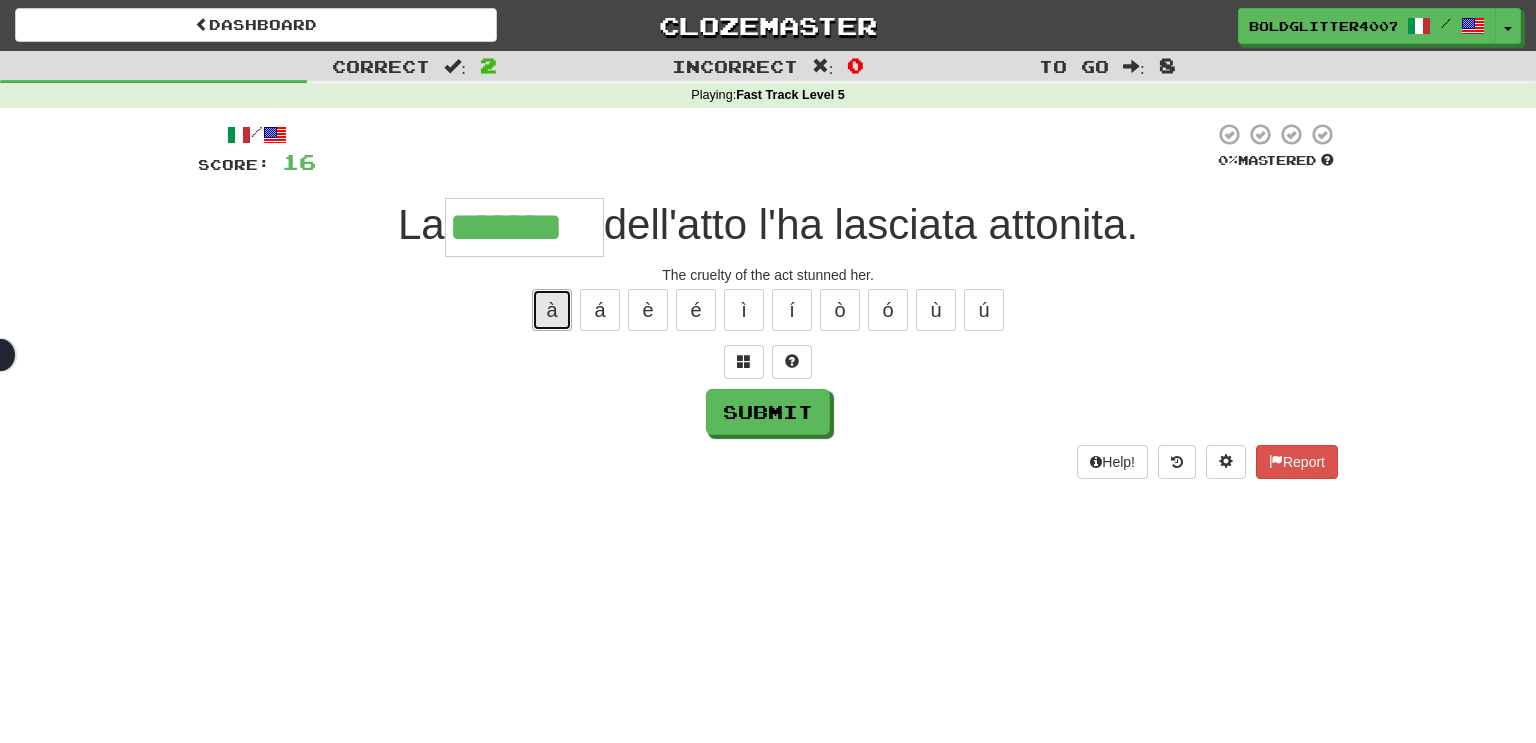 click on "à" at bounding box center (552, 310) 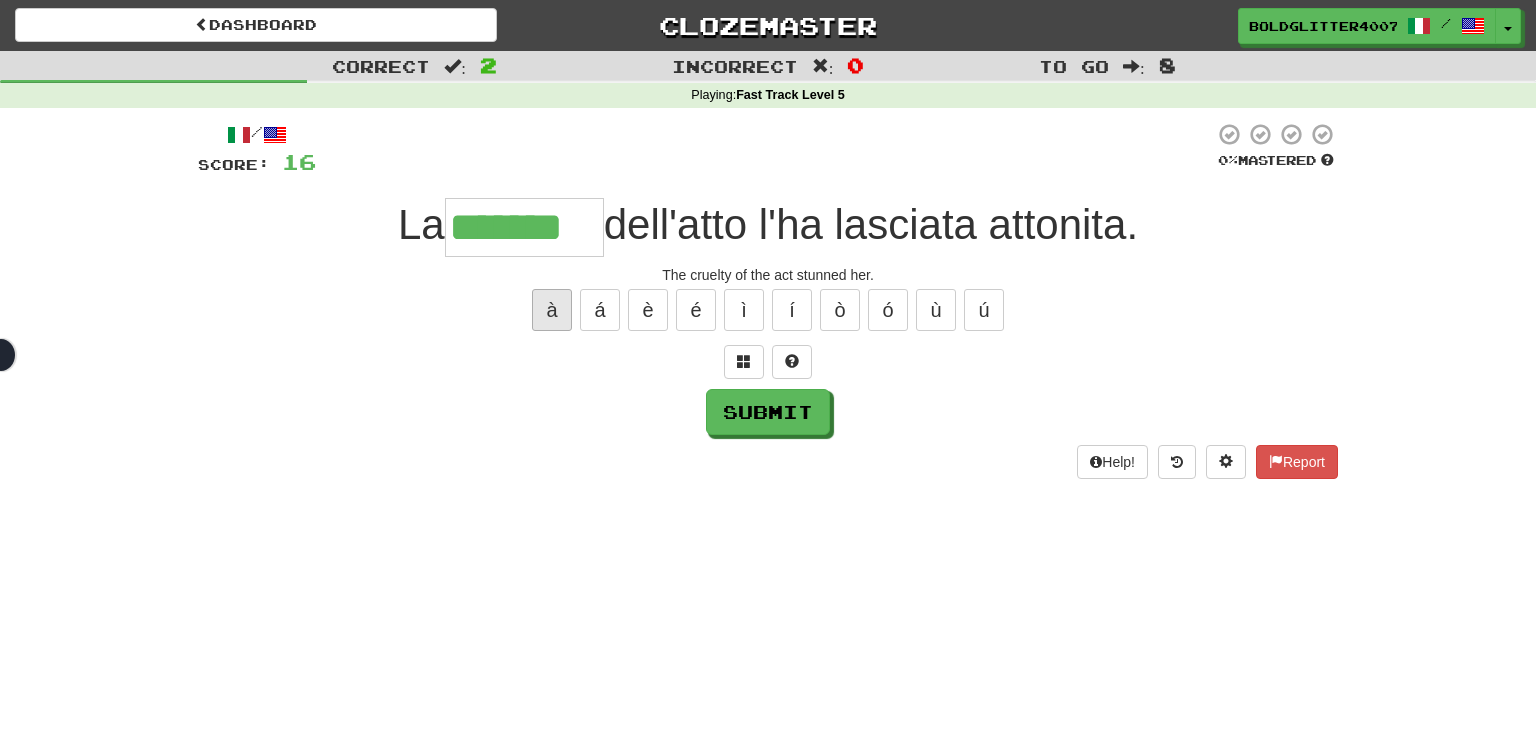 type on "********" 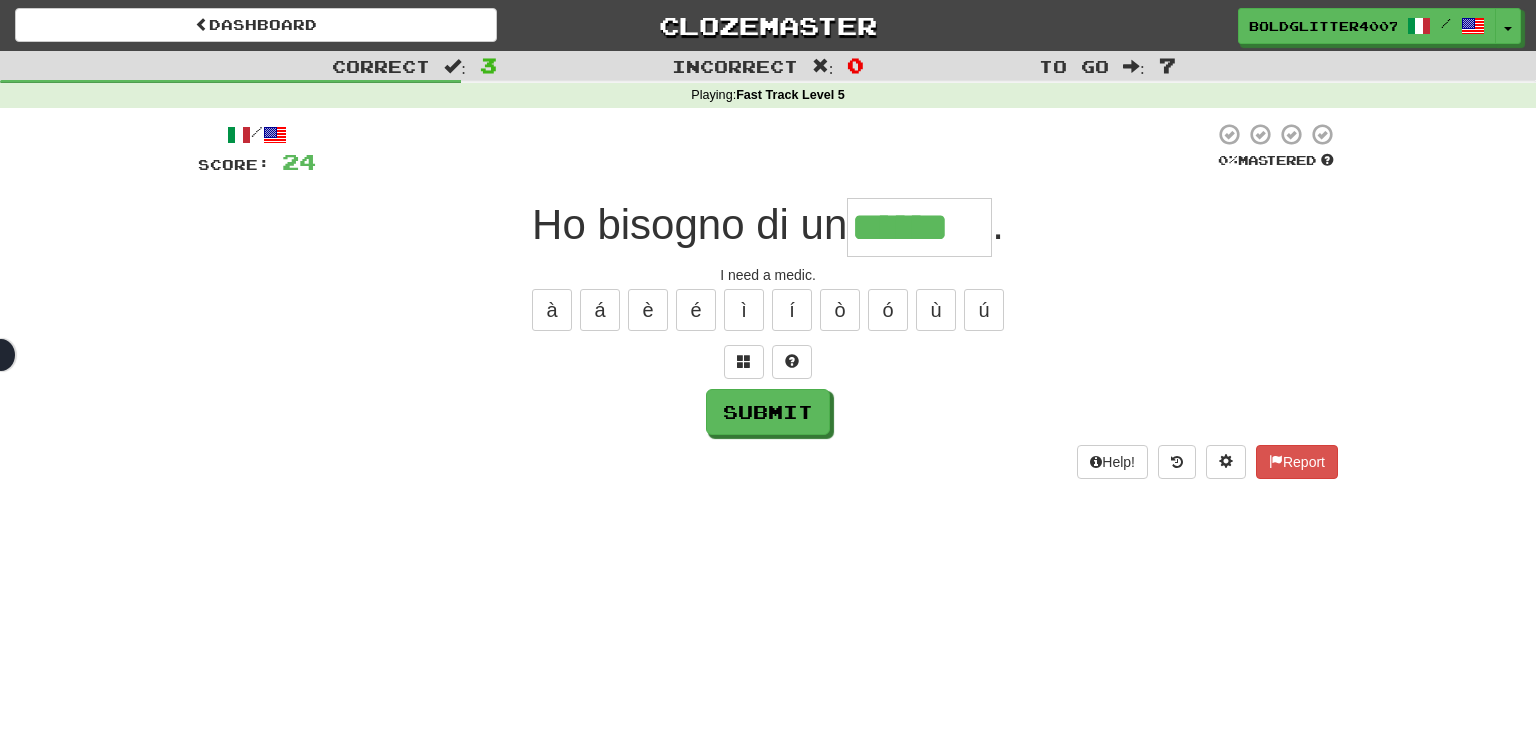 type on "******" 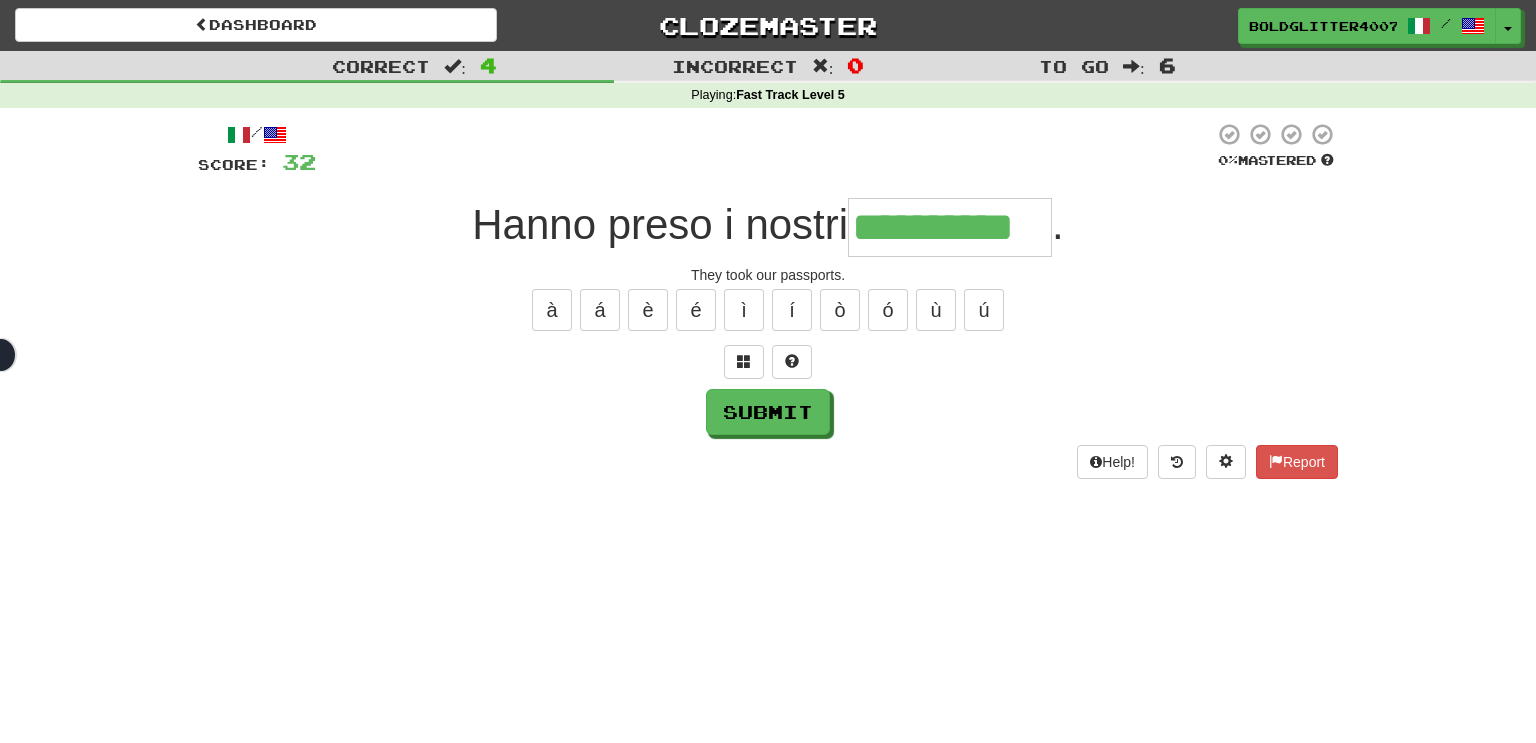type on "**********" 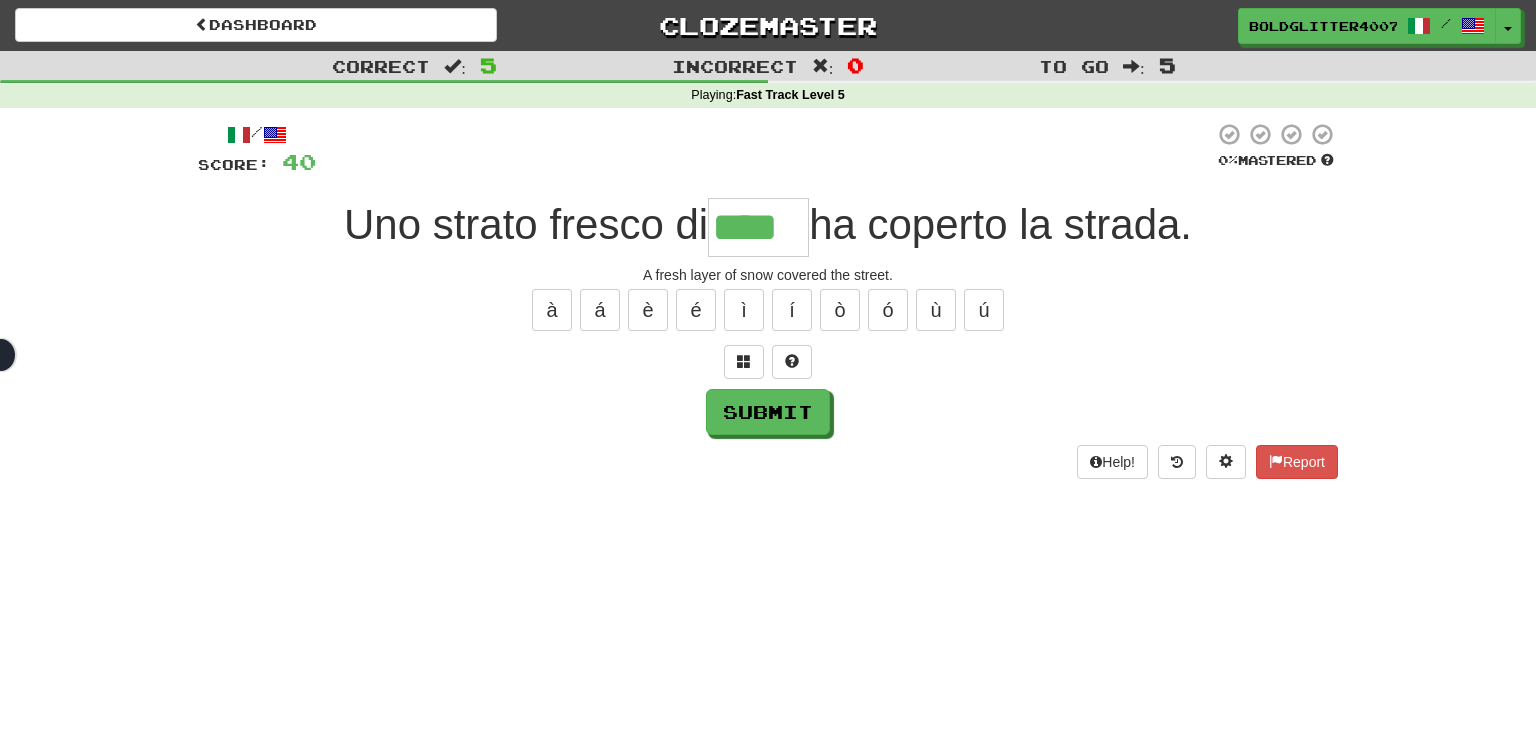 type on "****" 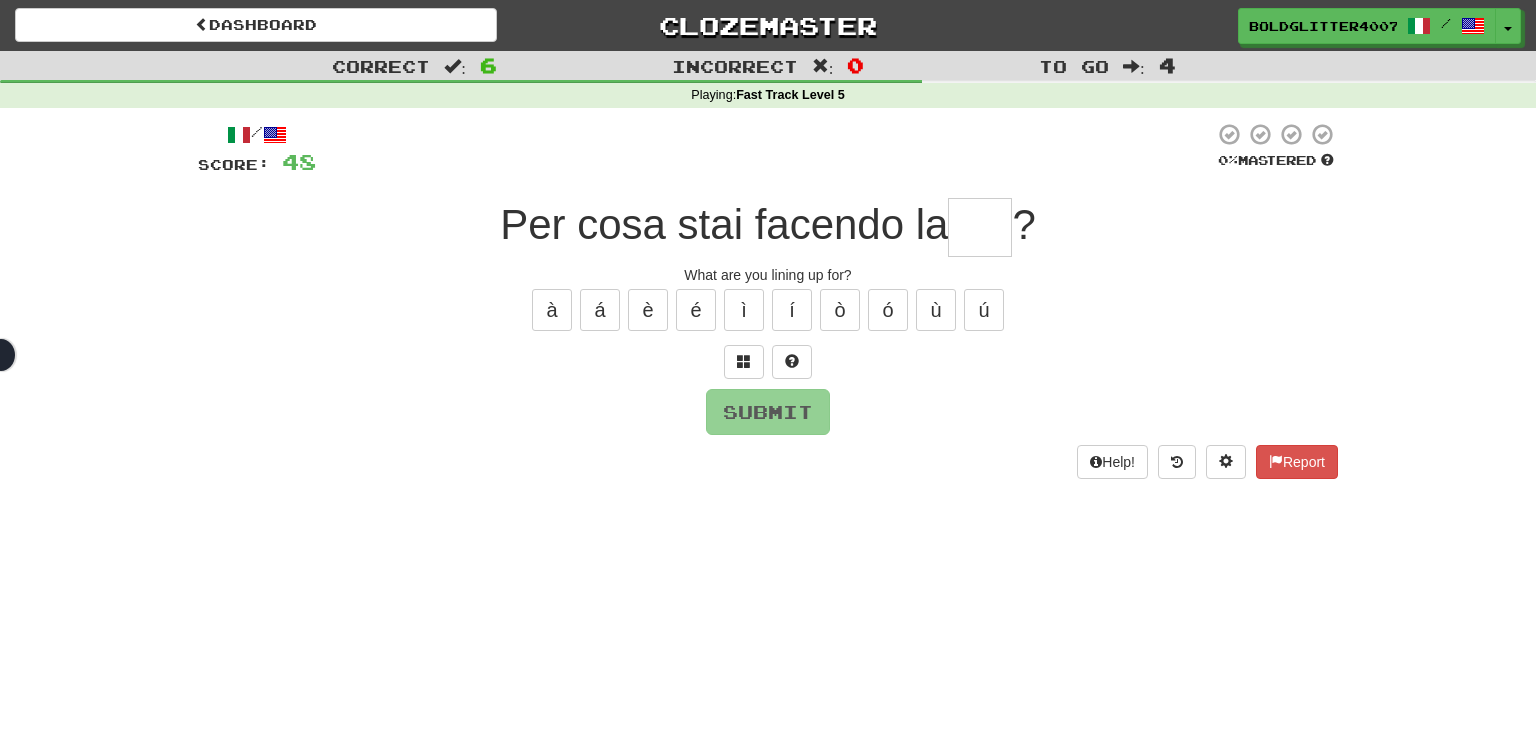 type on "*" 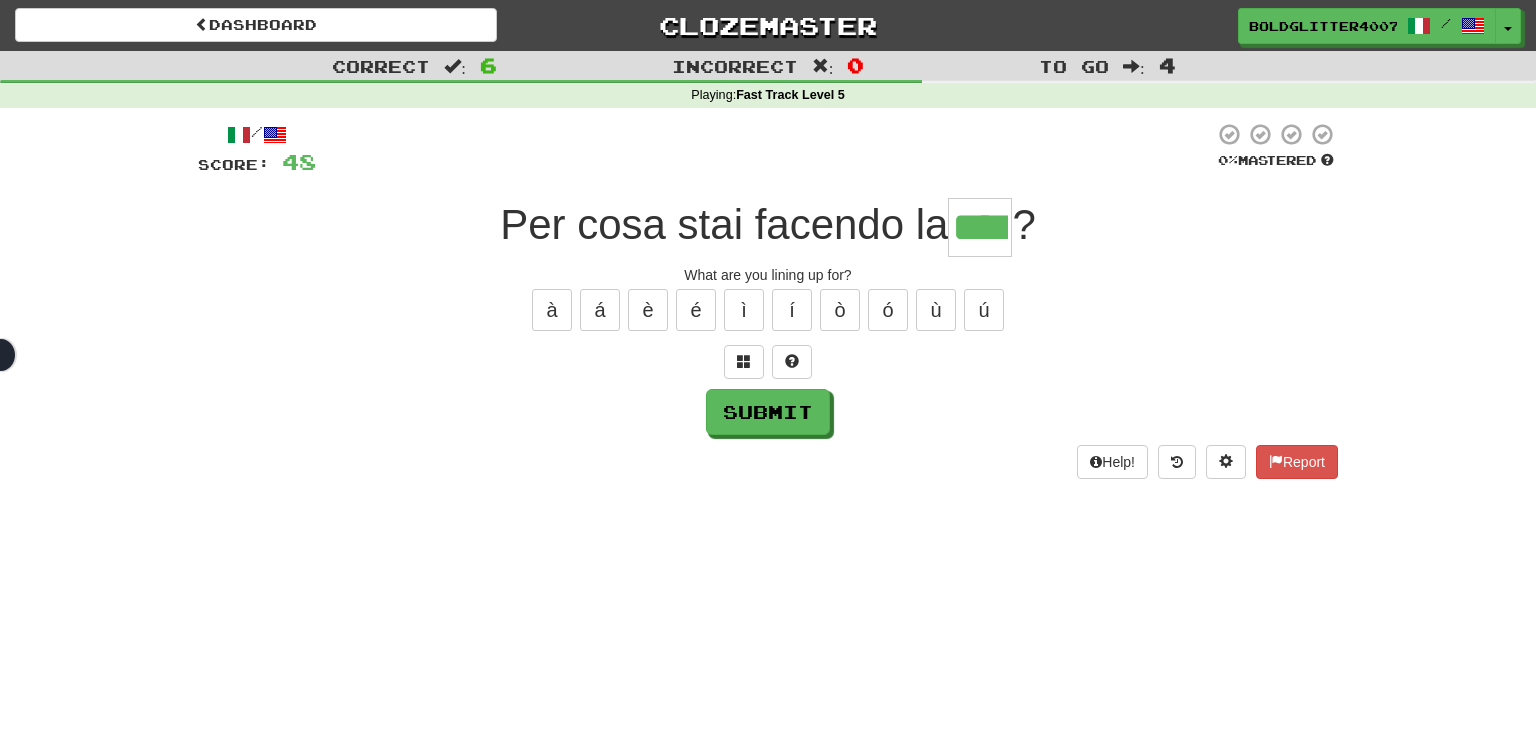 type on "****" 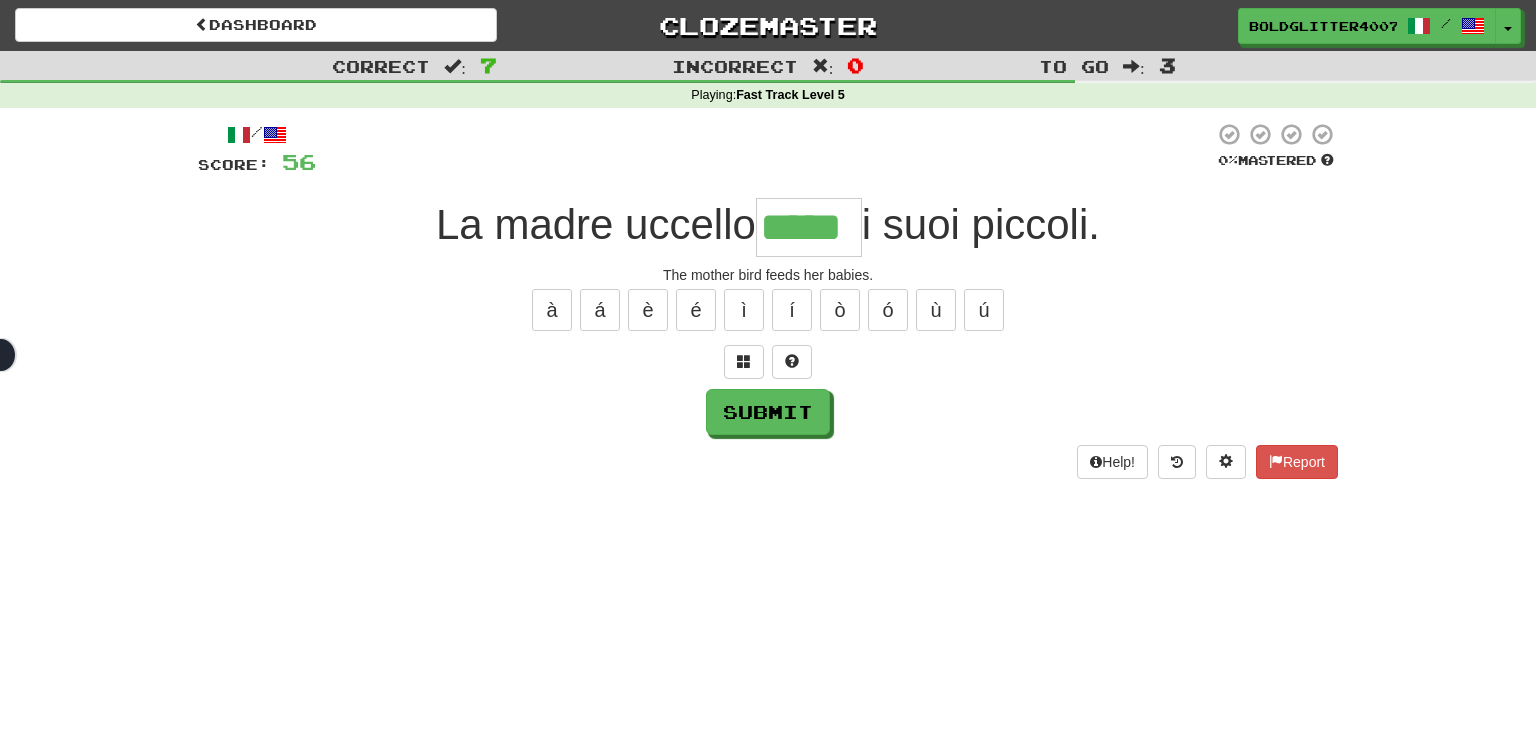 type on "*****" 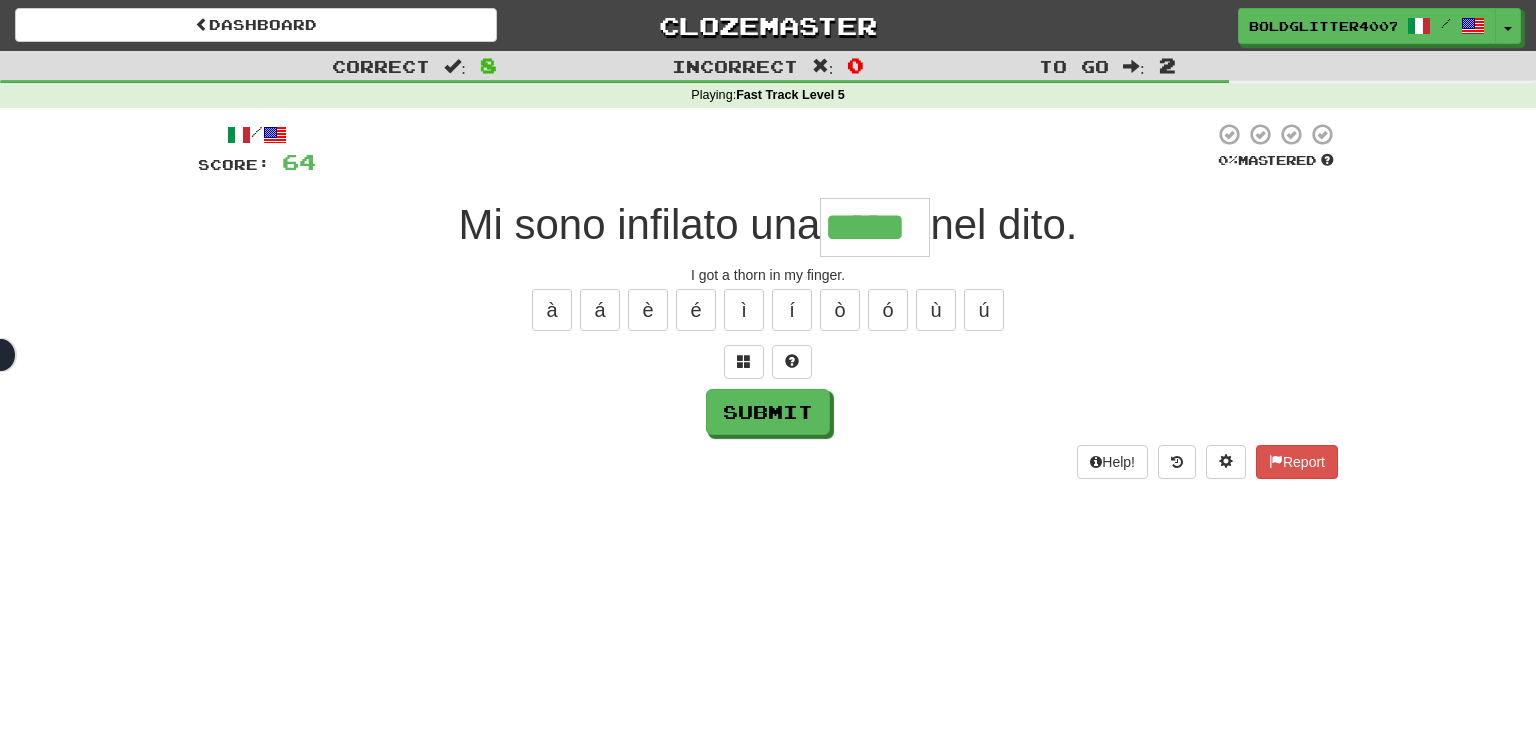 type on "*****" 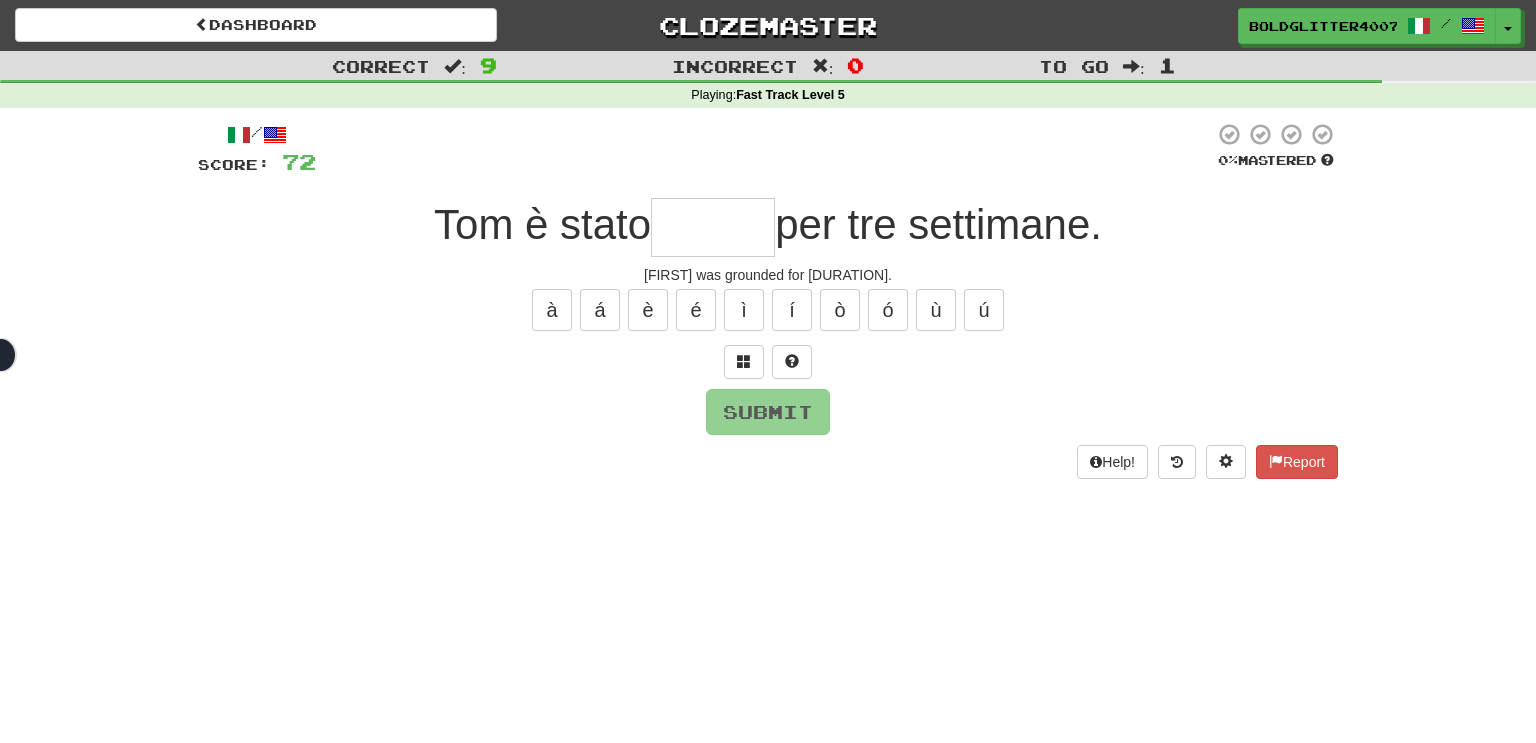type on "*" 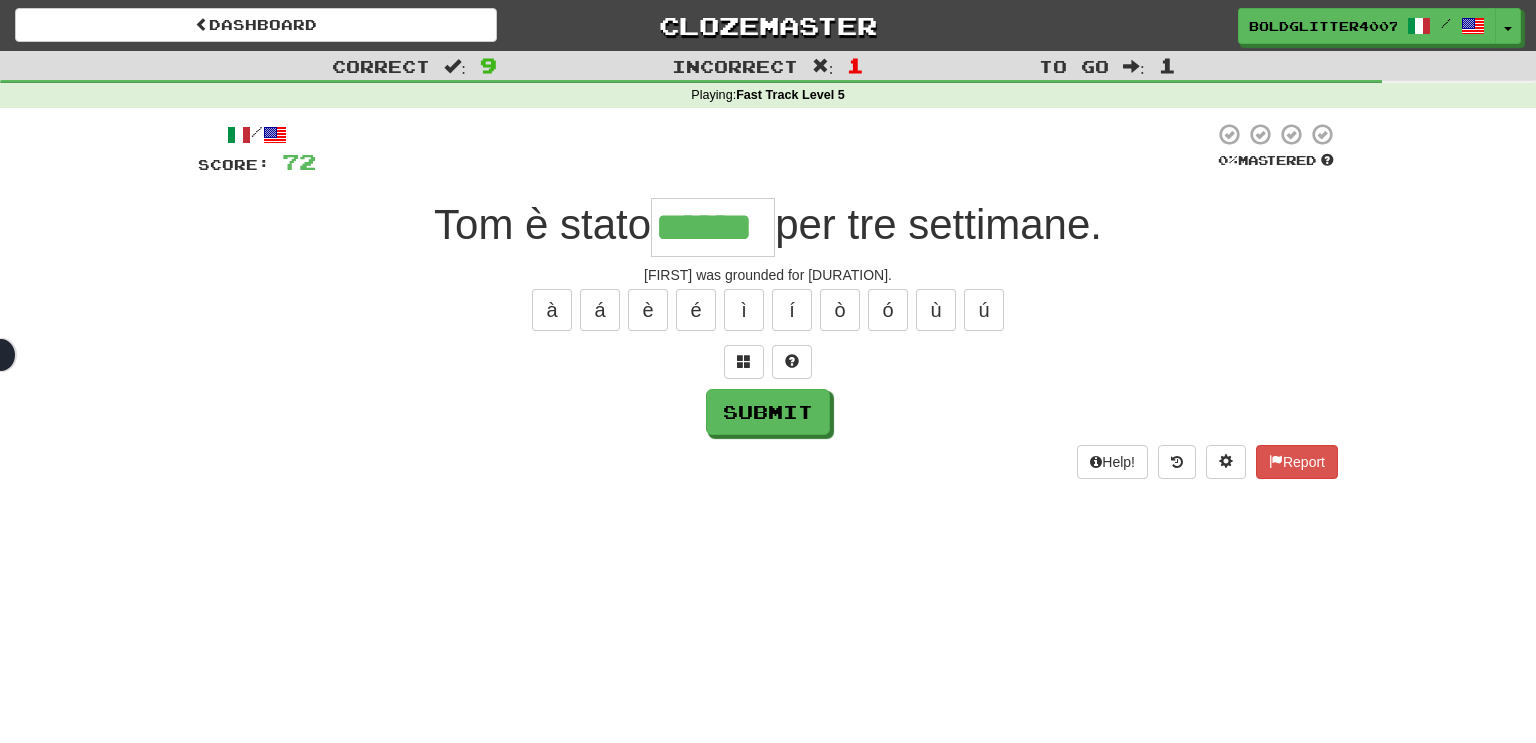 type on "******" 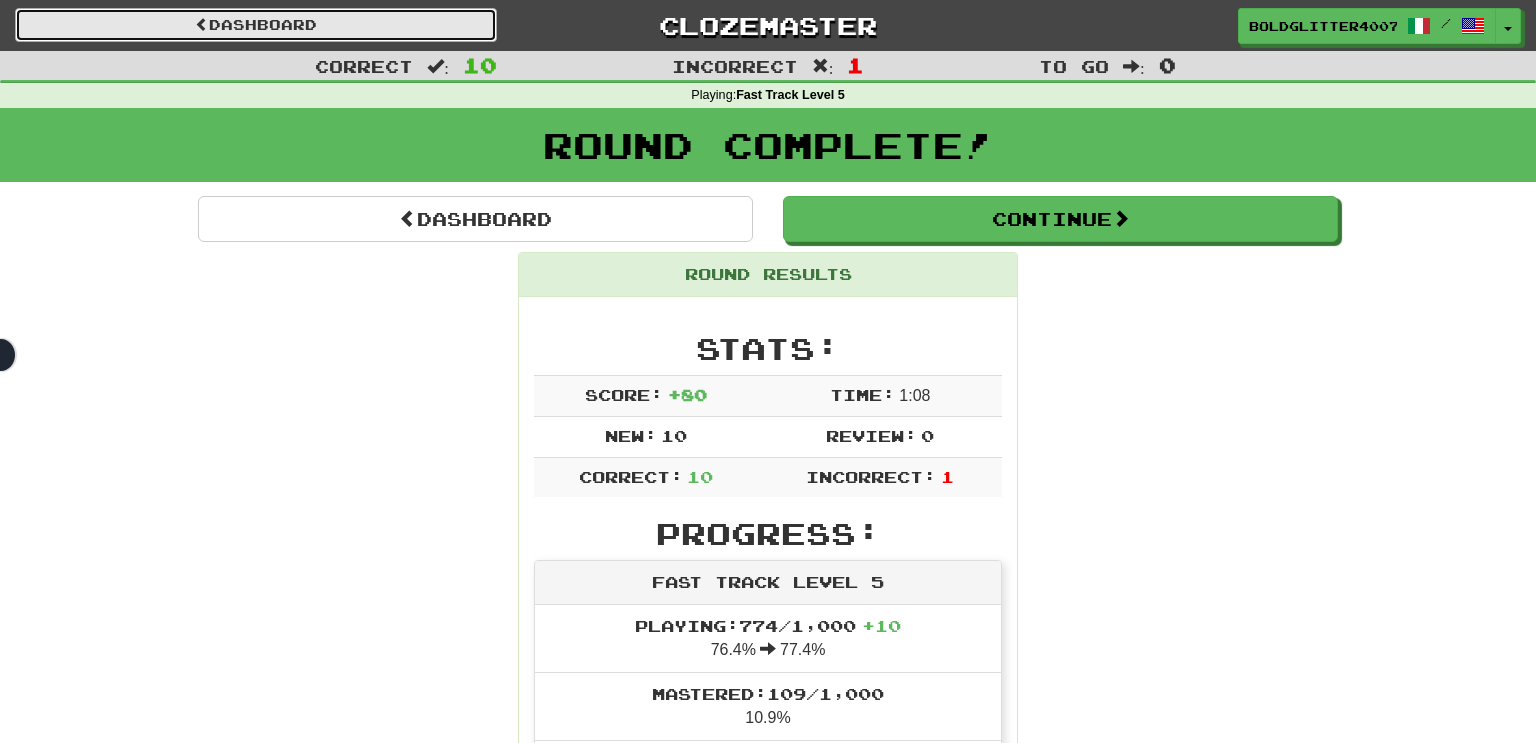 click on "Dashboard" at bounding box center [256, 25] 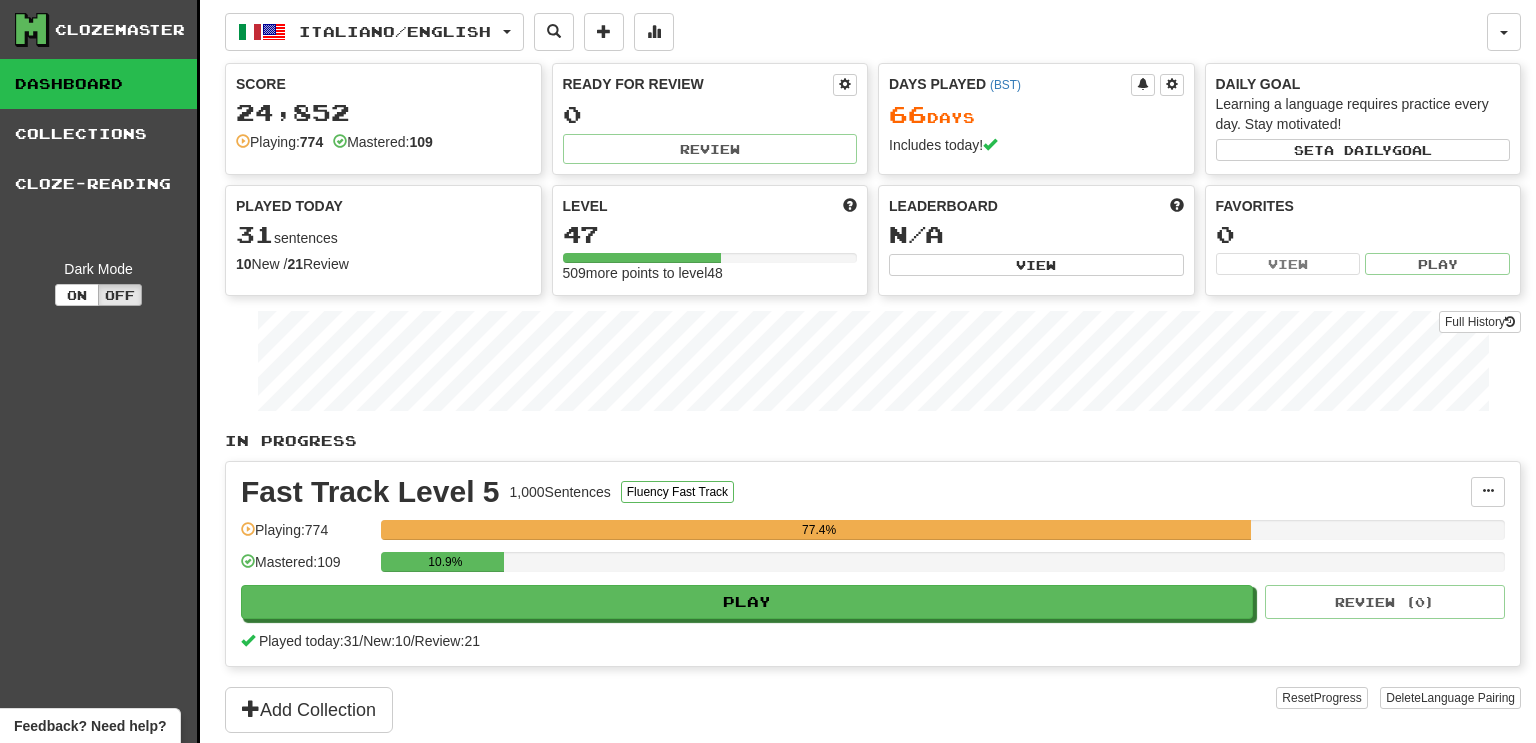 scroll, scrollTop: 0, scrollLeft: 0, axis: both 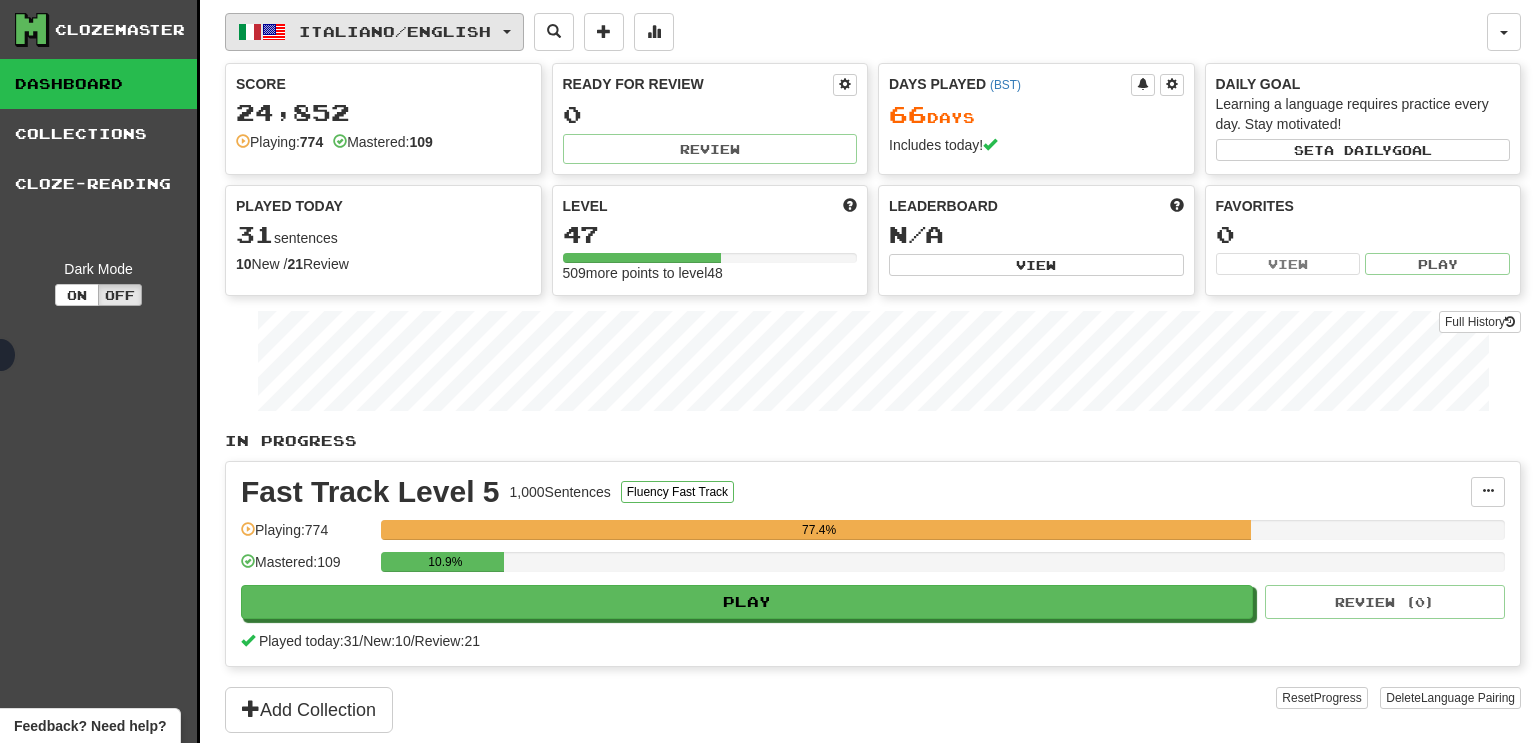 click on "Italiano  /  English" at bounding box center [395, 31] 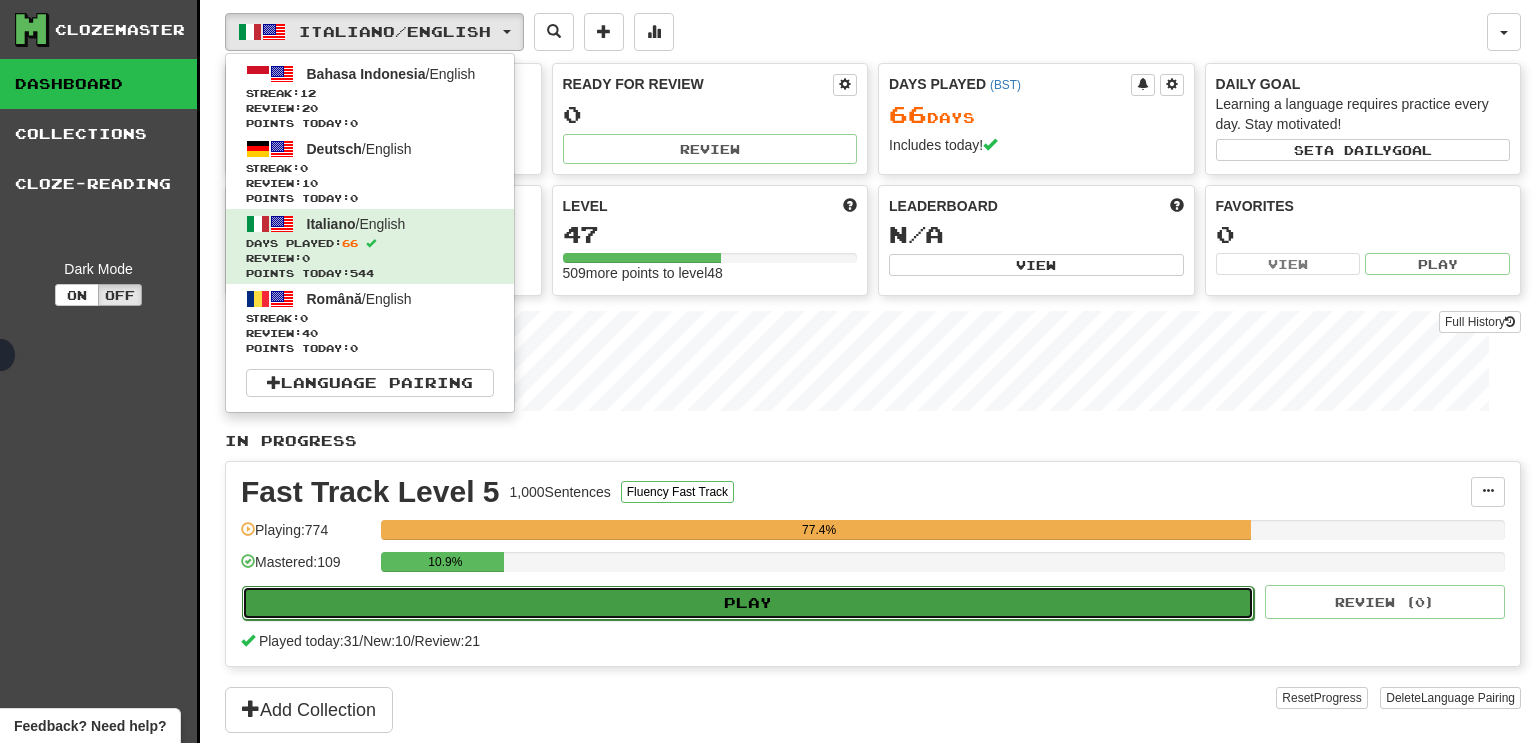 click on "Play" at bounding box center (748, 603) 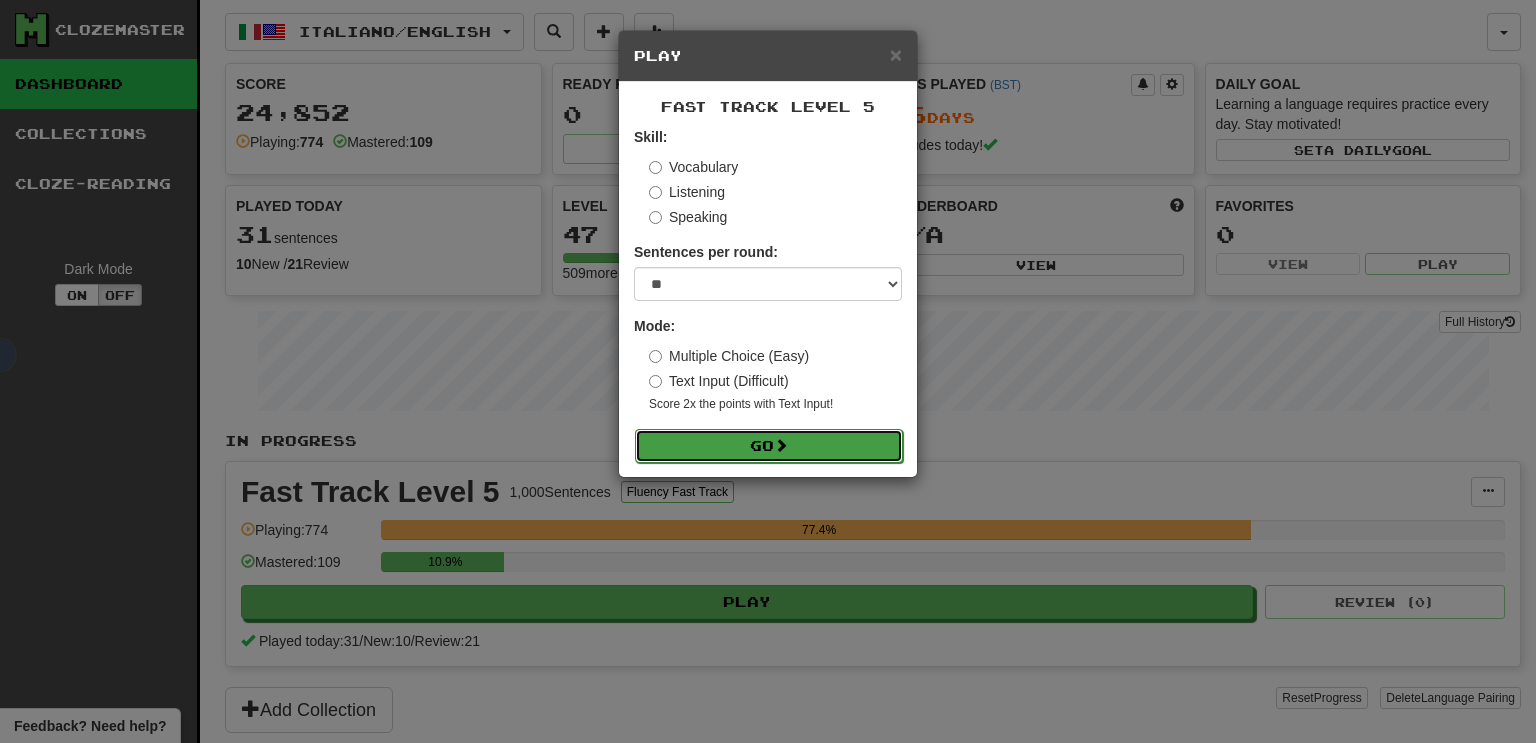 click on "Go" at bounding box center [769, 446] 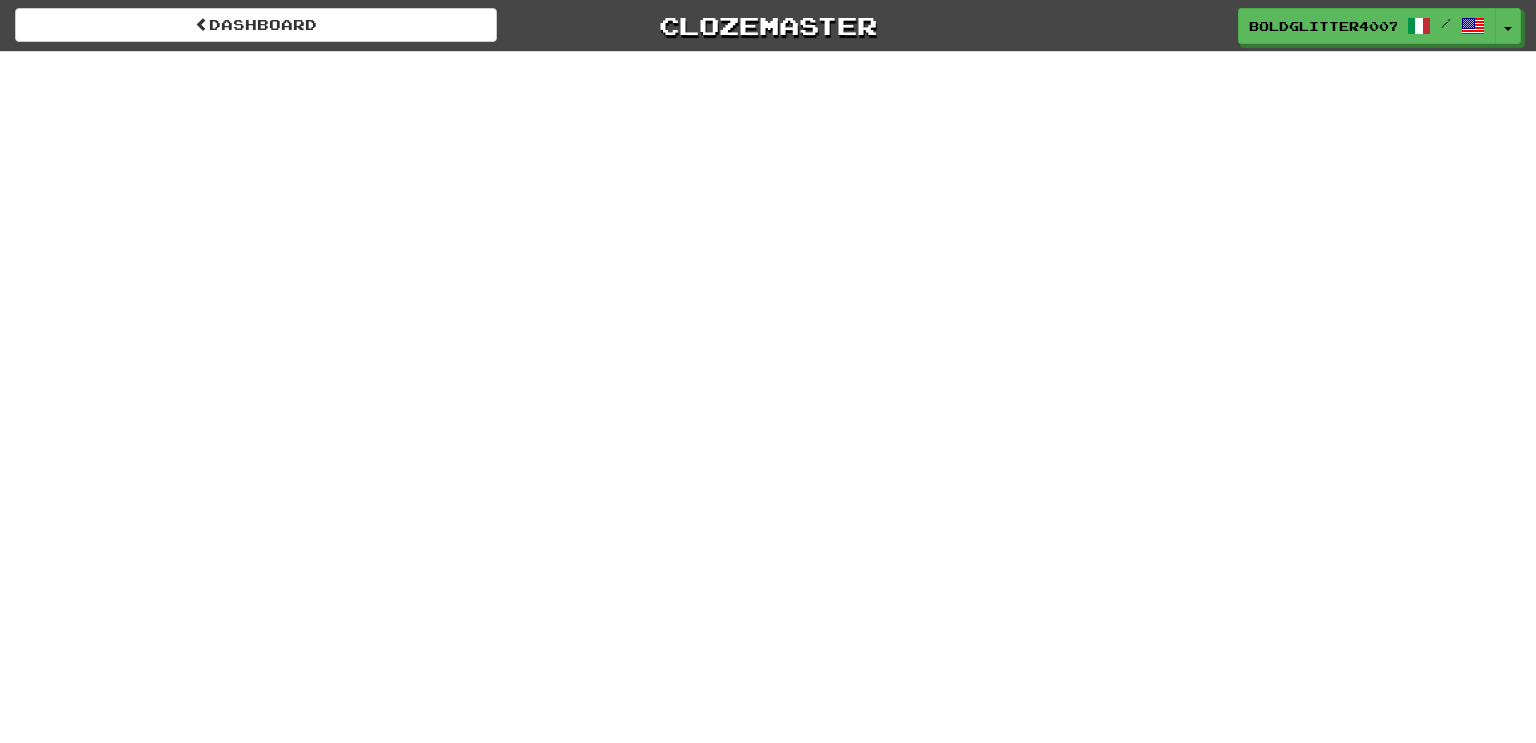 scroll, scrollTop: 0, scrollLeft: 0, axis: both 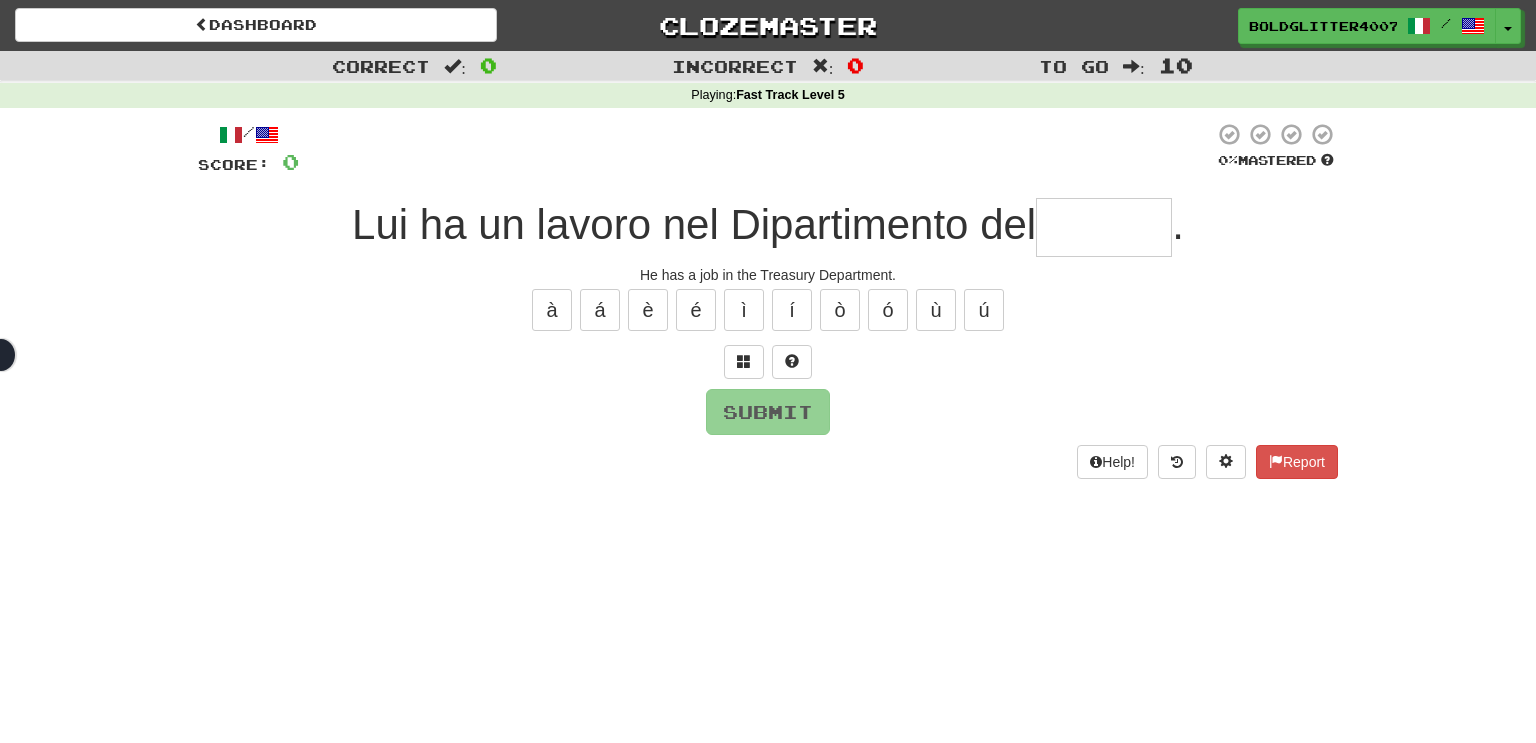 type on "*" 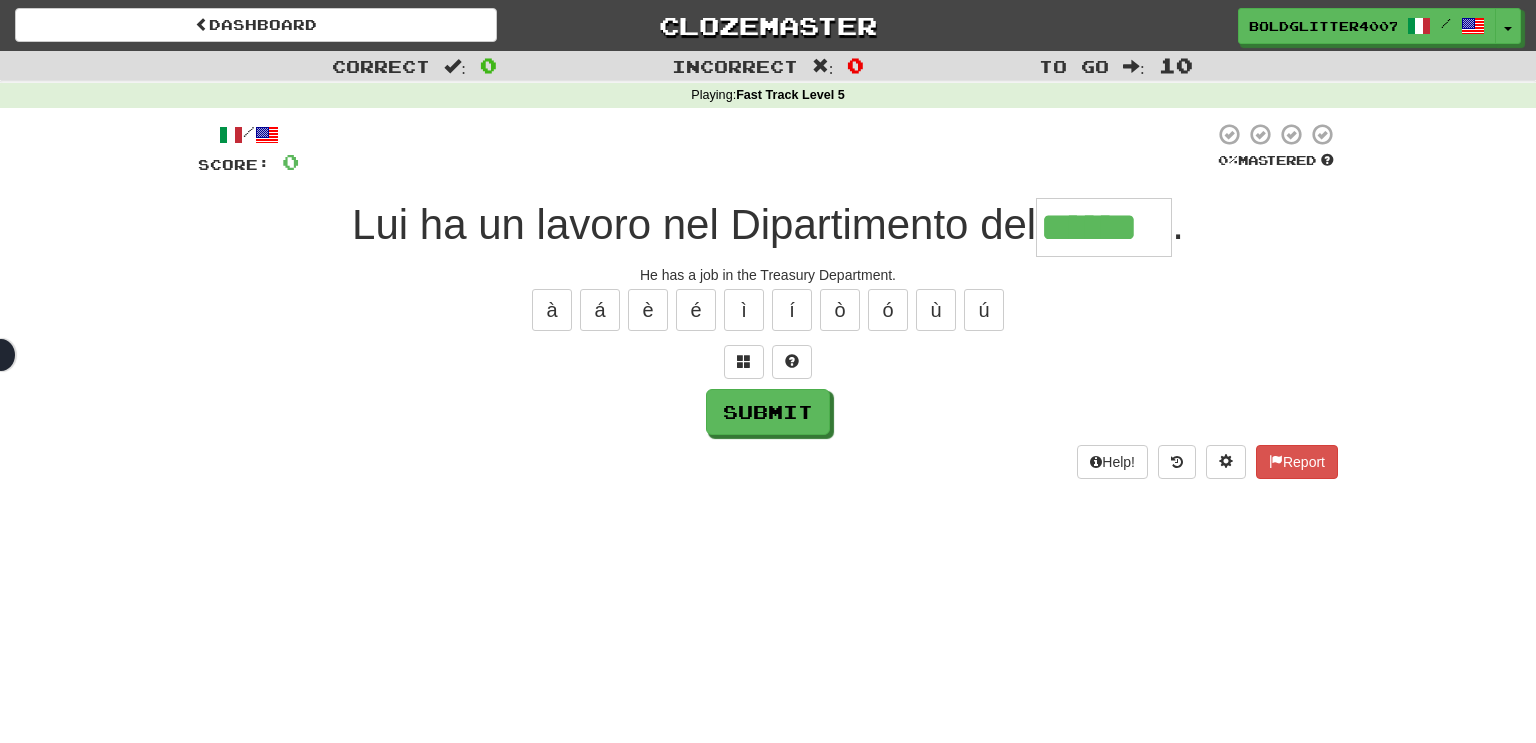 type on "******" 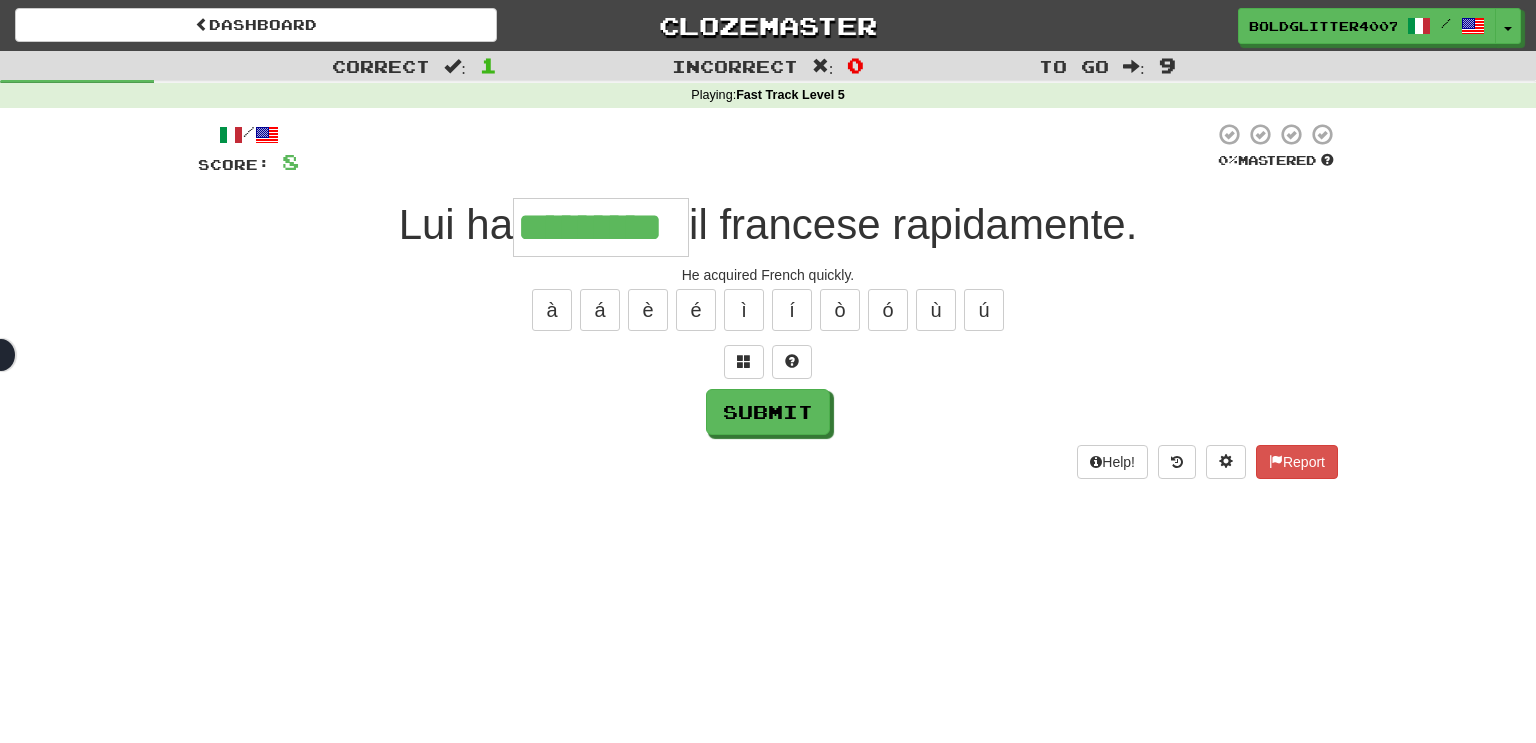 type on "*********" 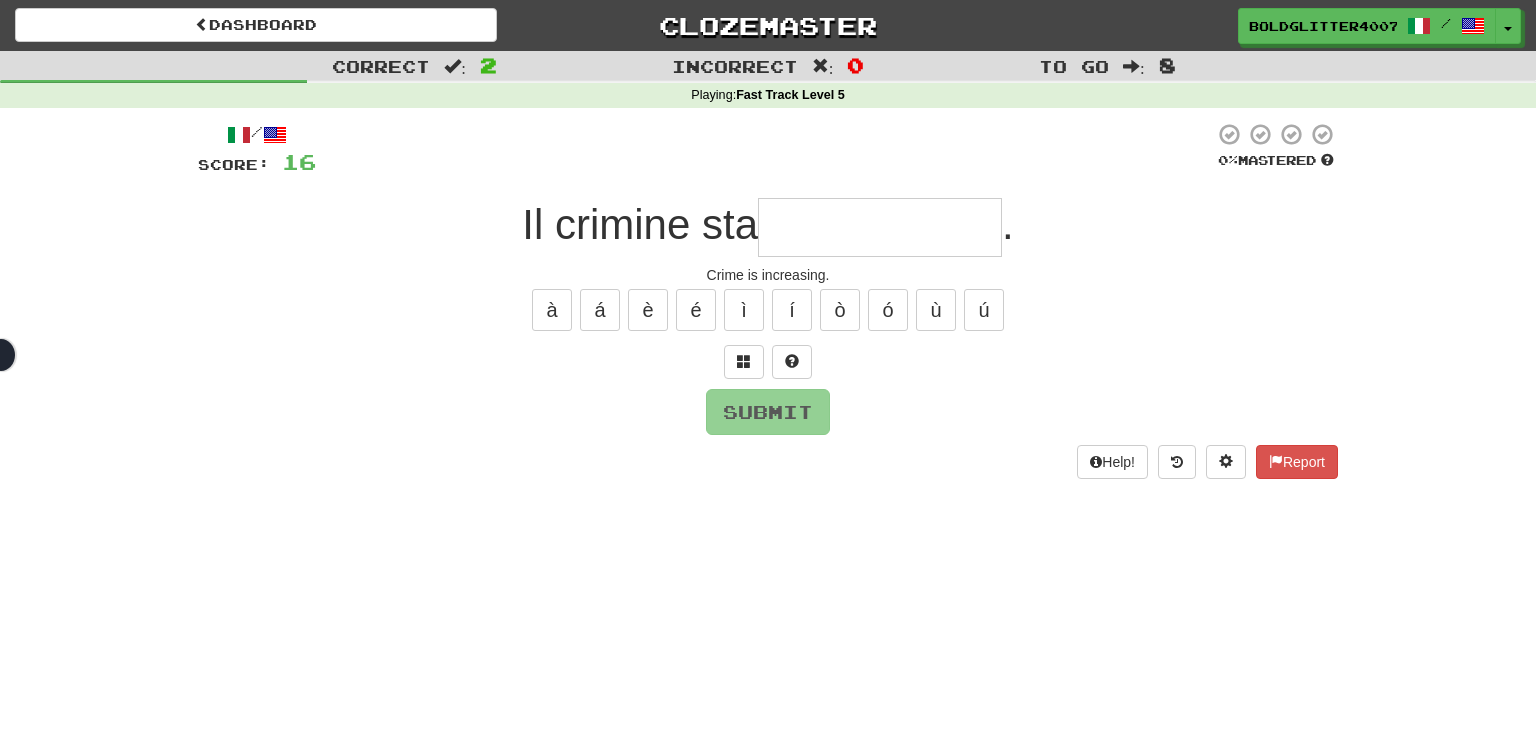 type on "*" 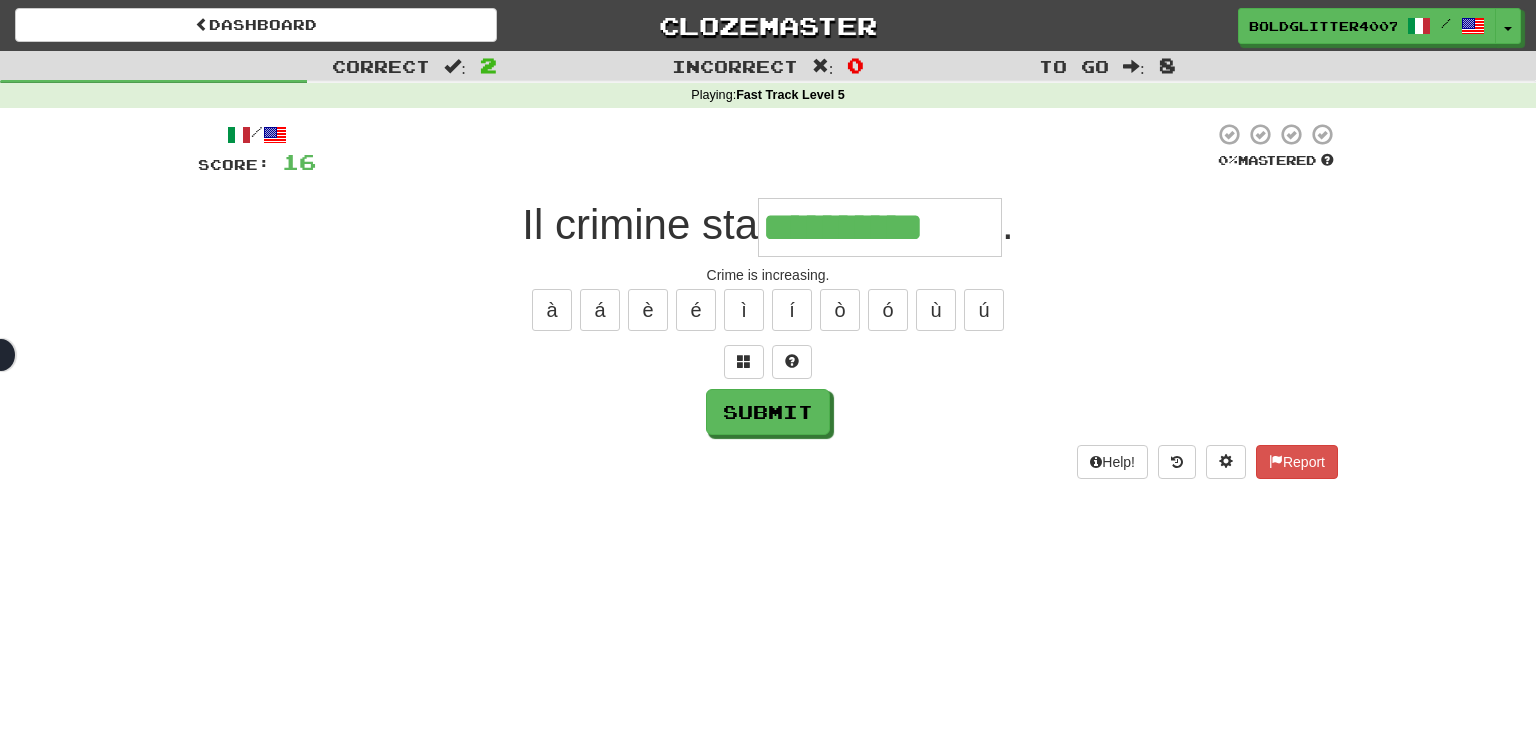 type on "**********" 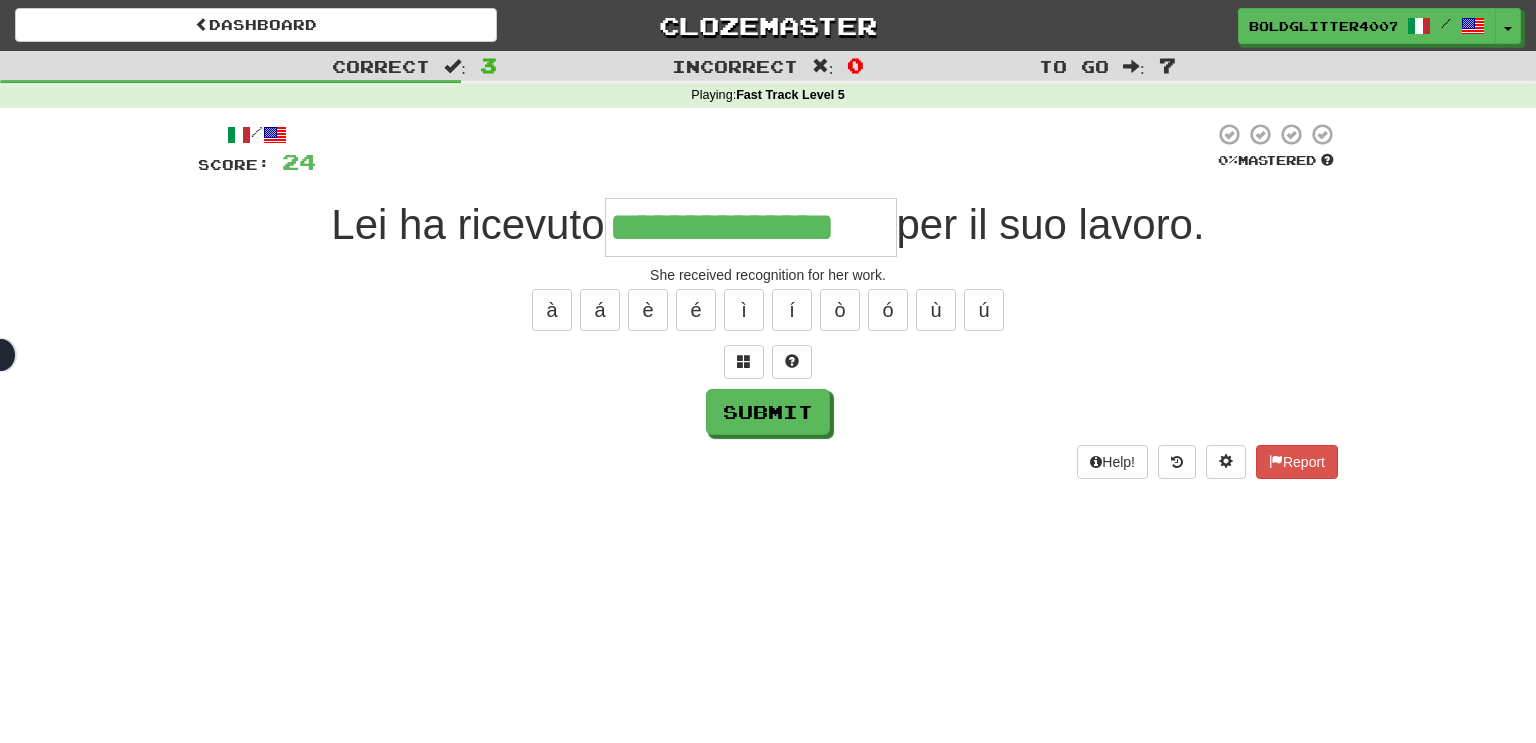 type on "**********" 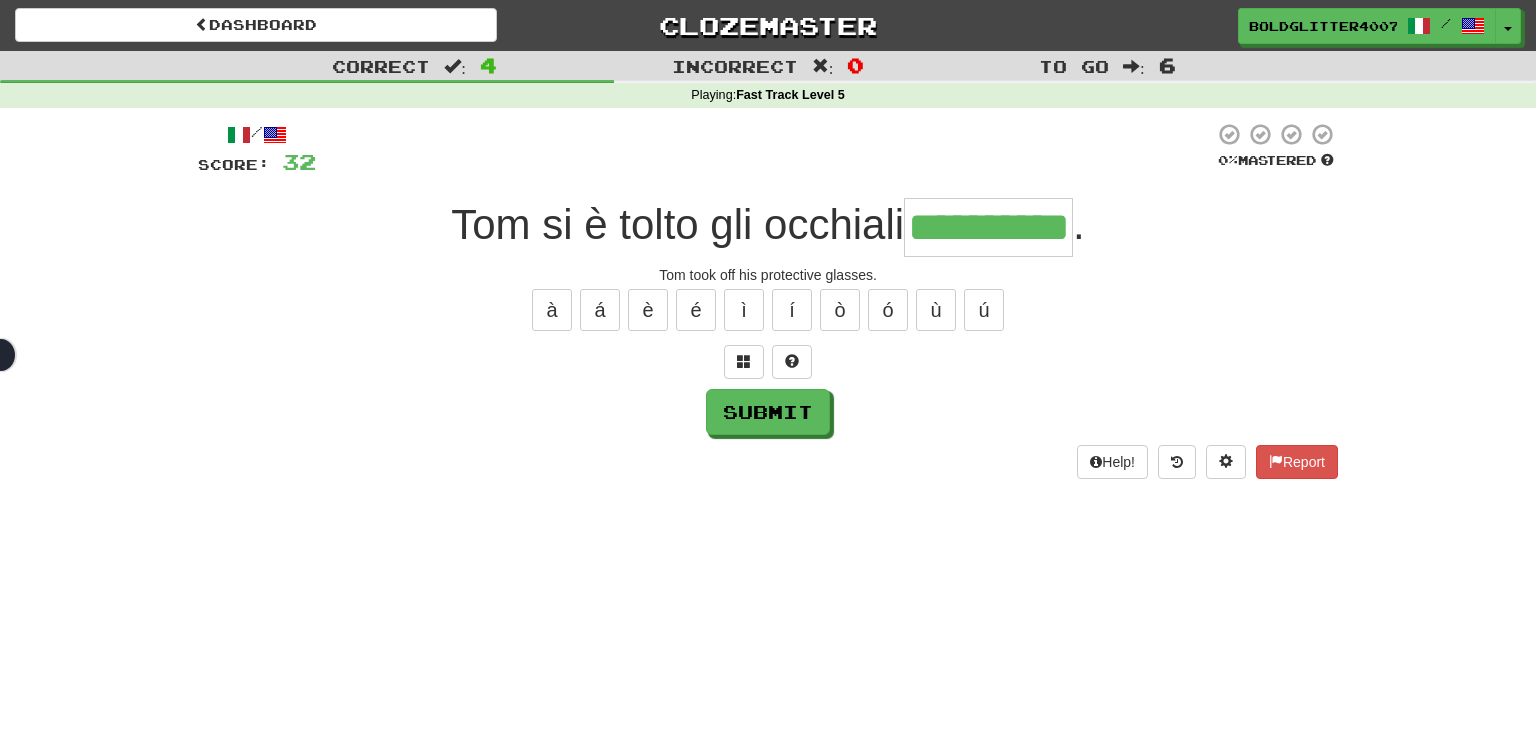 type on "**********" 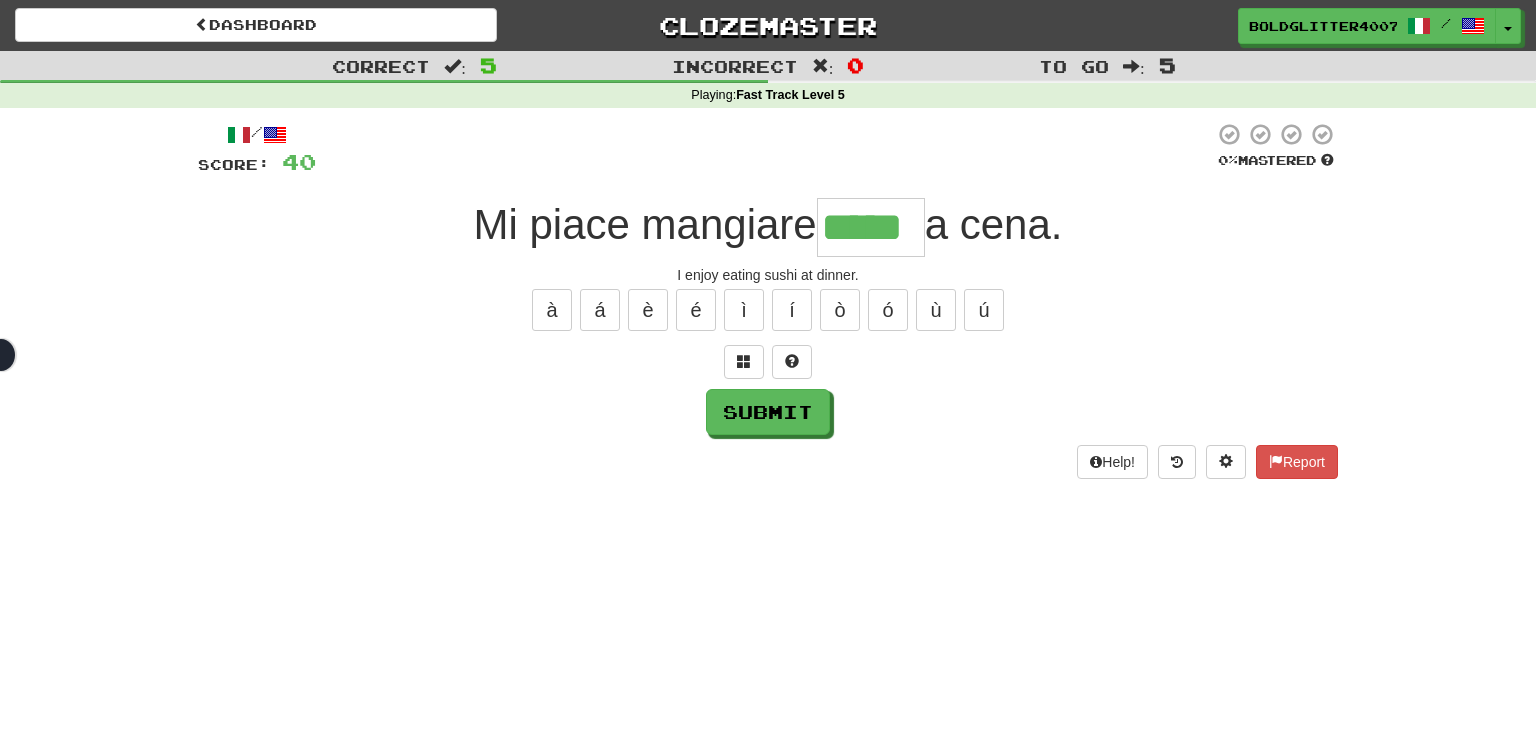 type on "*****" 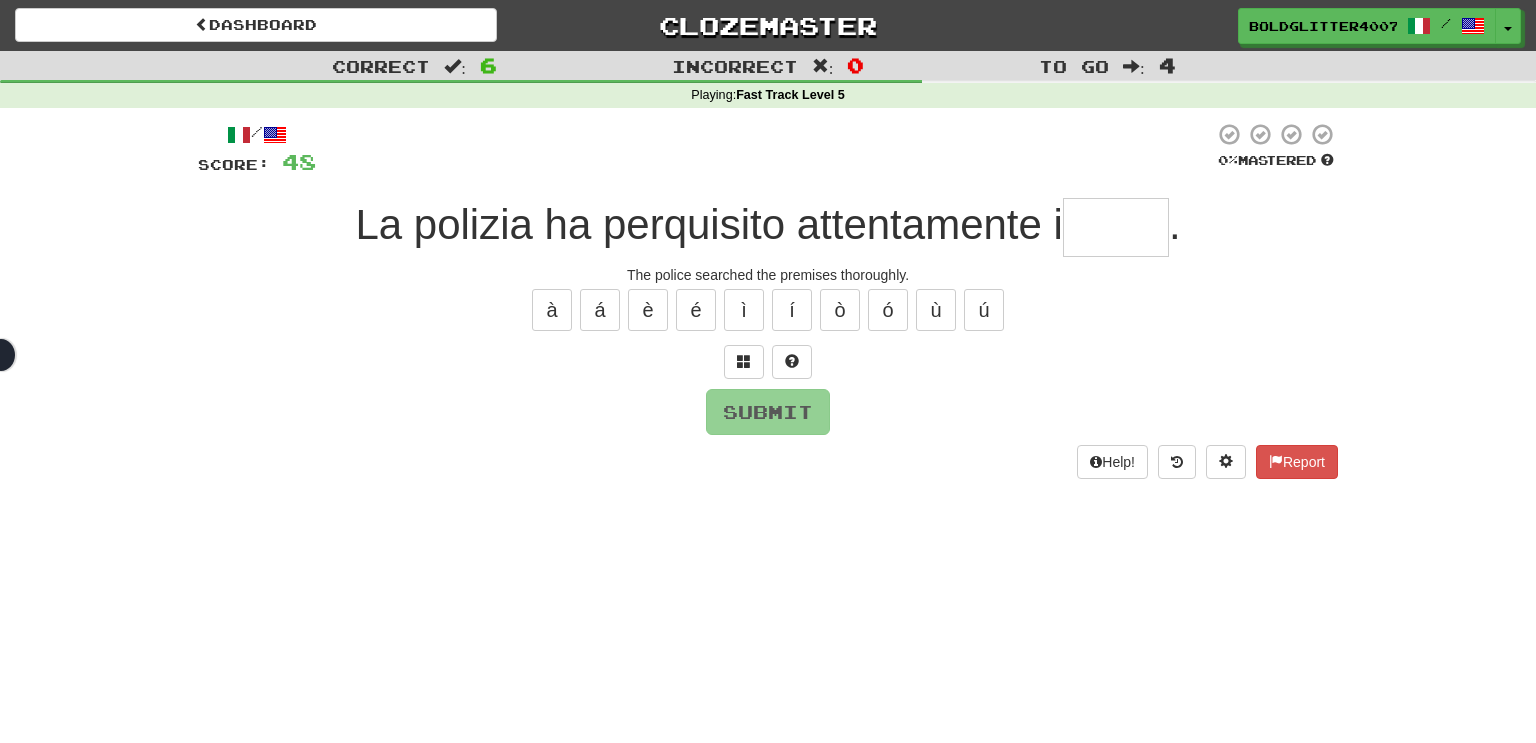 type on "*" 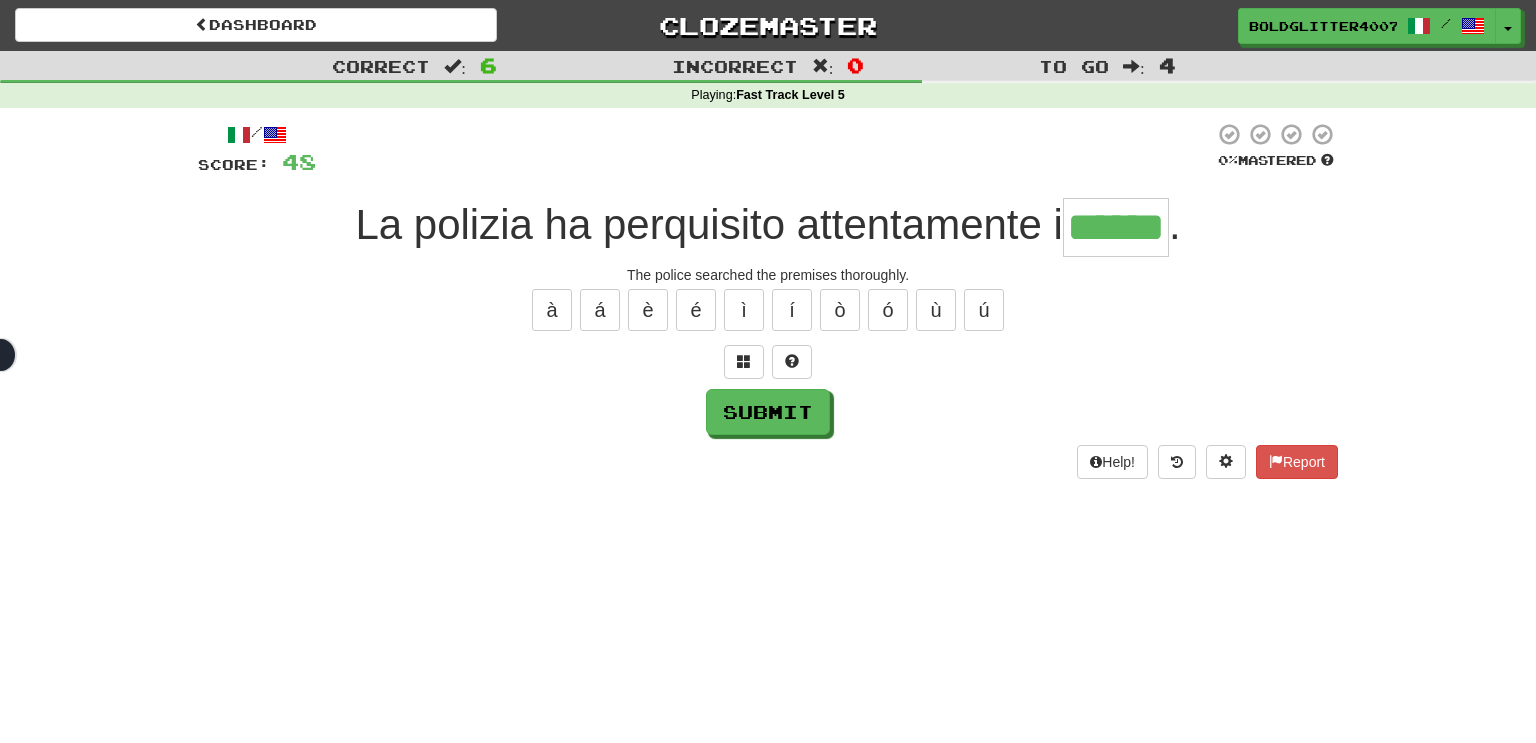 type on "******" 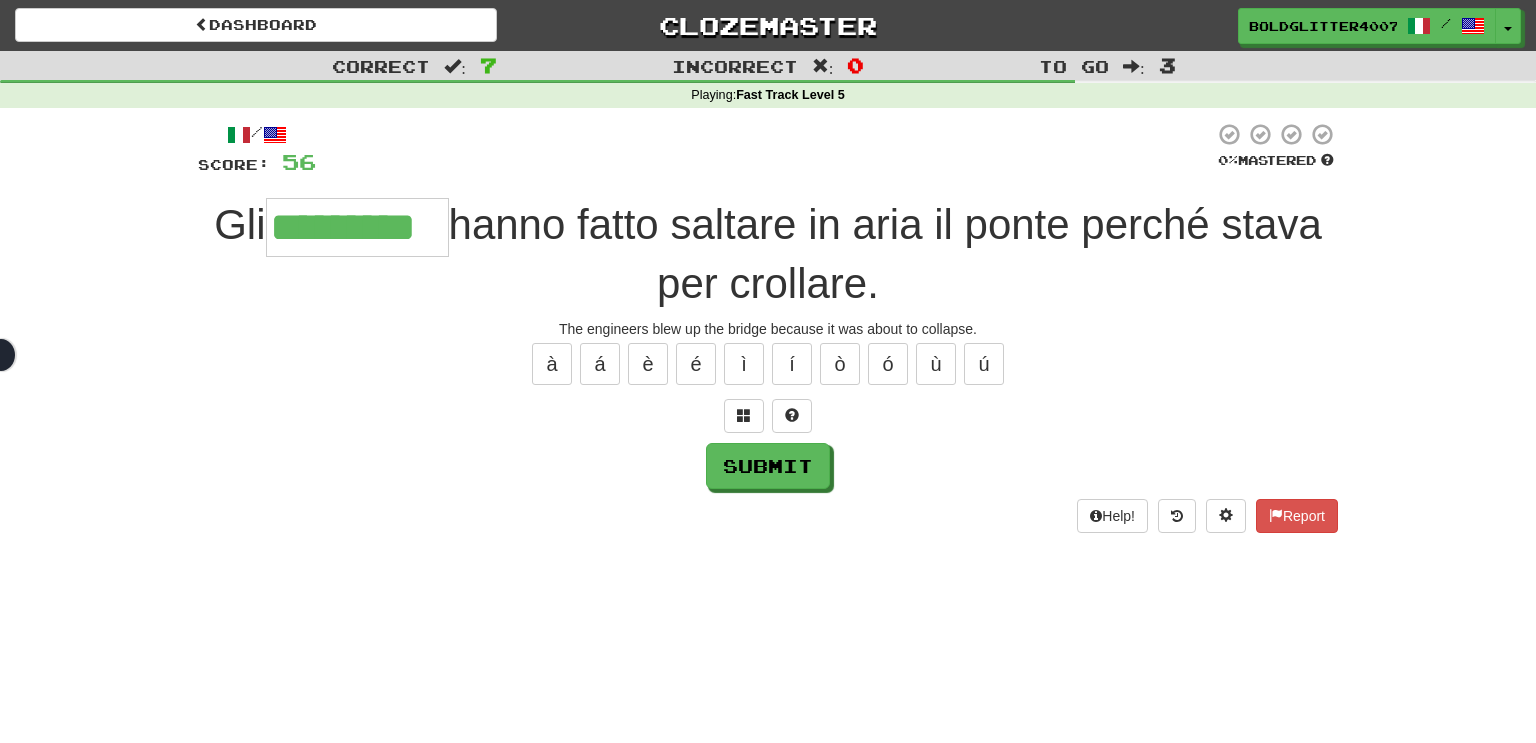 type on "*********" 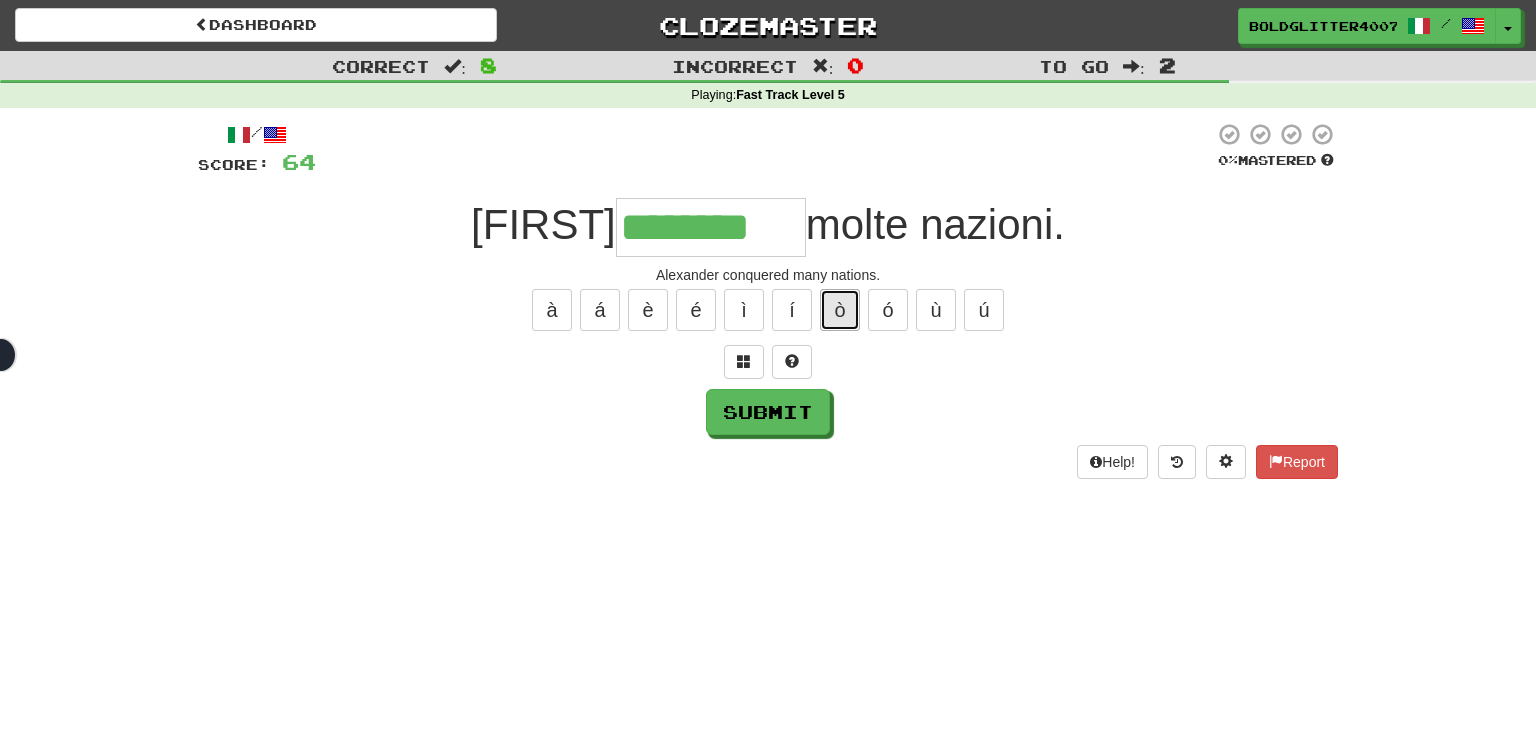 click on "ò" at bounding box center (840, 310) 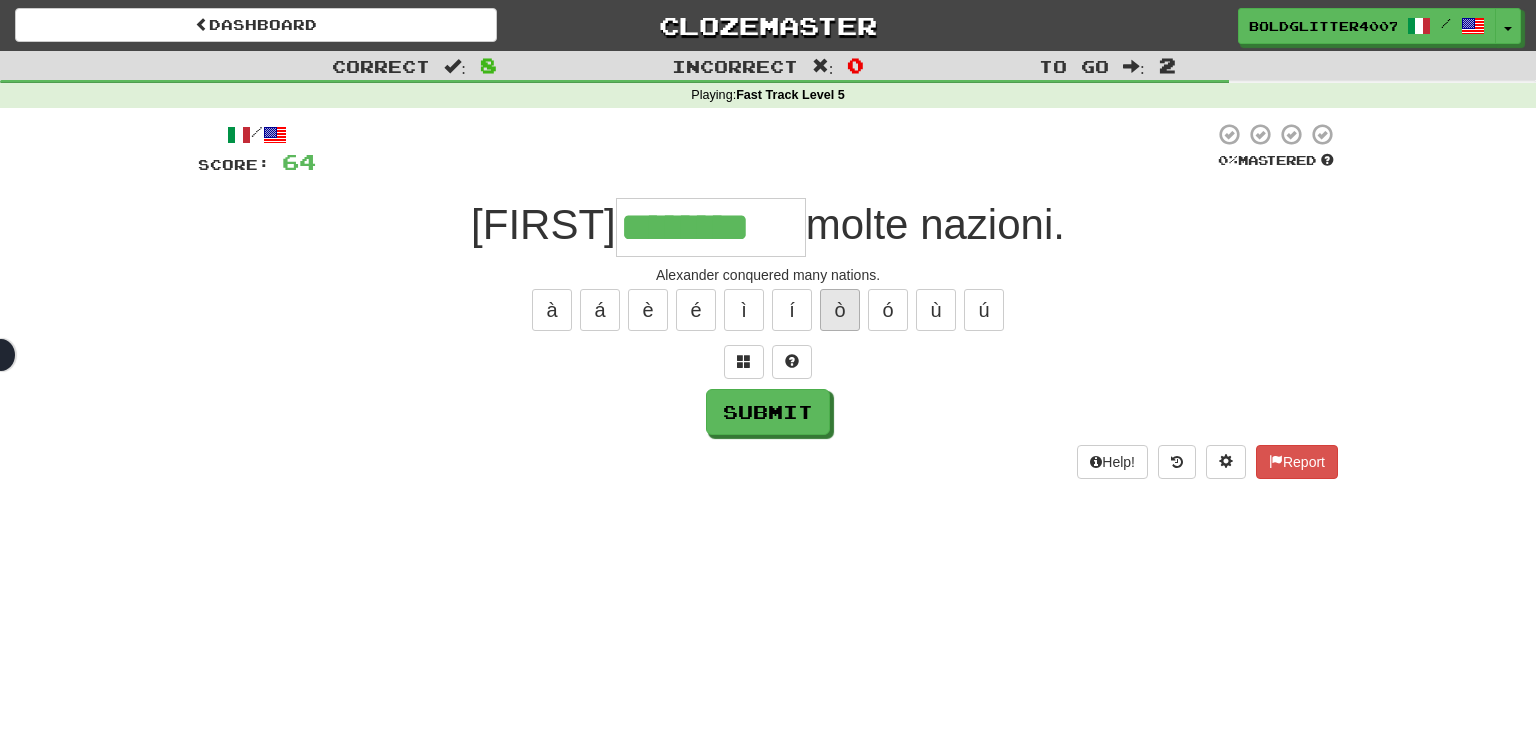 type on "*********" 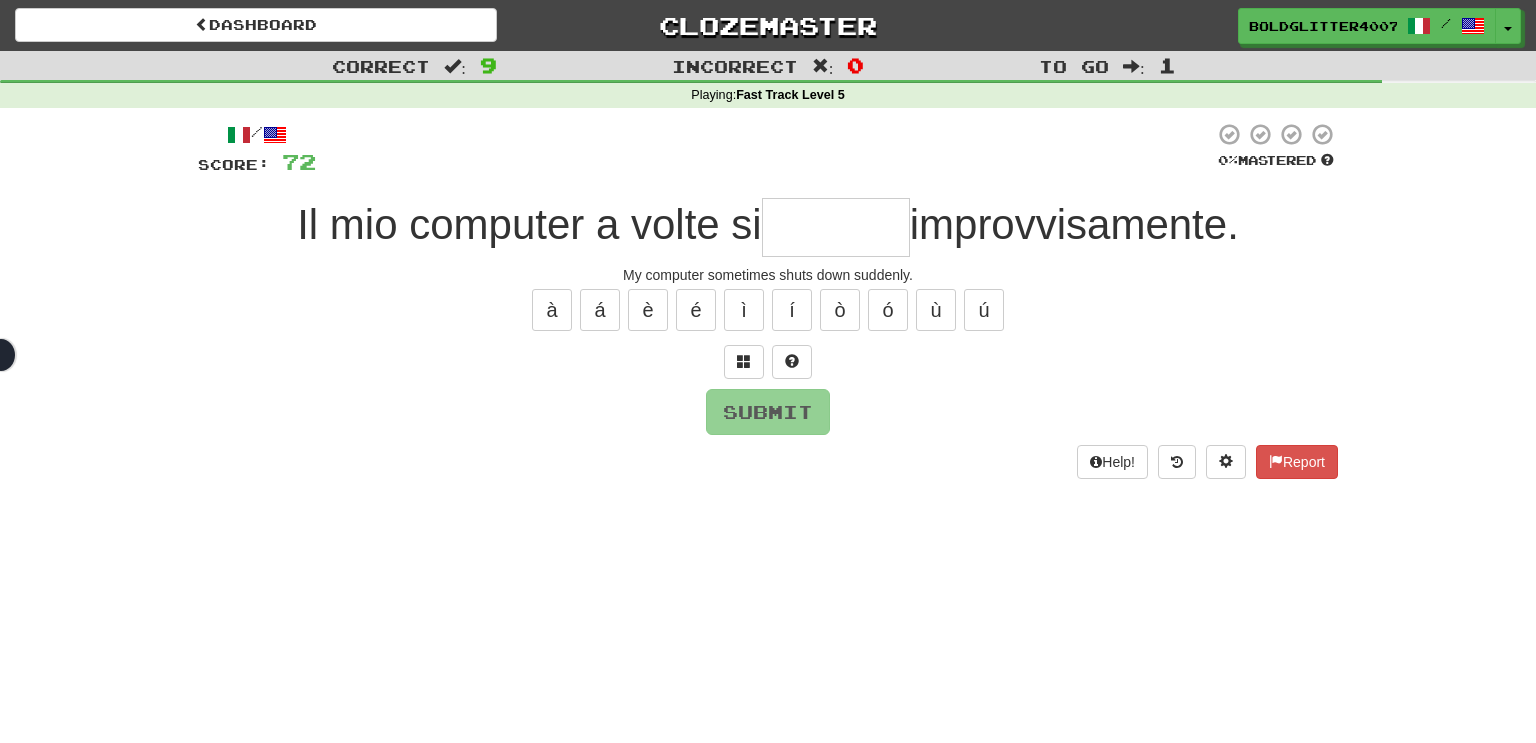 type on "*" 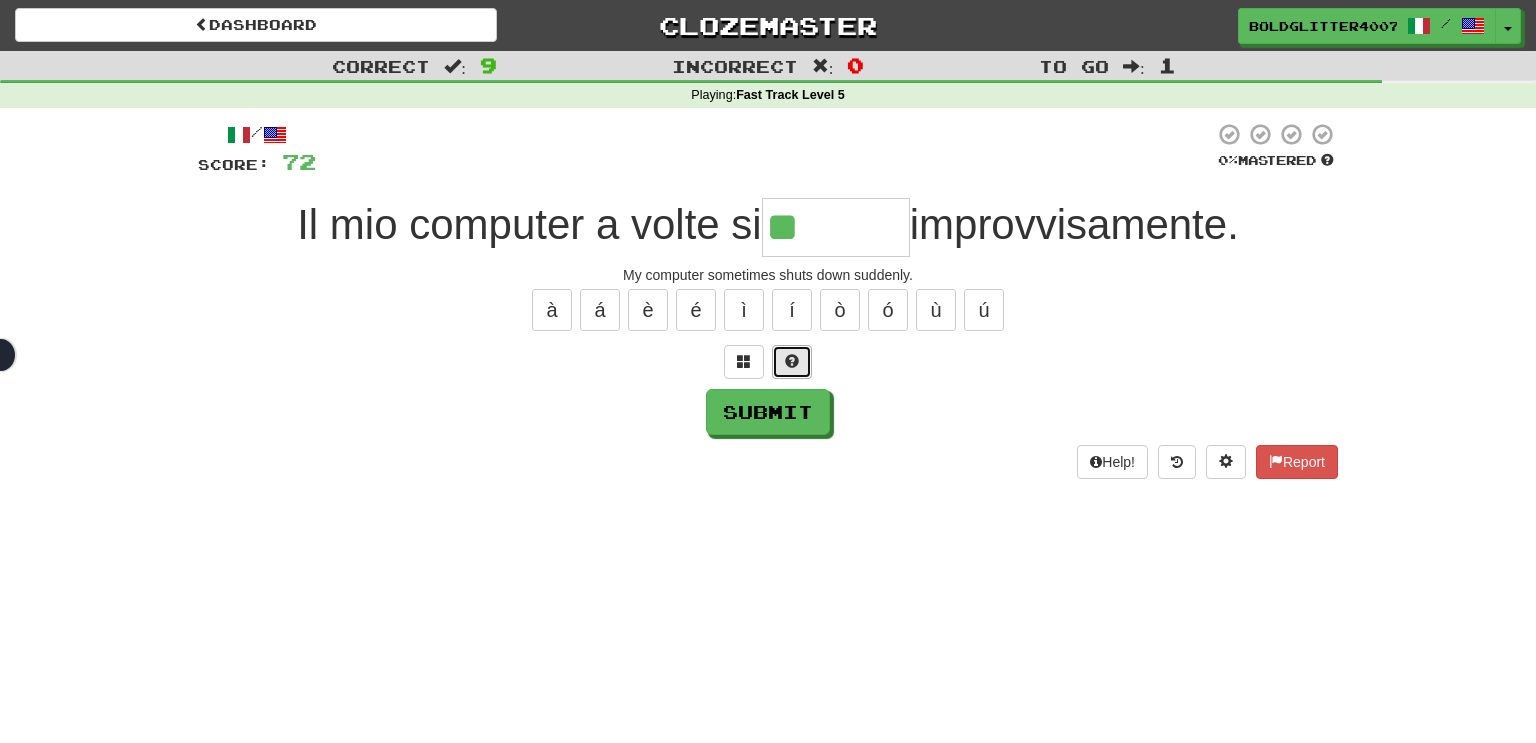 click at bounding box center [792, 362] 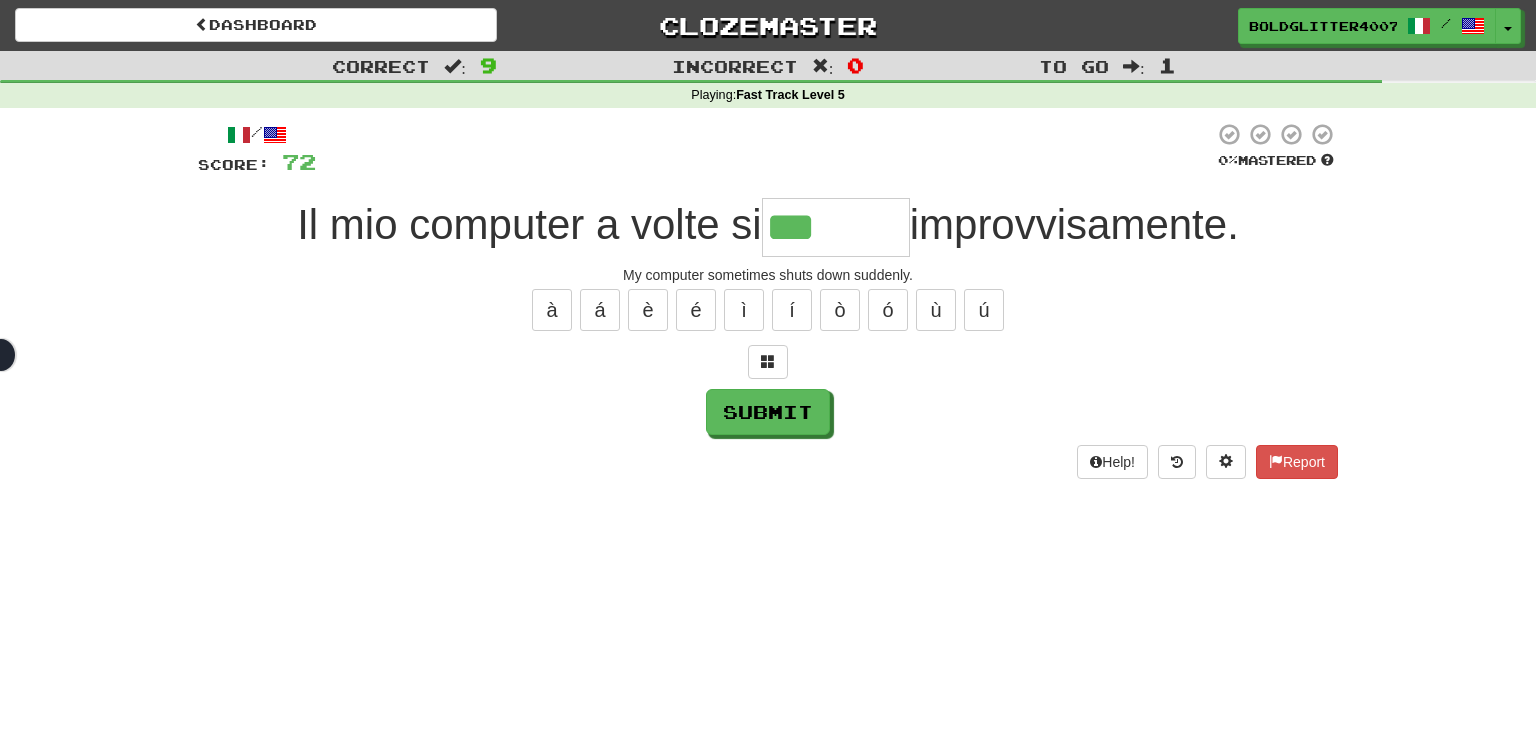 type on "******" 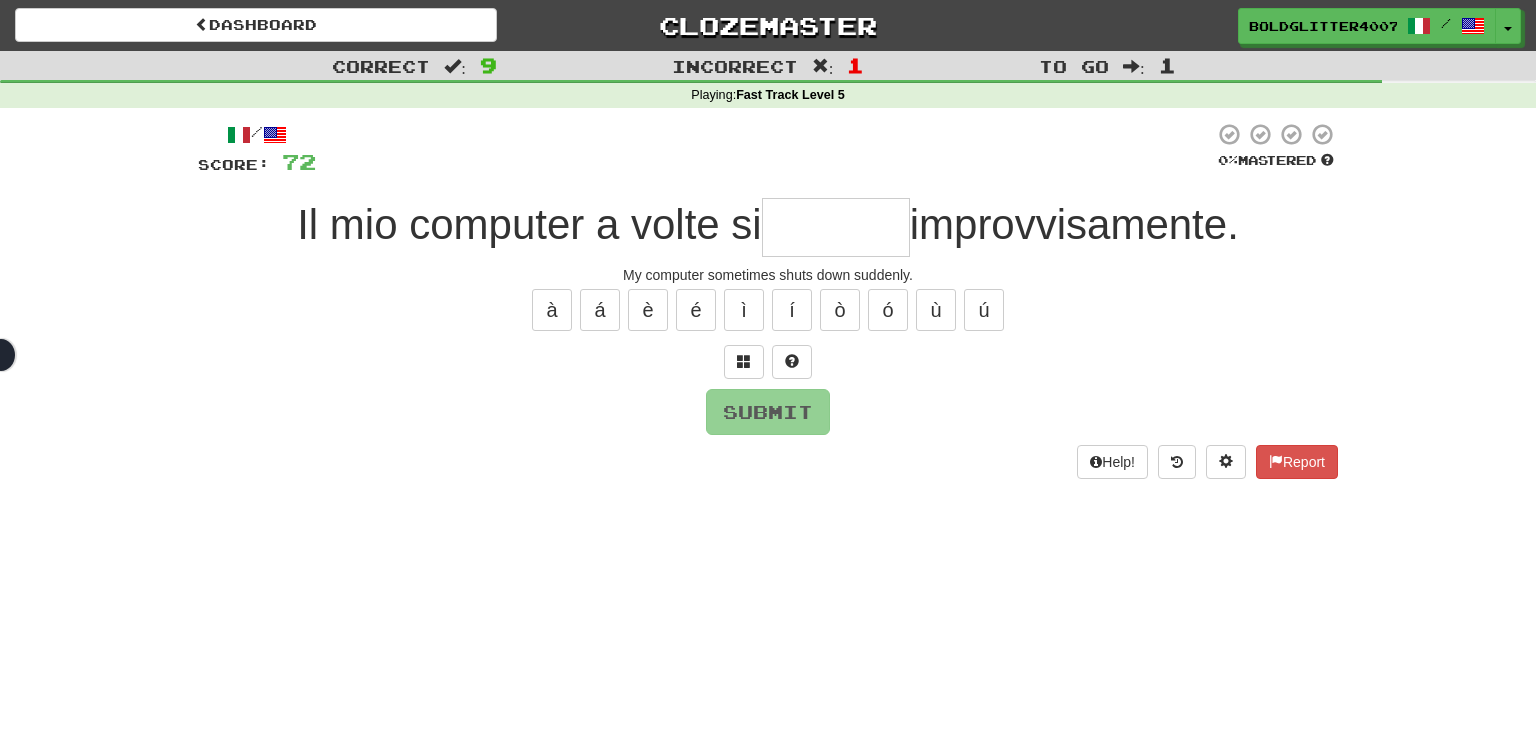 type on "*" 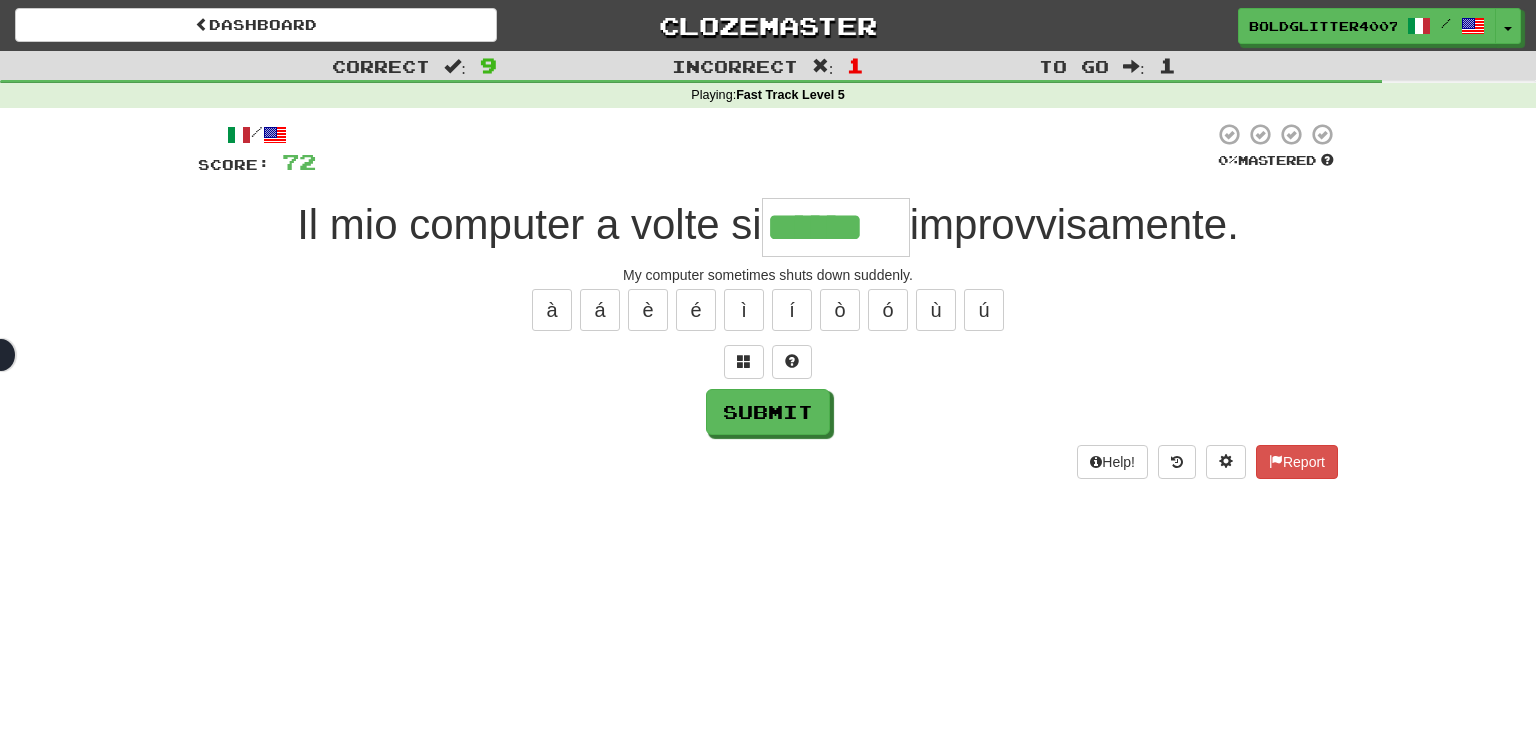 type on "******" 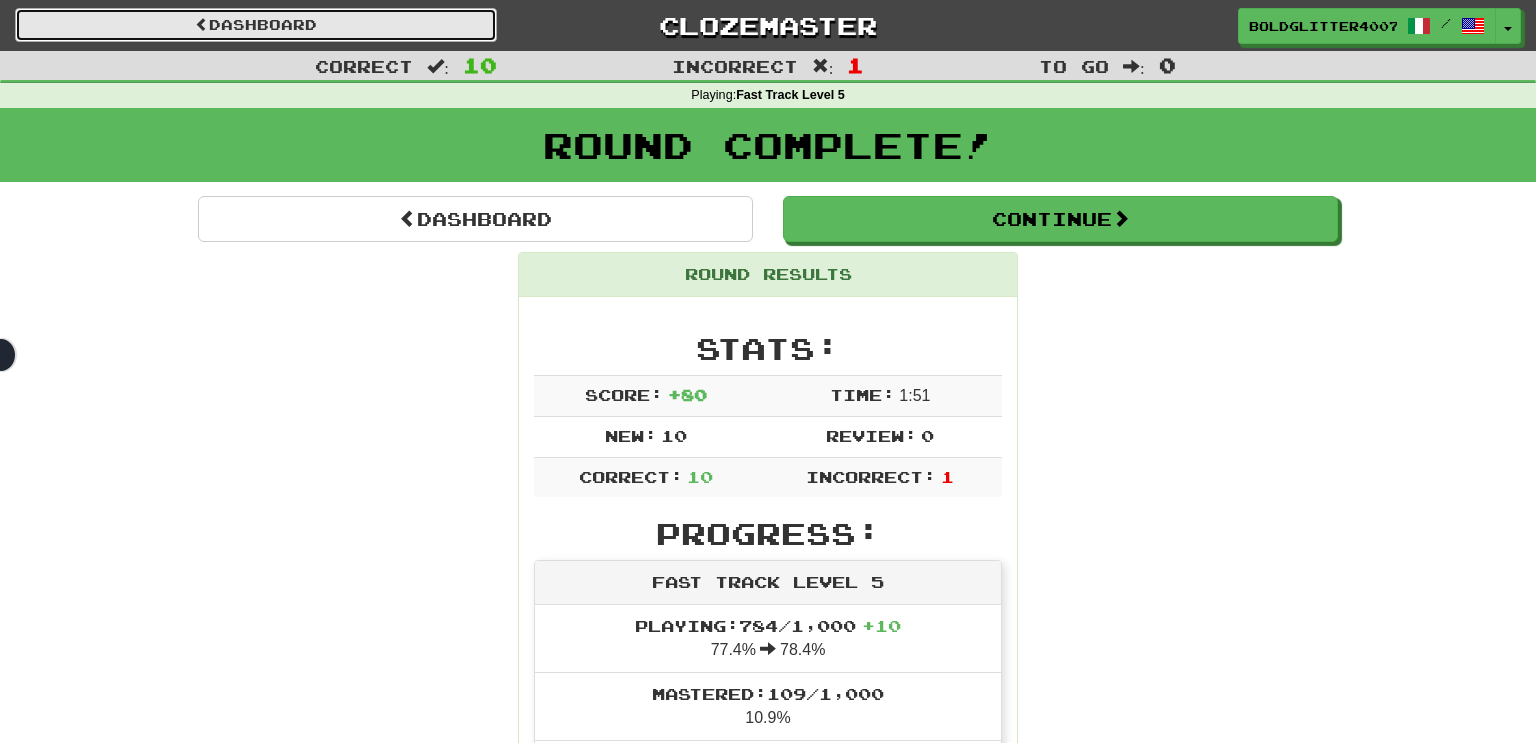 click on "Dashboard" at bounding box center (256, 25) 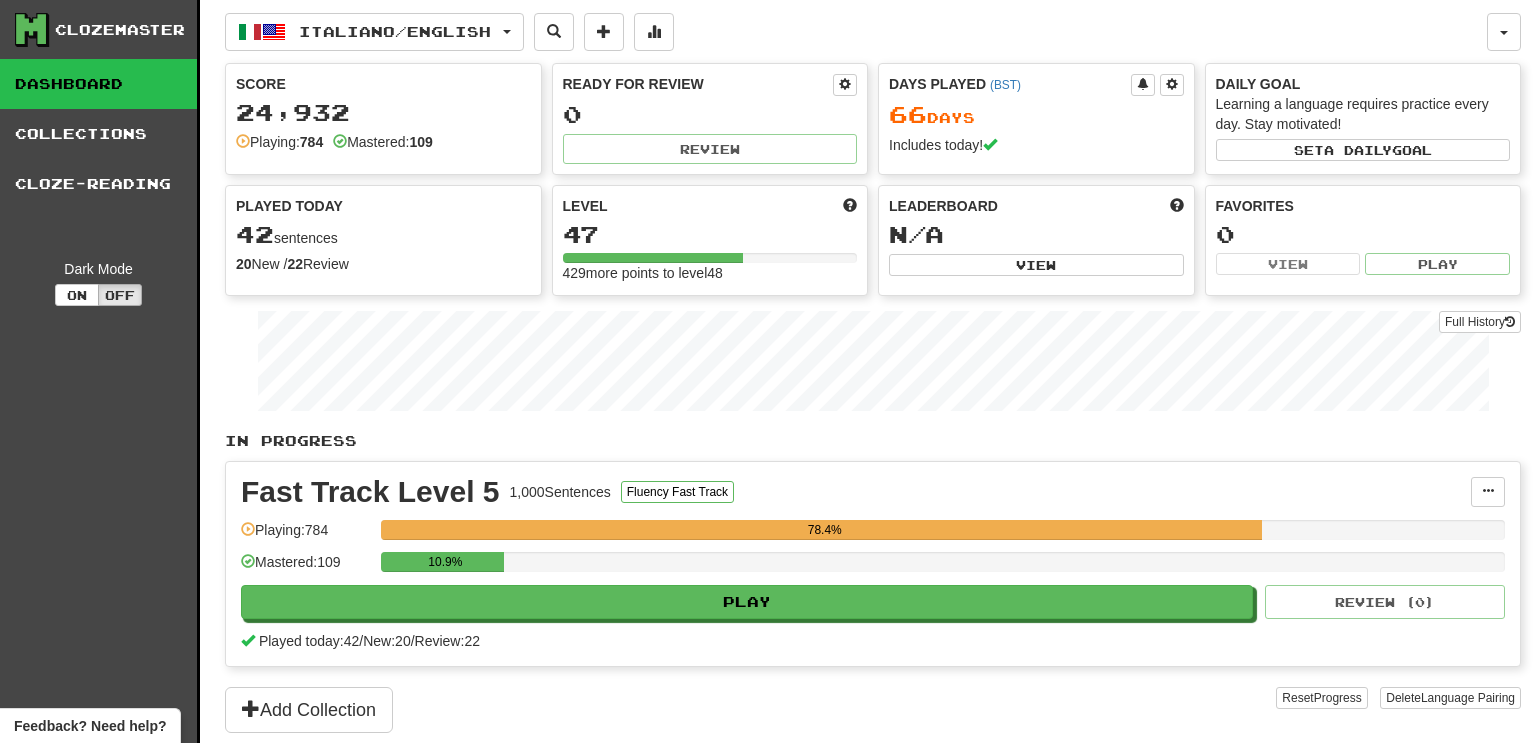 scroll, scrollTop: 0, scrollLeft: 0, axis: both 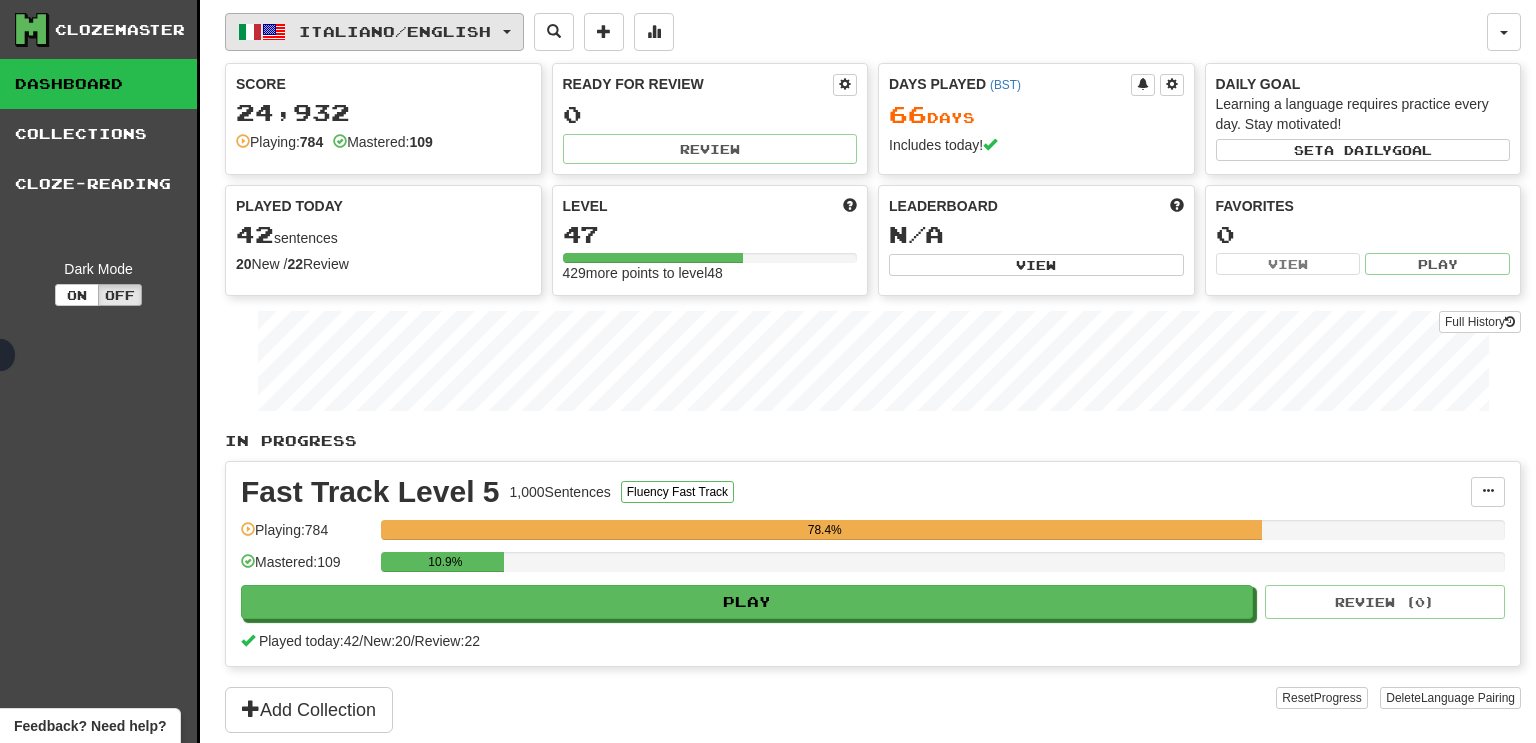 click on "Italiano  /  English" at bounding box center [395, 31] 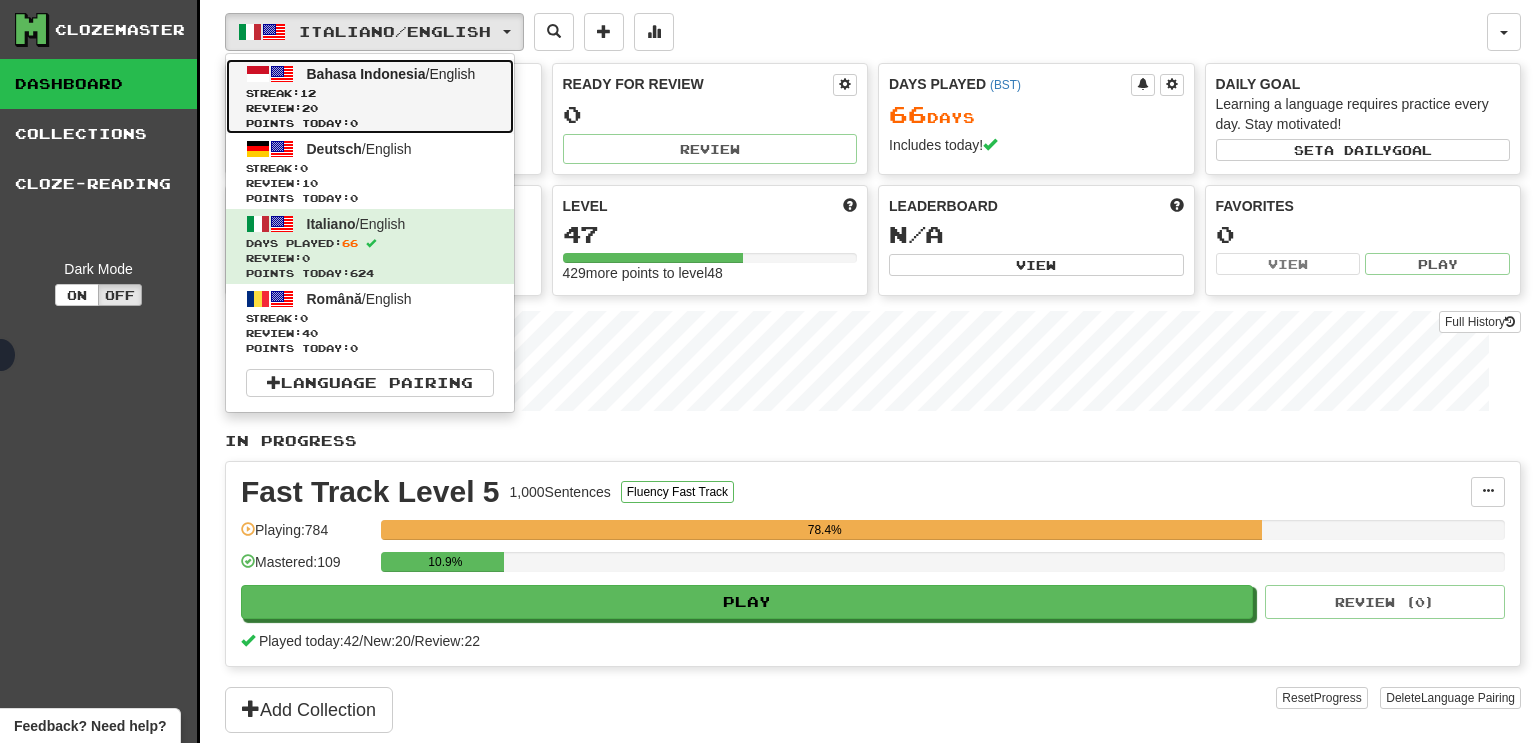 click on "Bahasa Indonesia" at bounding box center [366, 74] 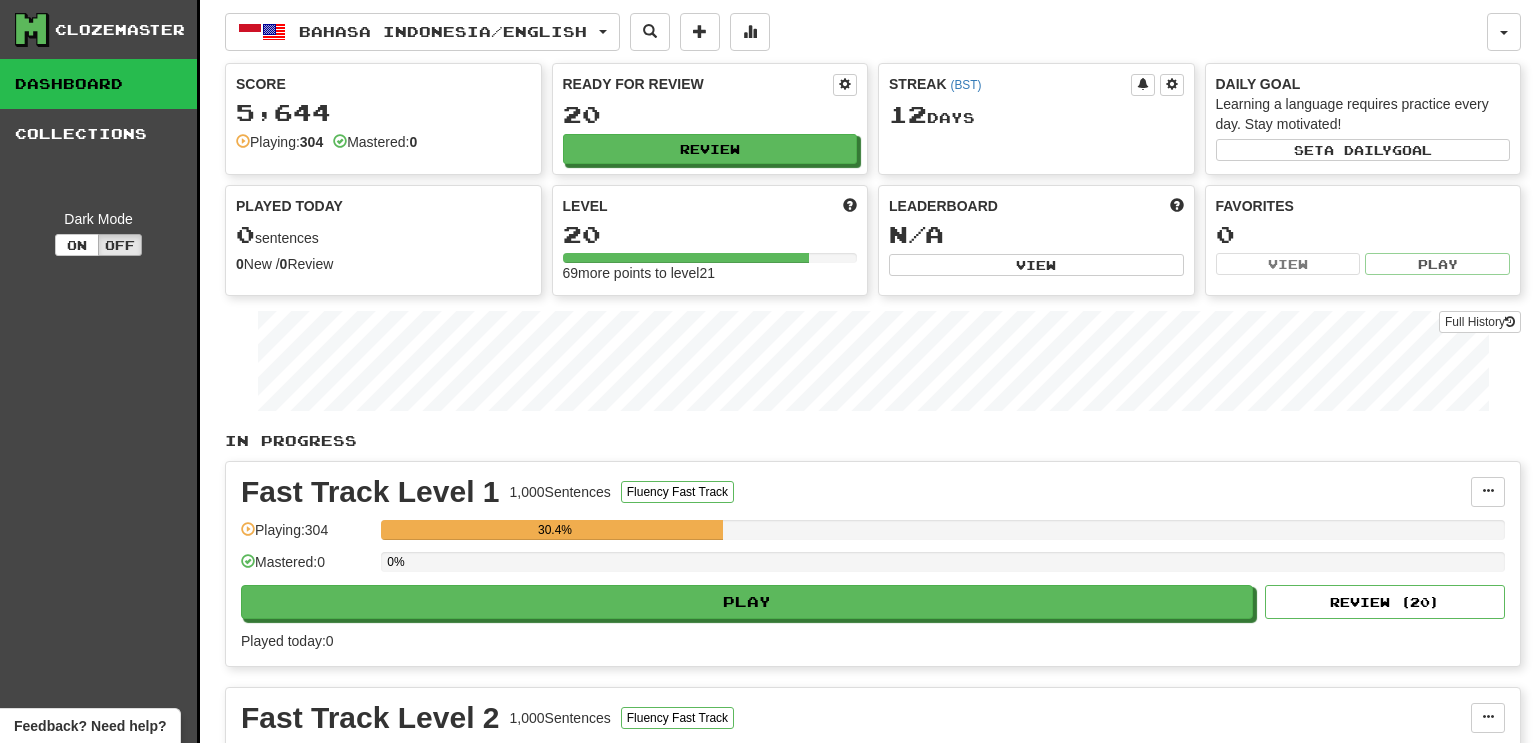 scroll, scrollTop: 0, scrollLeft: 0, axis: both 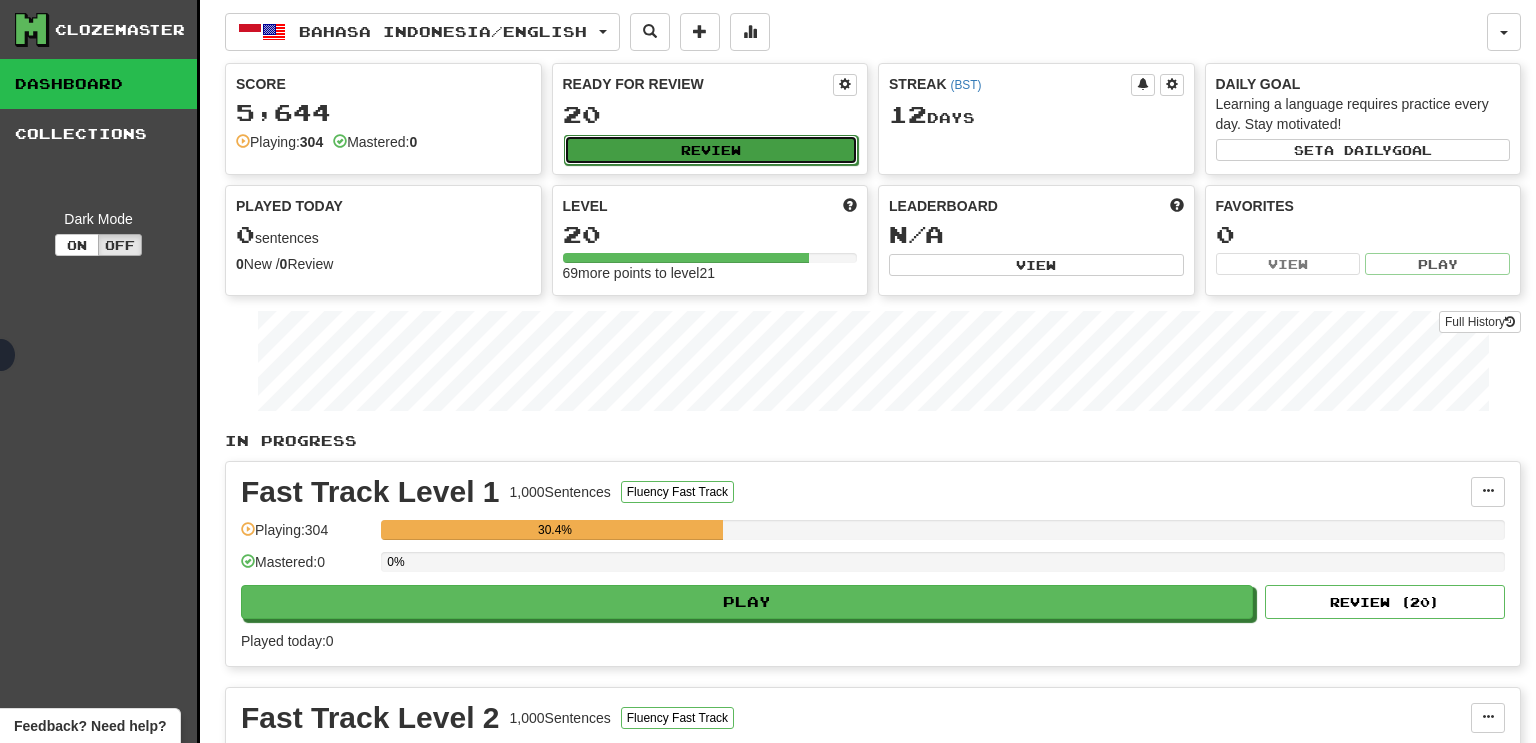 click on "Review" at bounding box center [711, 150] 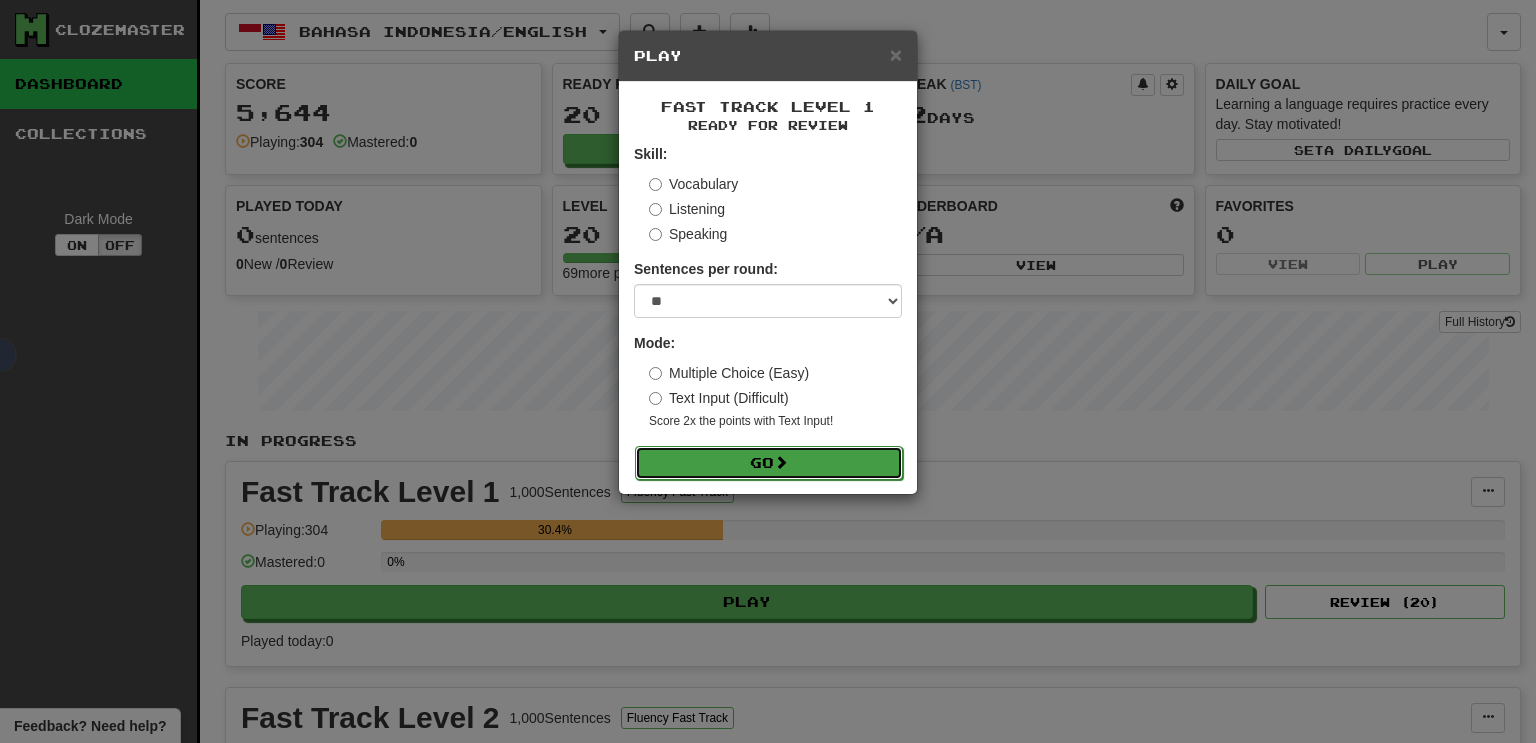 click on "Go" at bounding box center [769, 463] 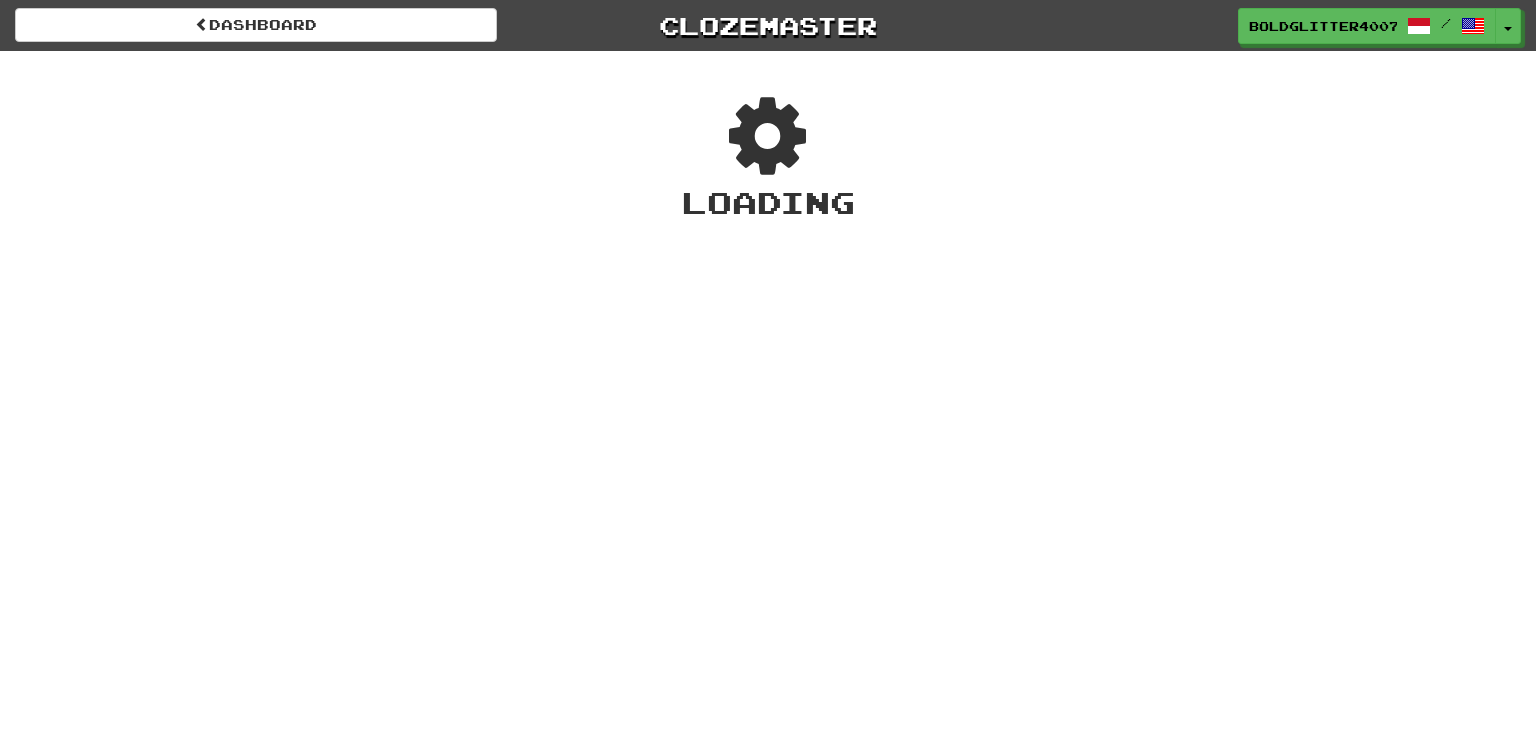 scroll, scrollTop: 0, scrollLeft: 0, axis: both 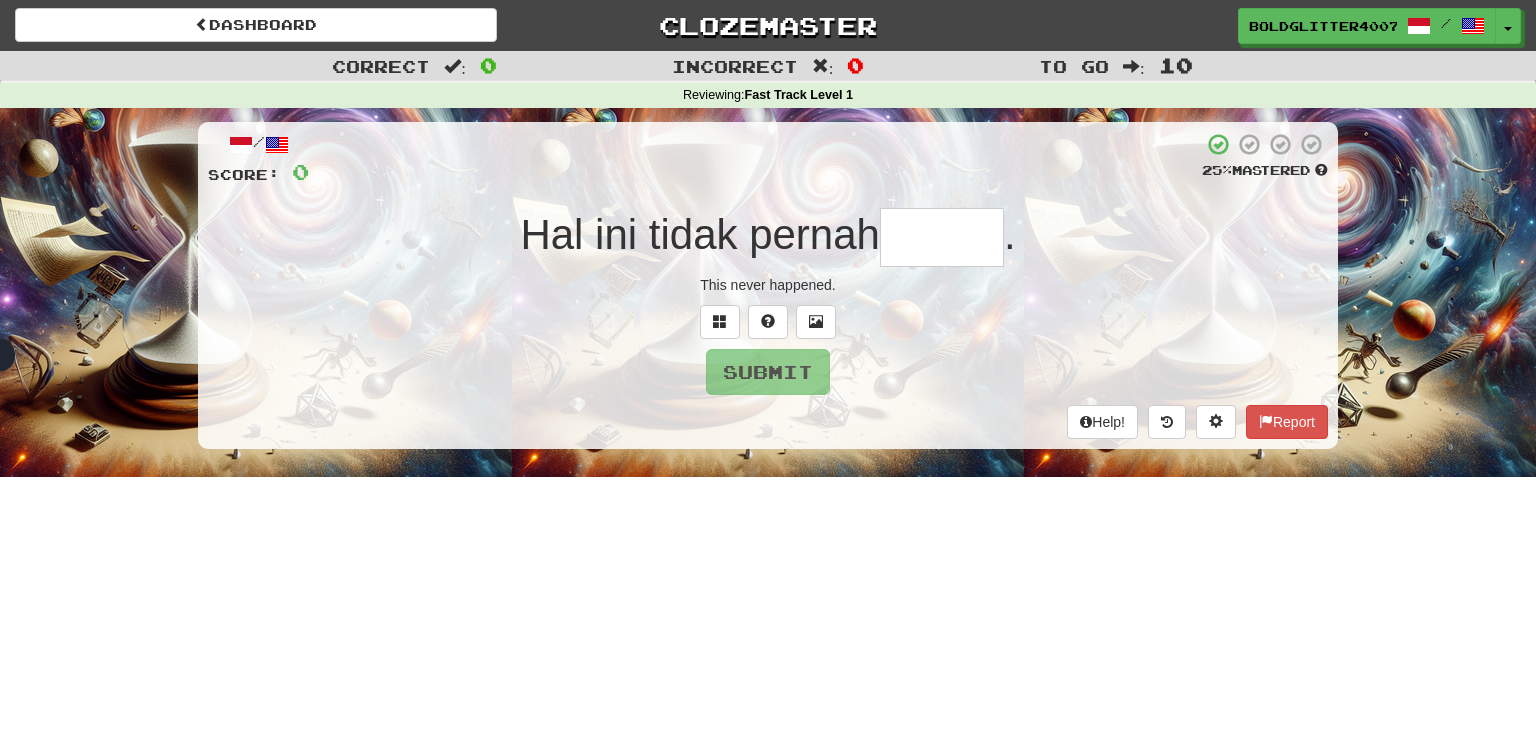 type on "*" 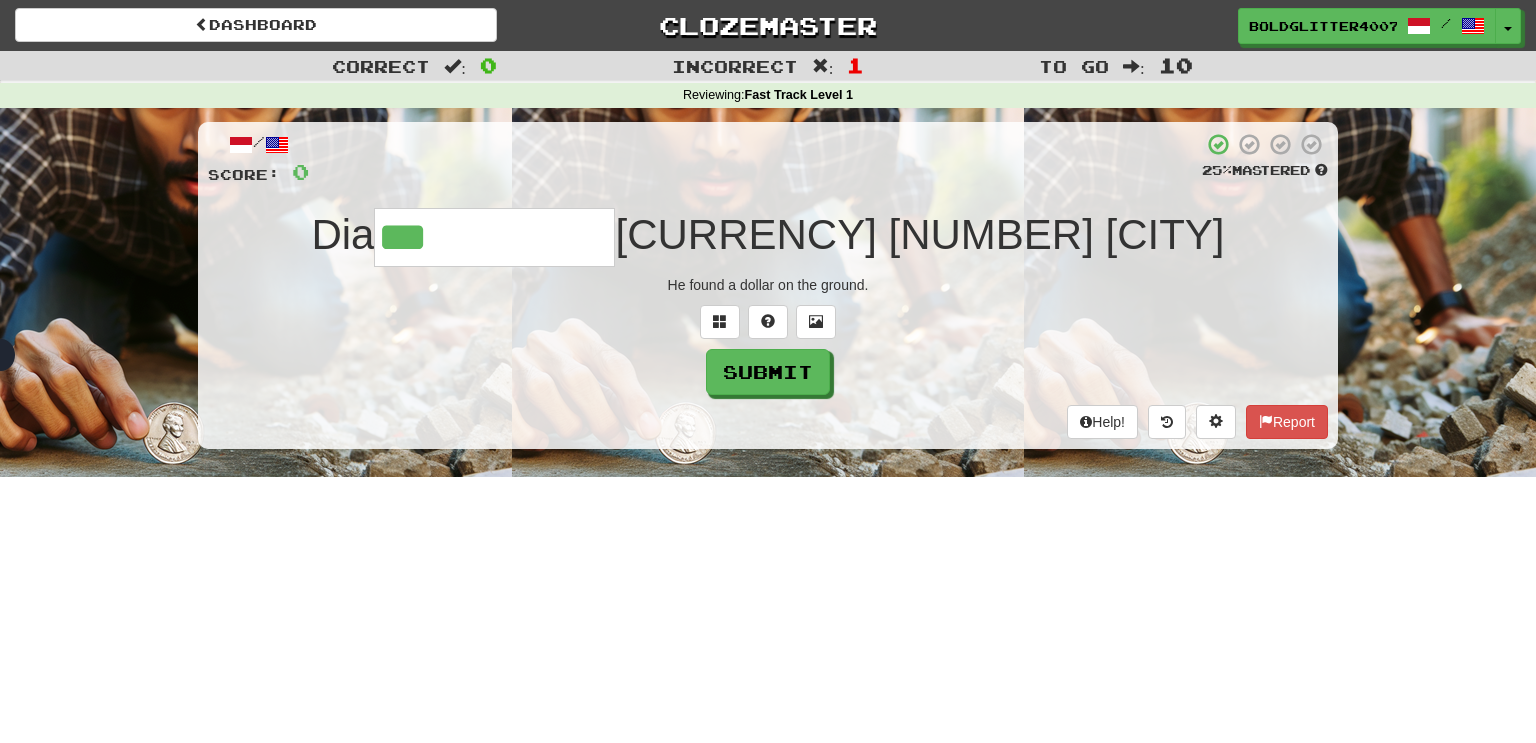 type on "*********" 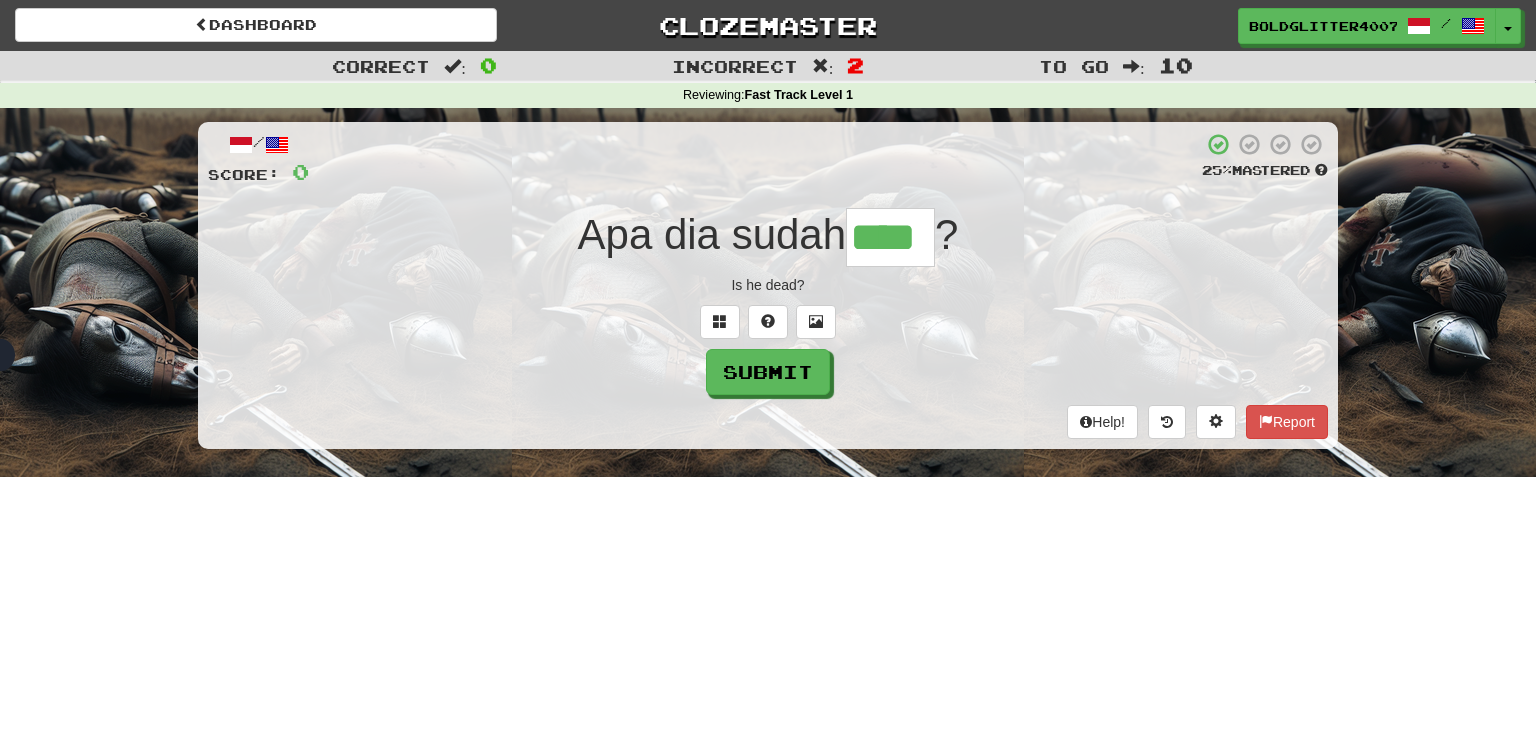 type on "****" 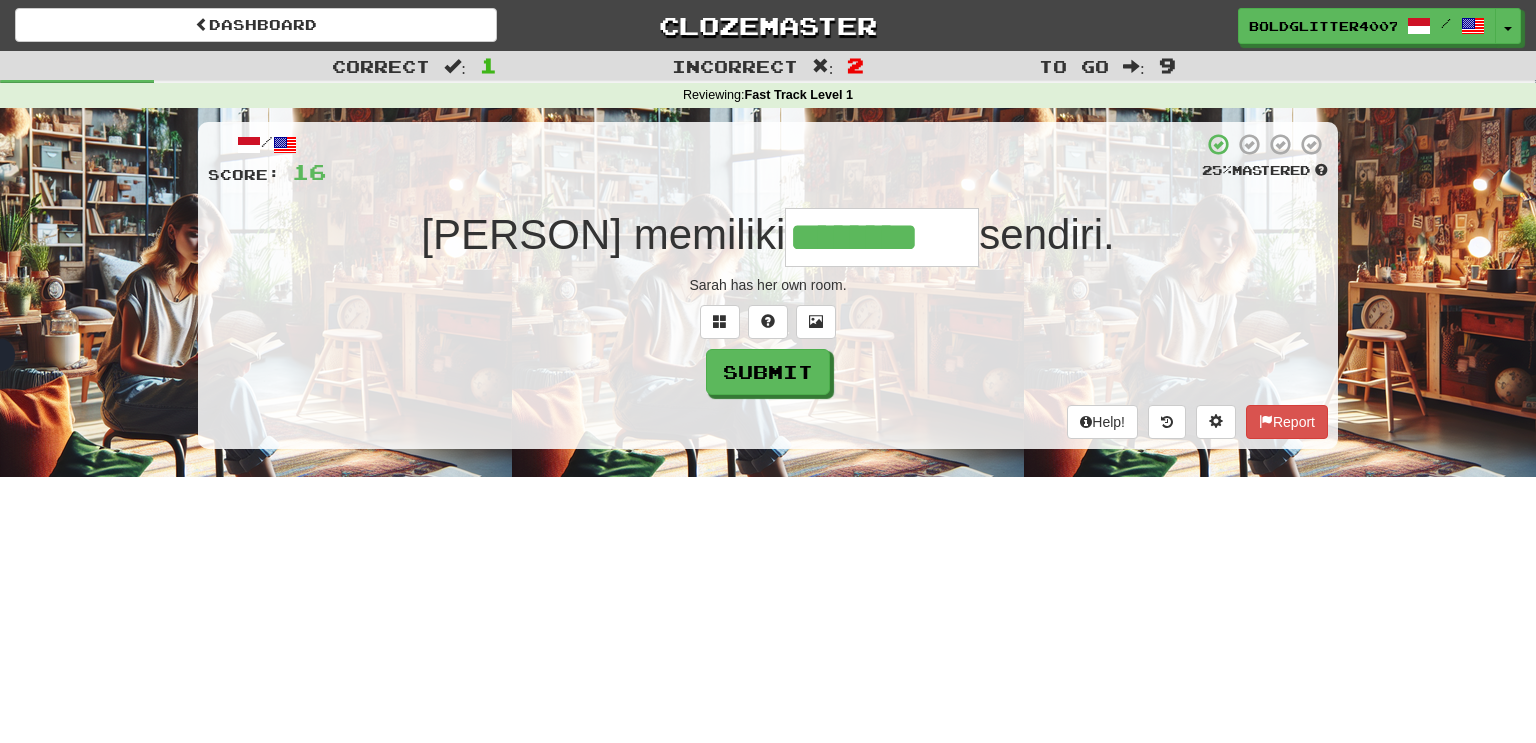 type on "********" 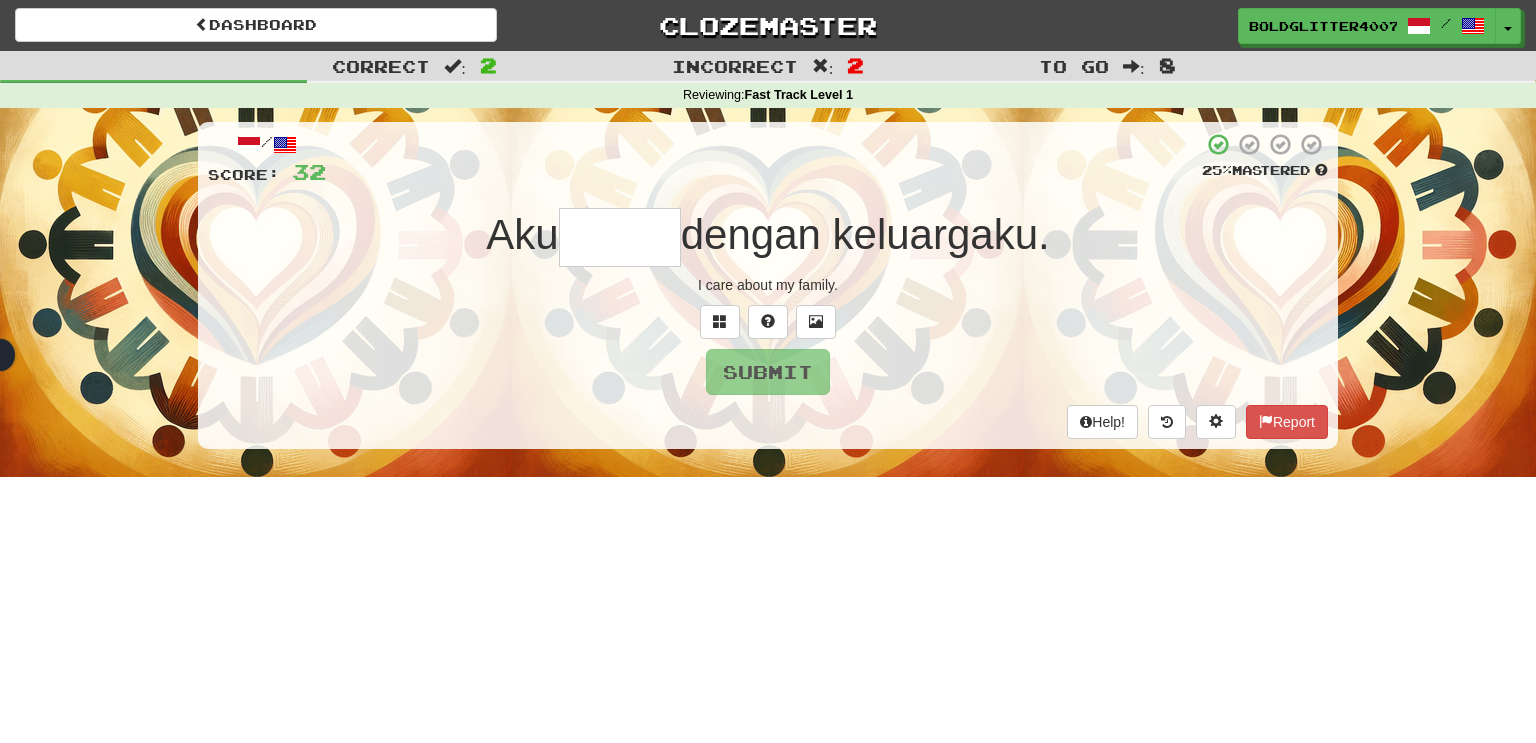 type on "*" 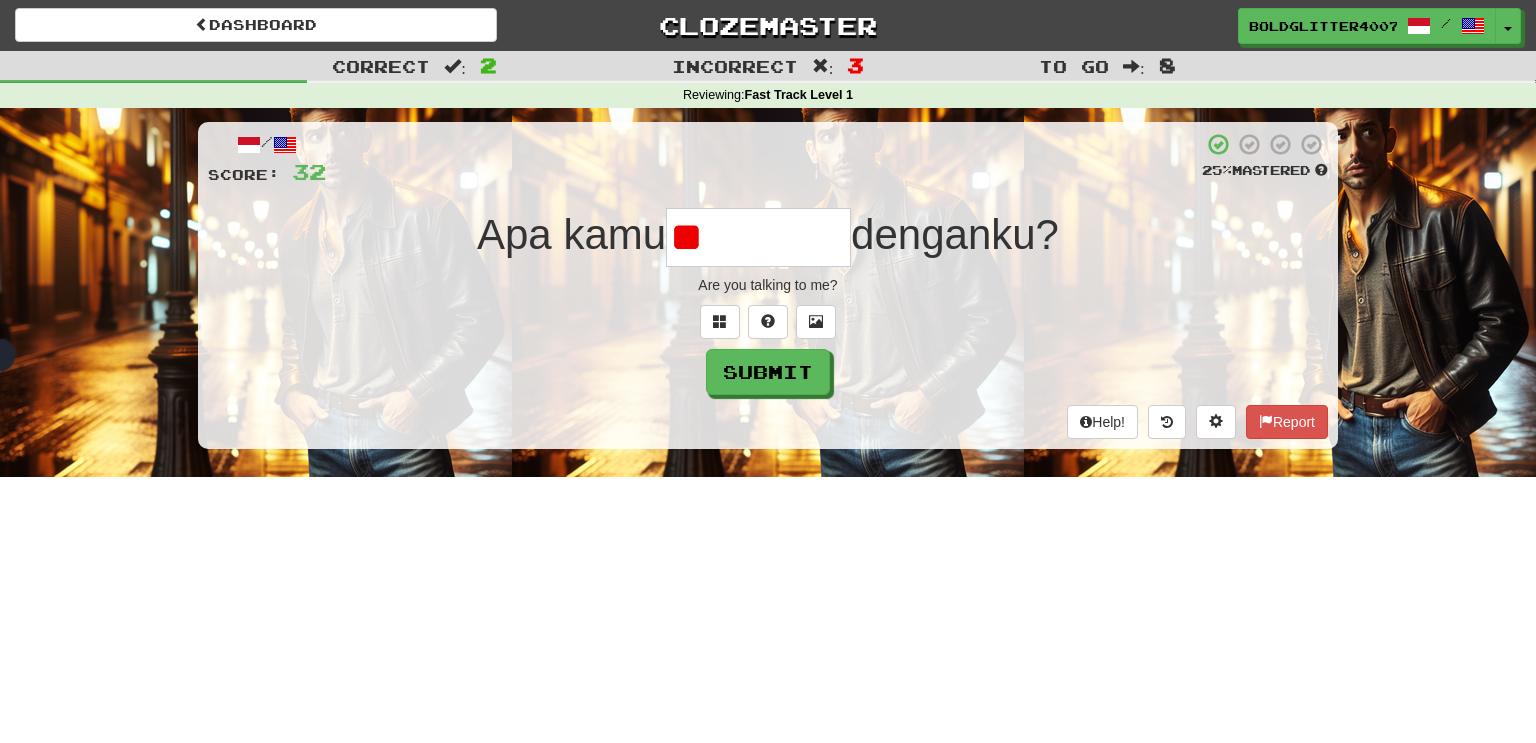 type on "*" 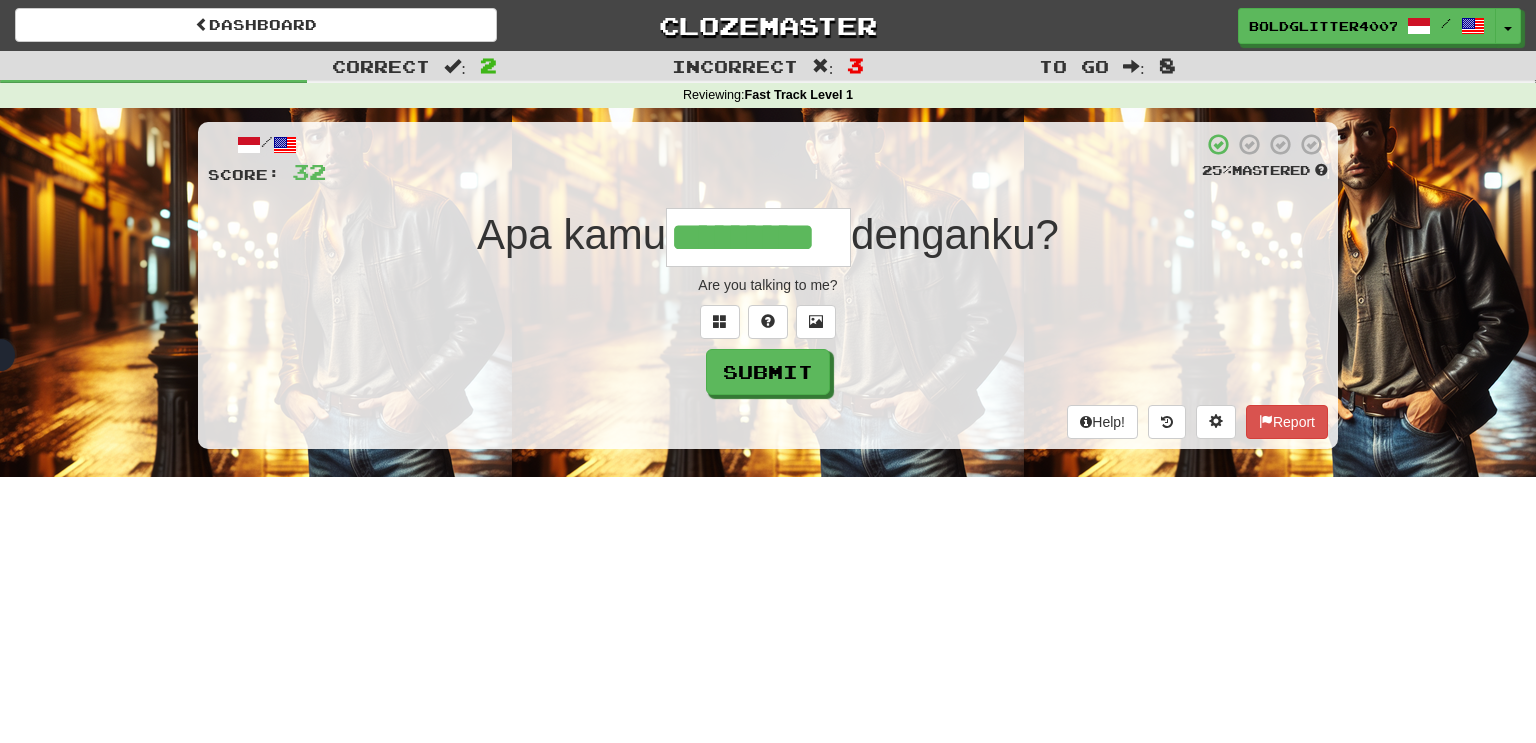type on "*********" 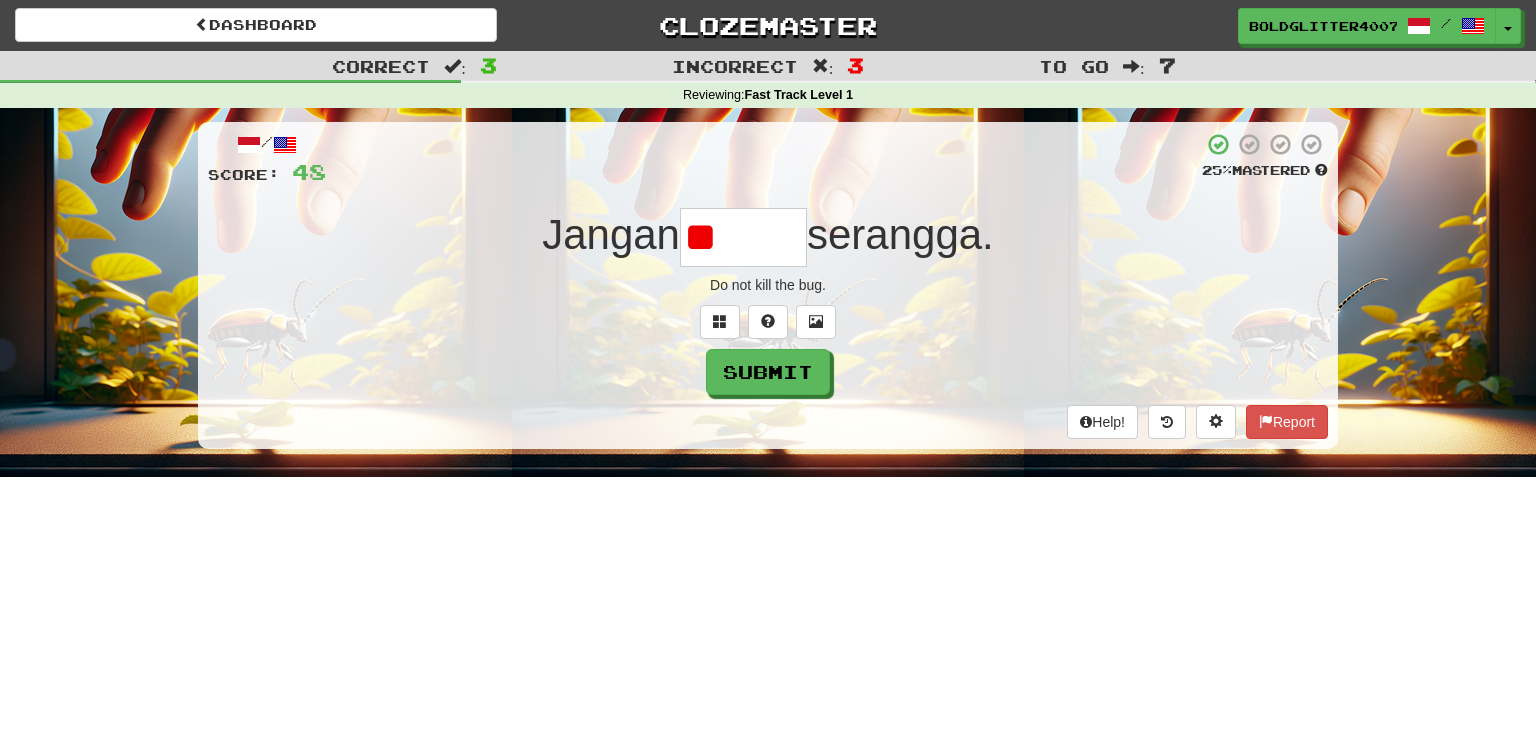 type on "*" 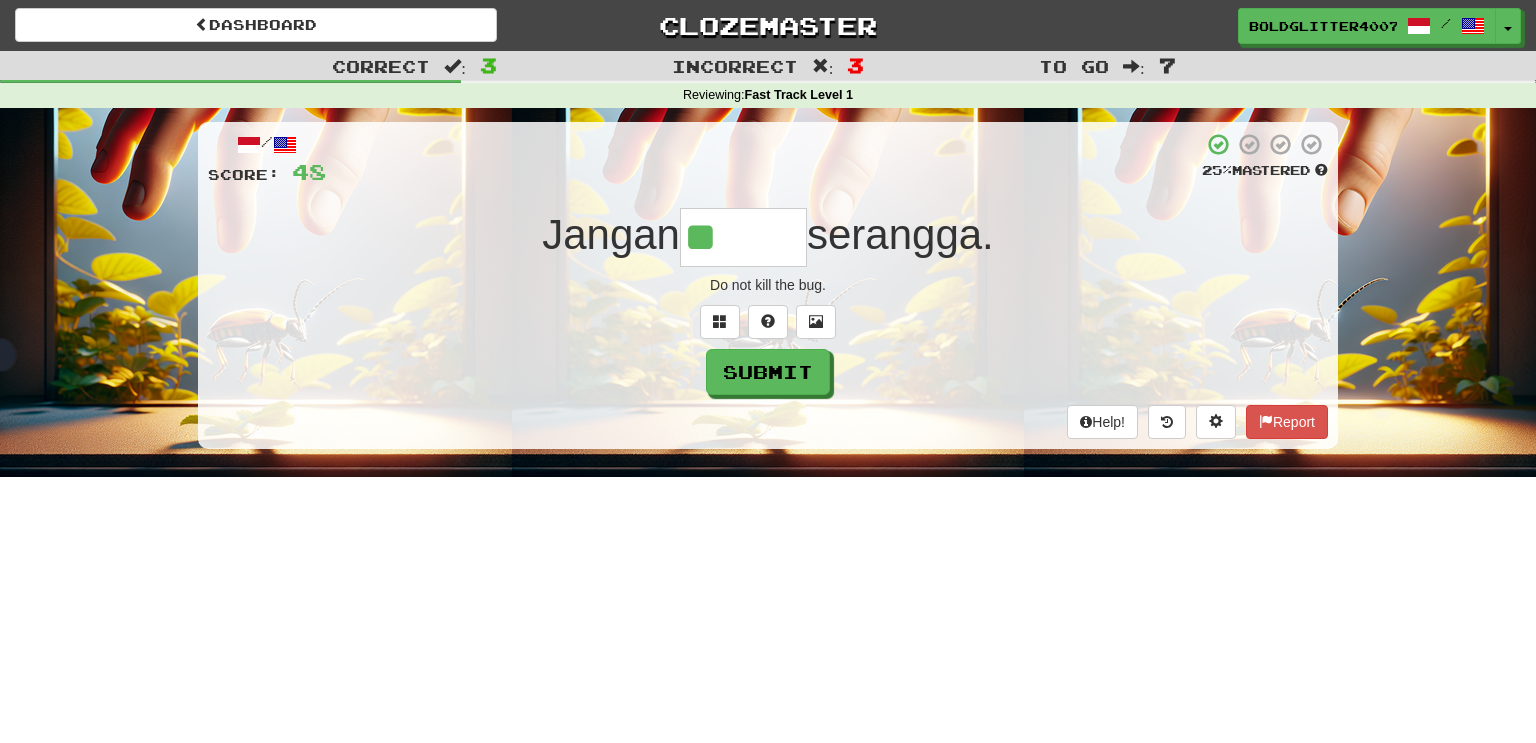 type on "*****" 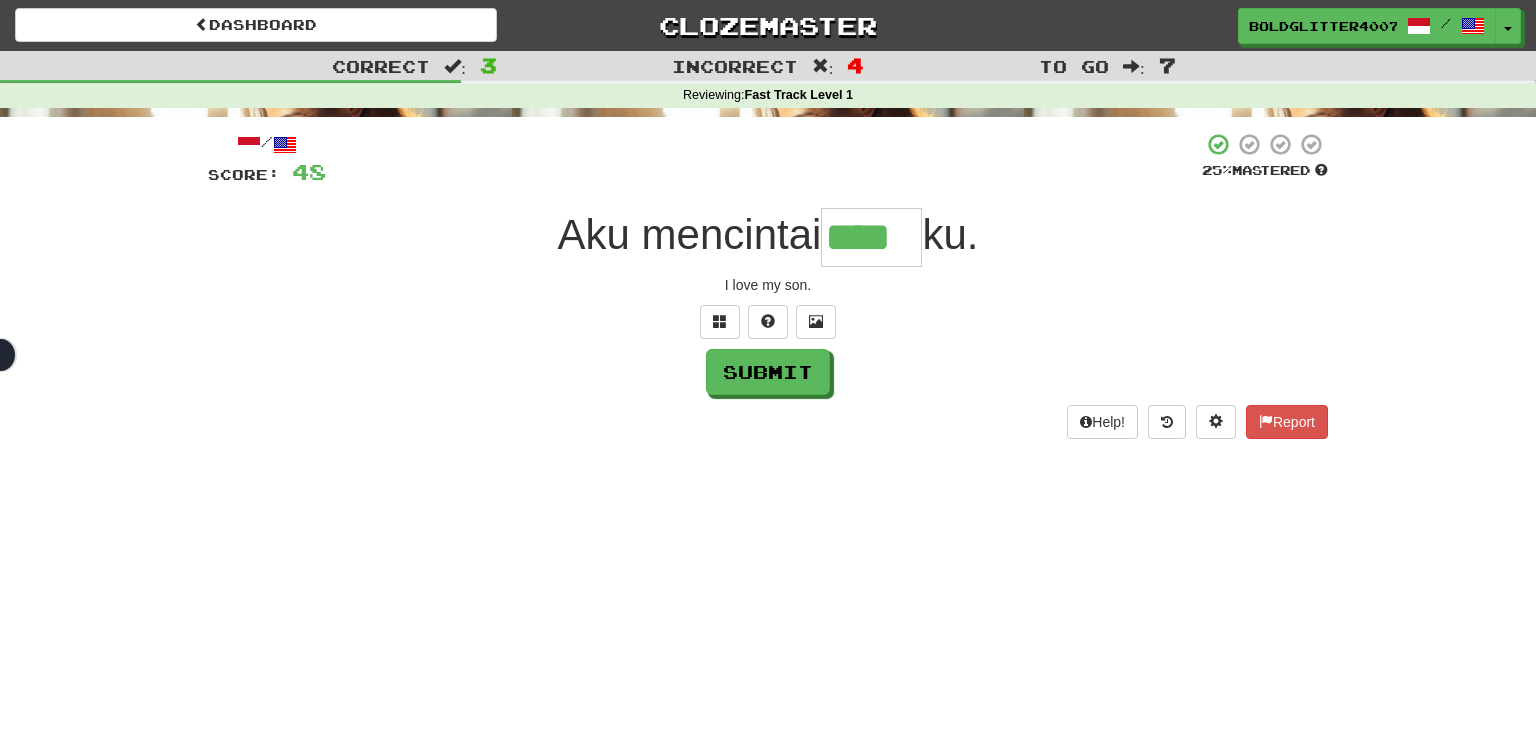 type on "****" 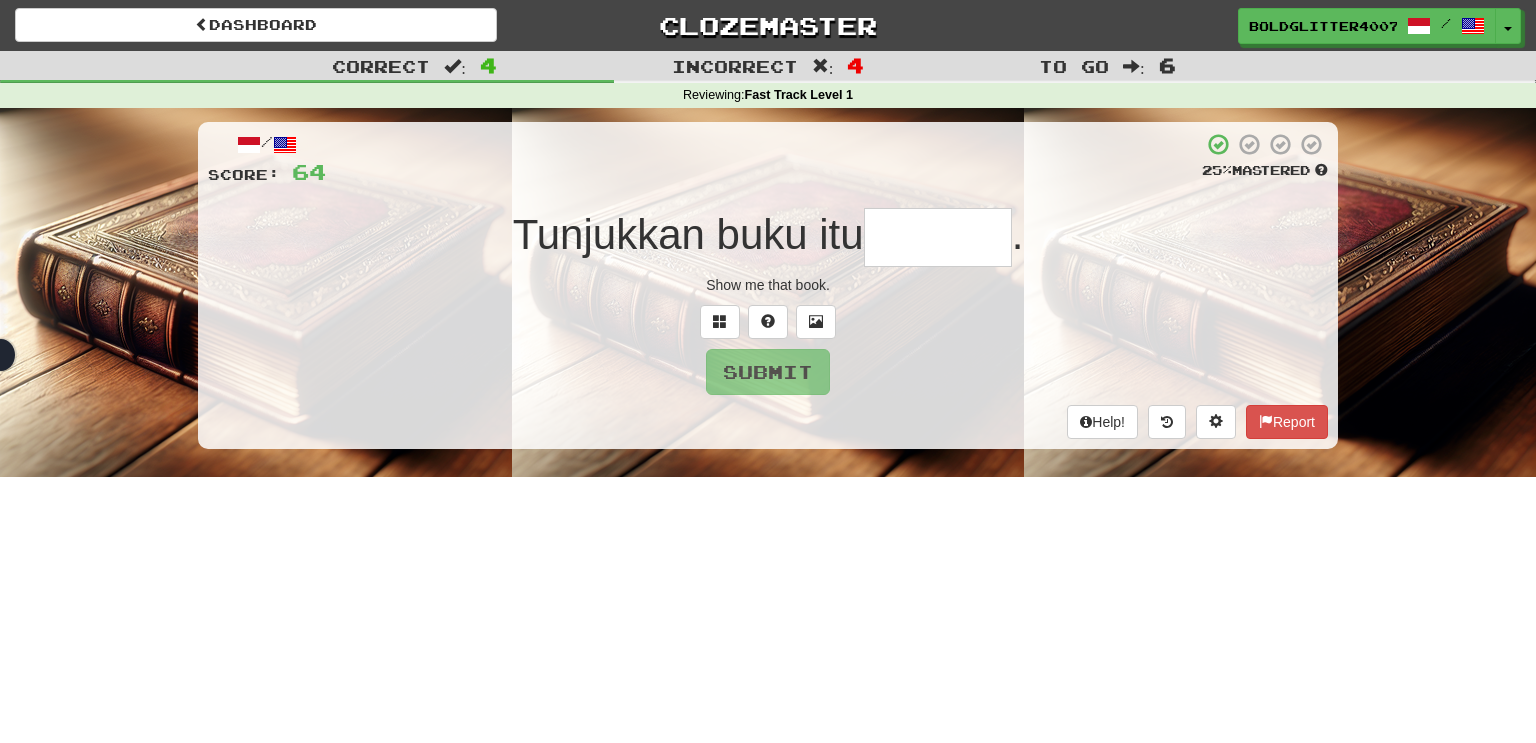 type on "*" 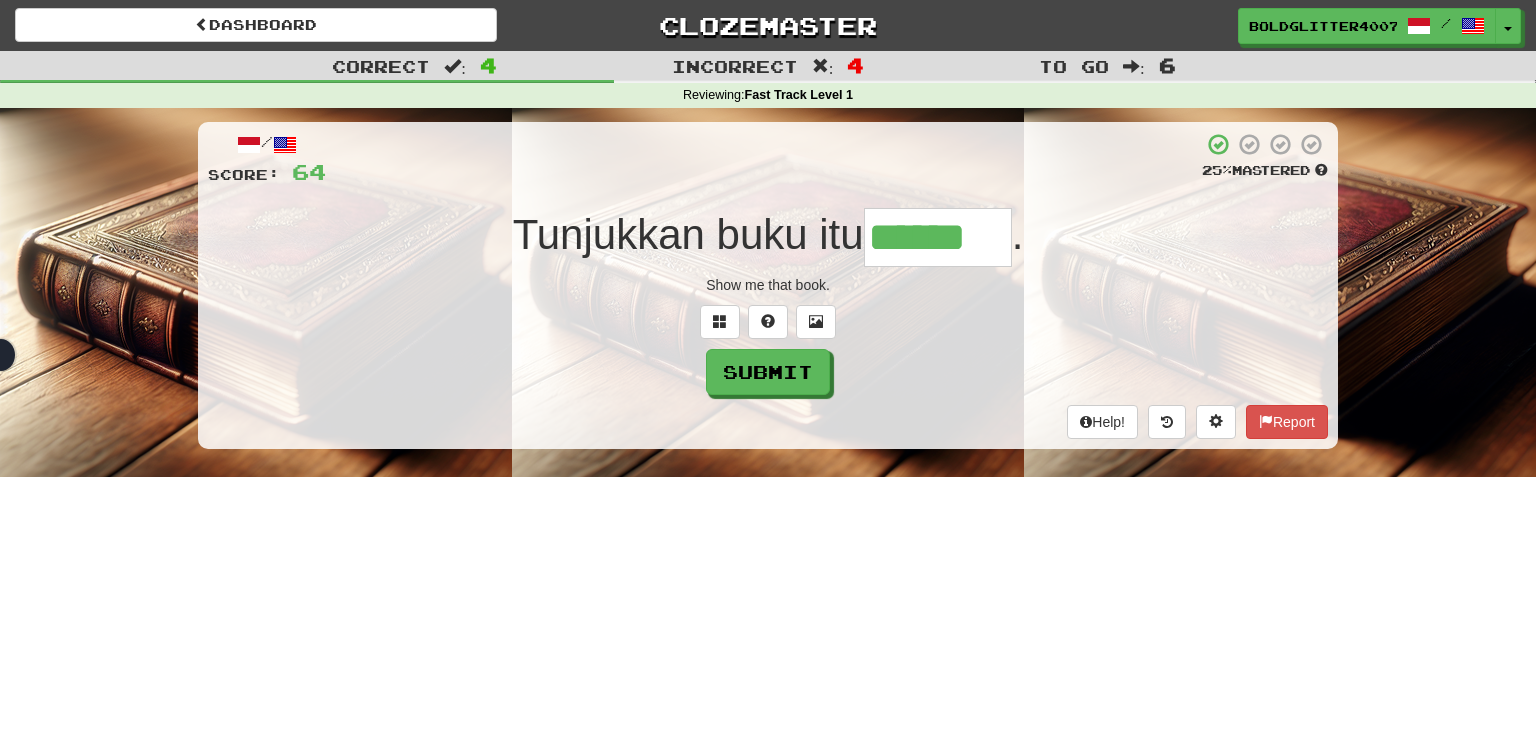 type on "******" 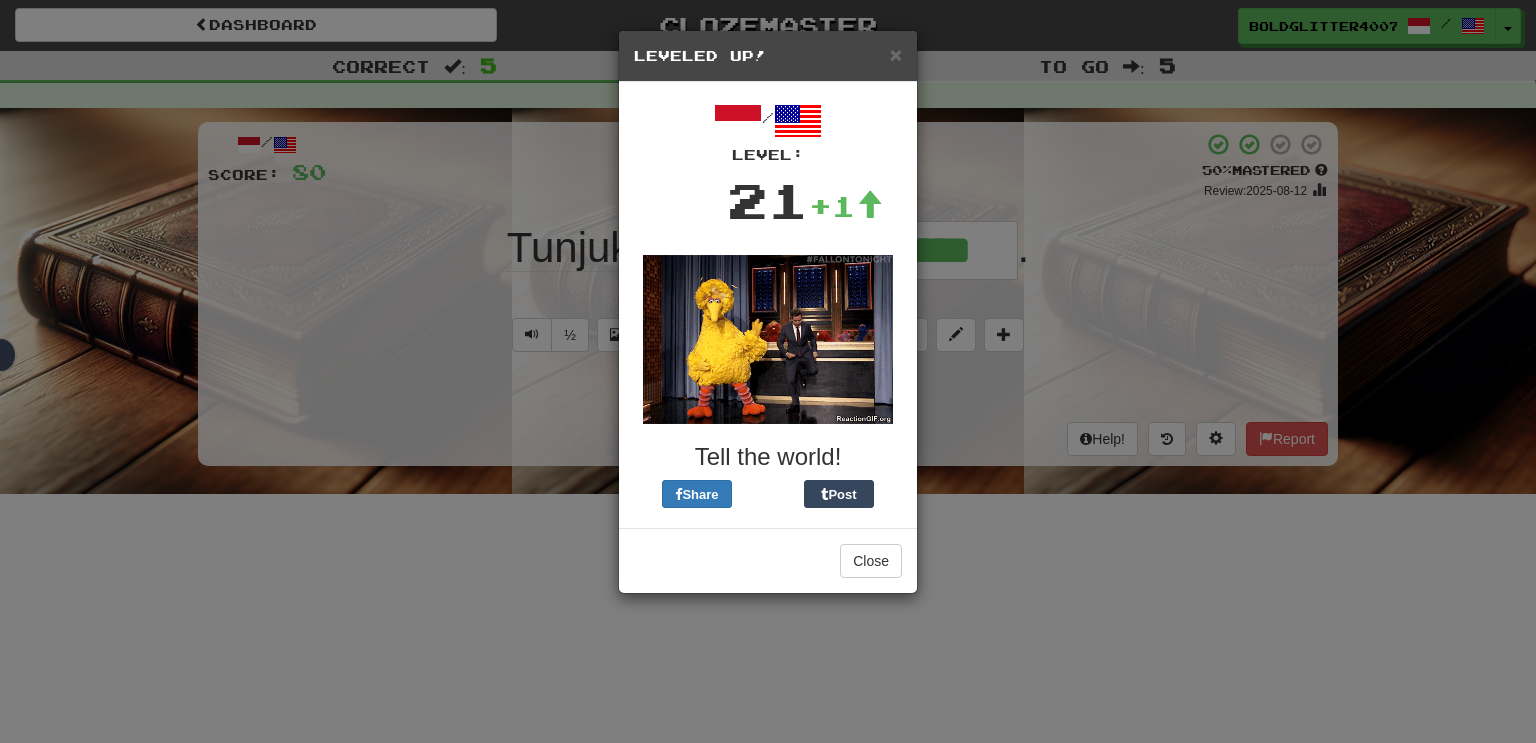 click on "× Leveled Up!  /  Level: 21 +1 Tell the world!  Share  Post Close" at bounding box center (768, 371) 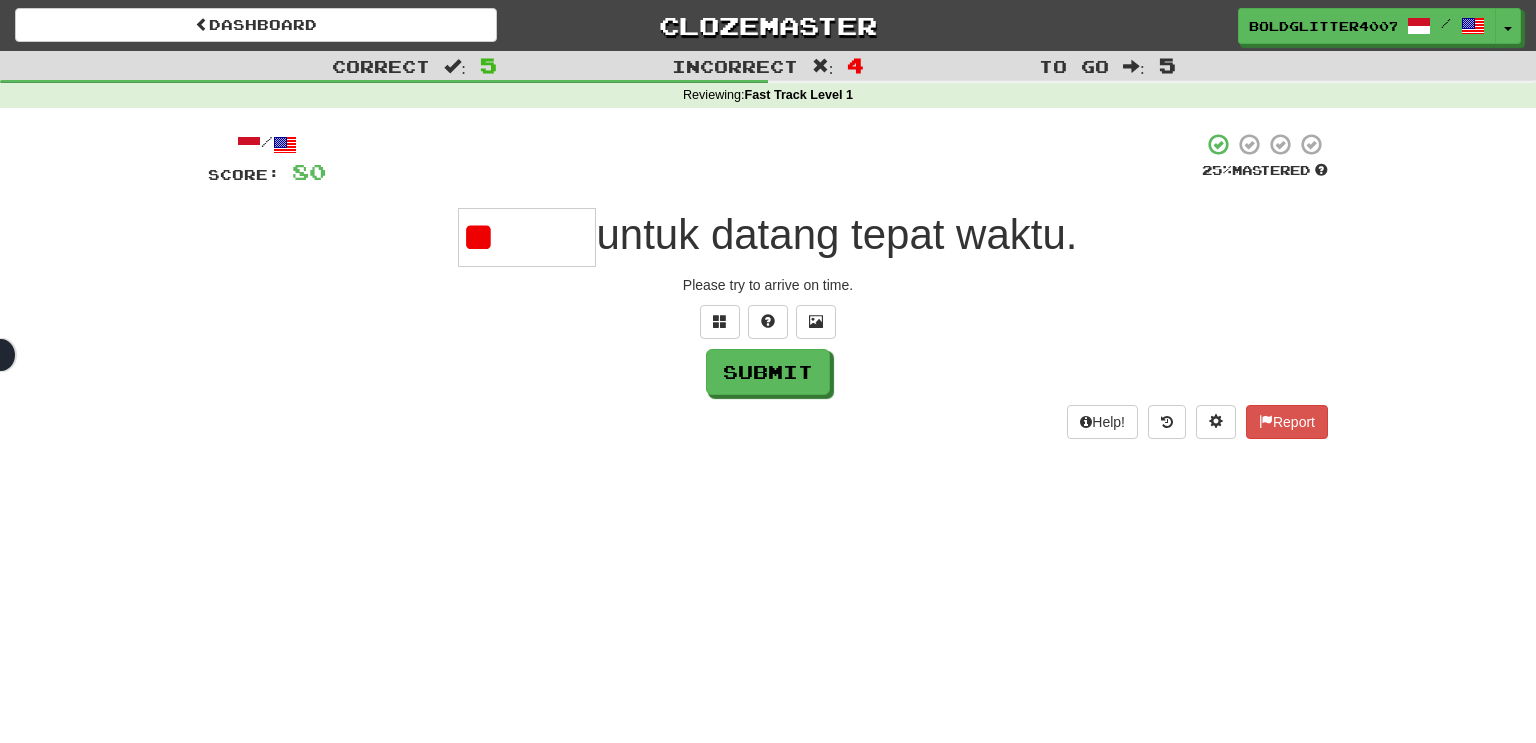 type on "*" 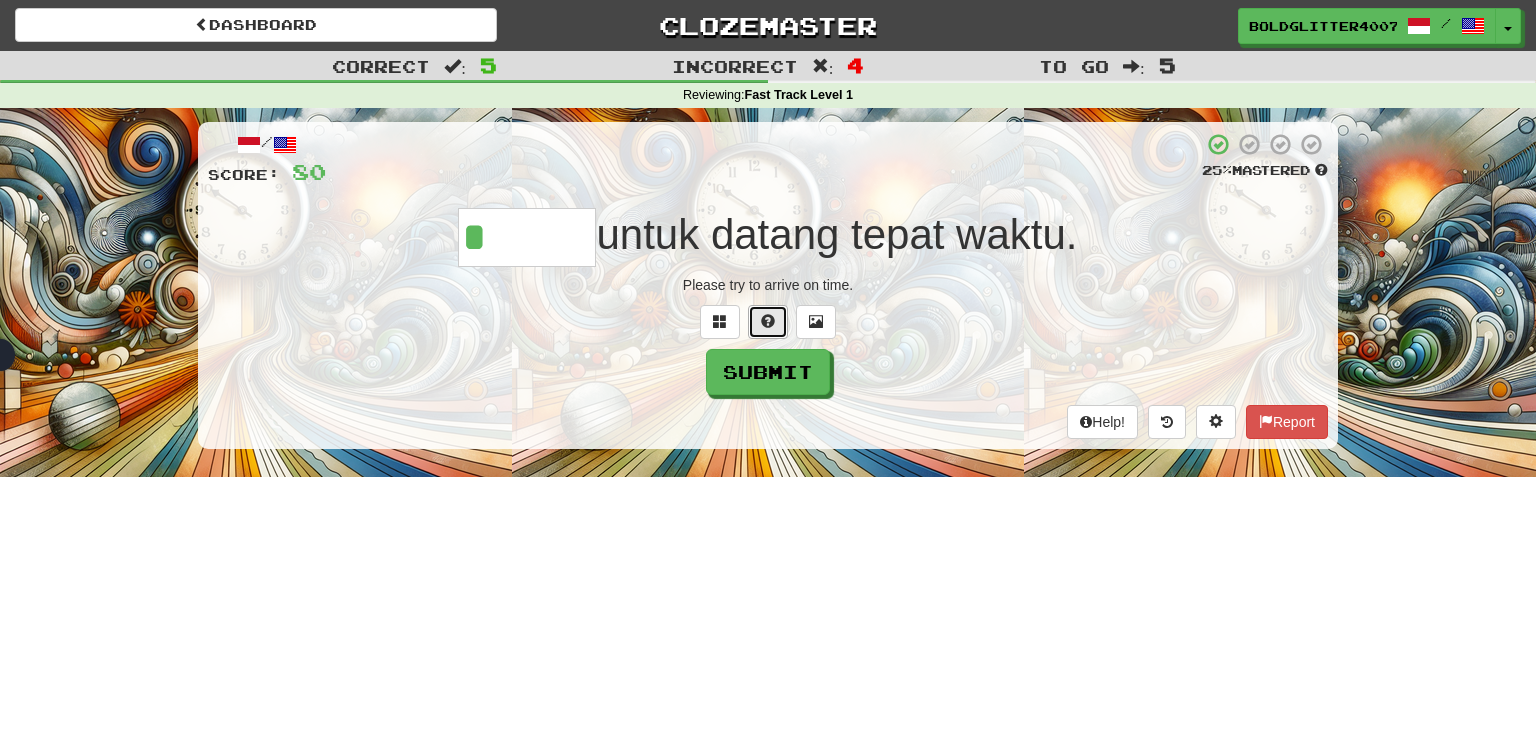 click at bounding box center (768, 322) 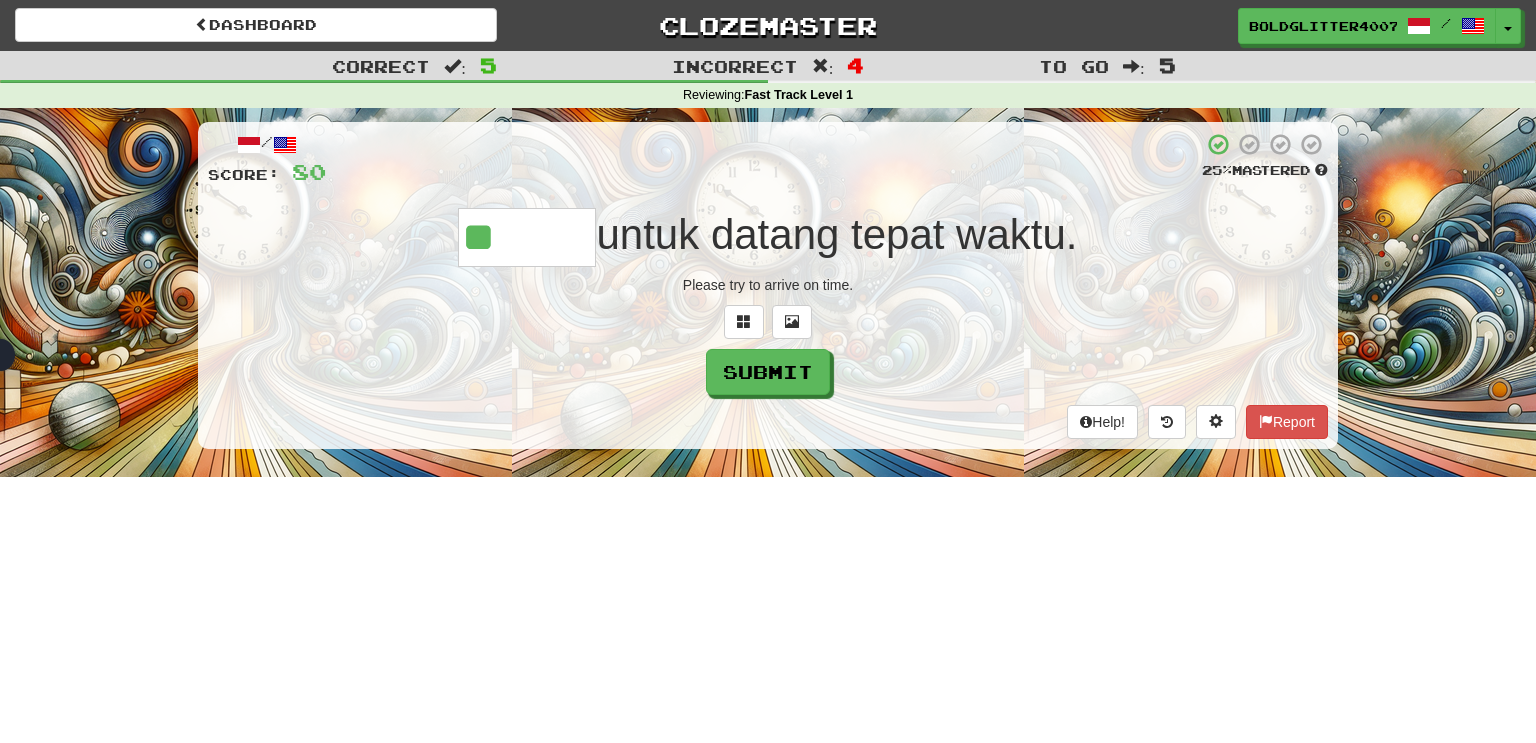 type on "*****" 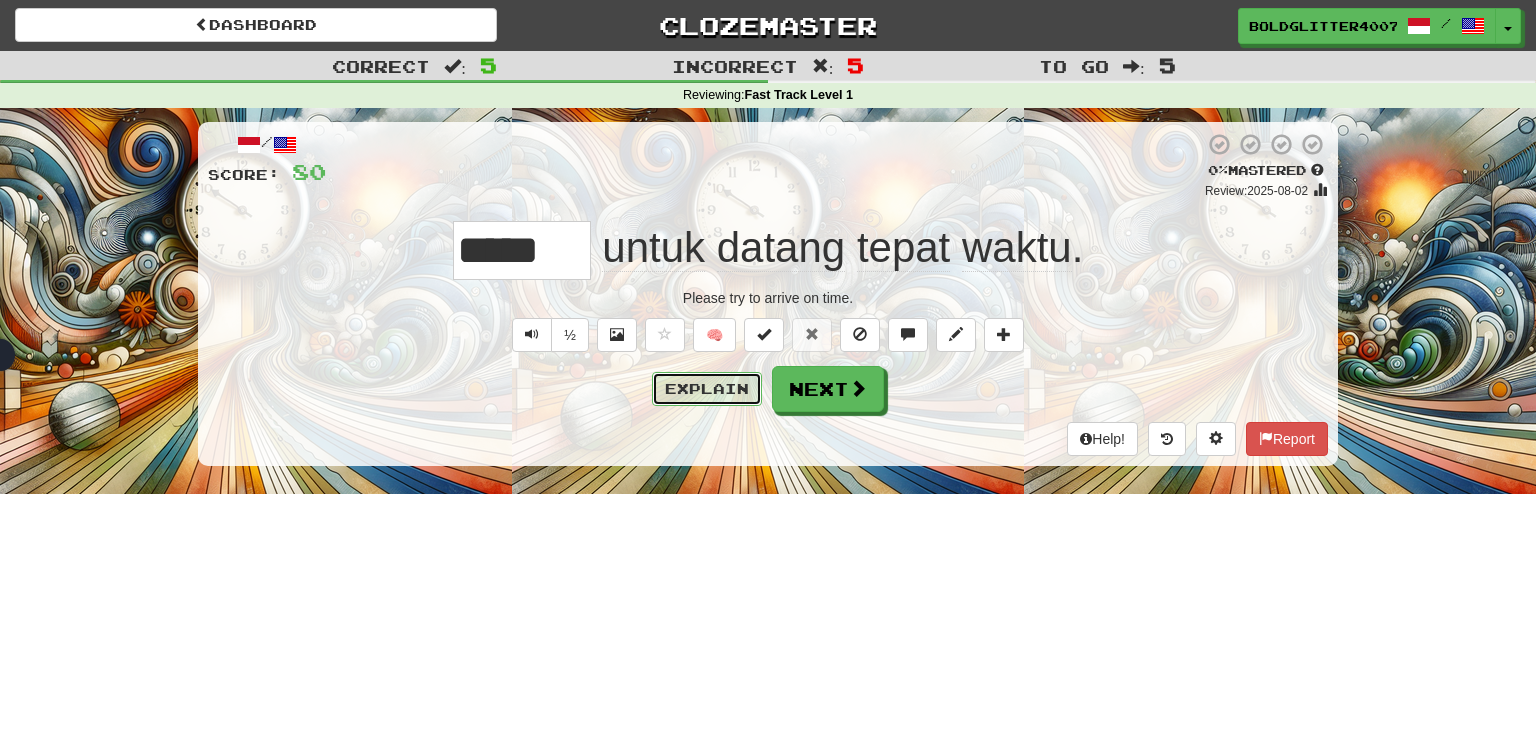 click on "Explain" at bounding box center (707, 389) 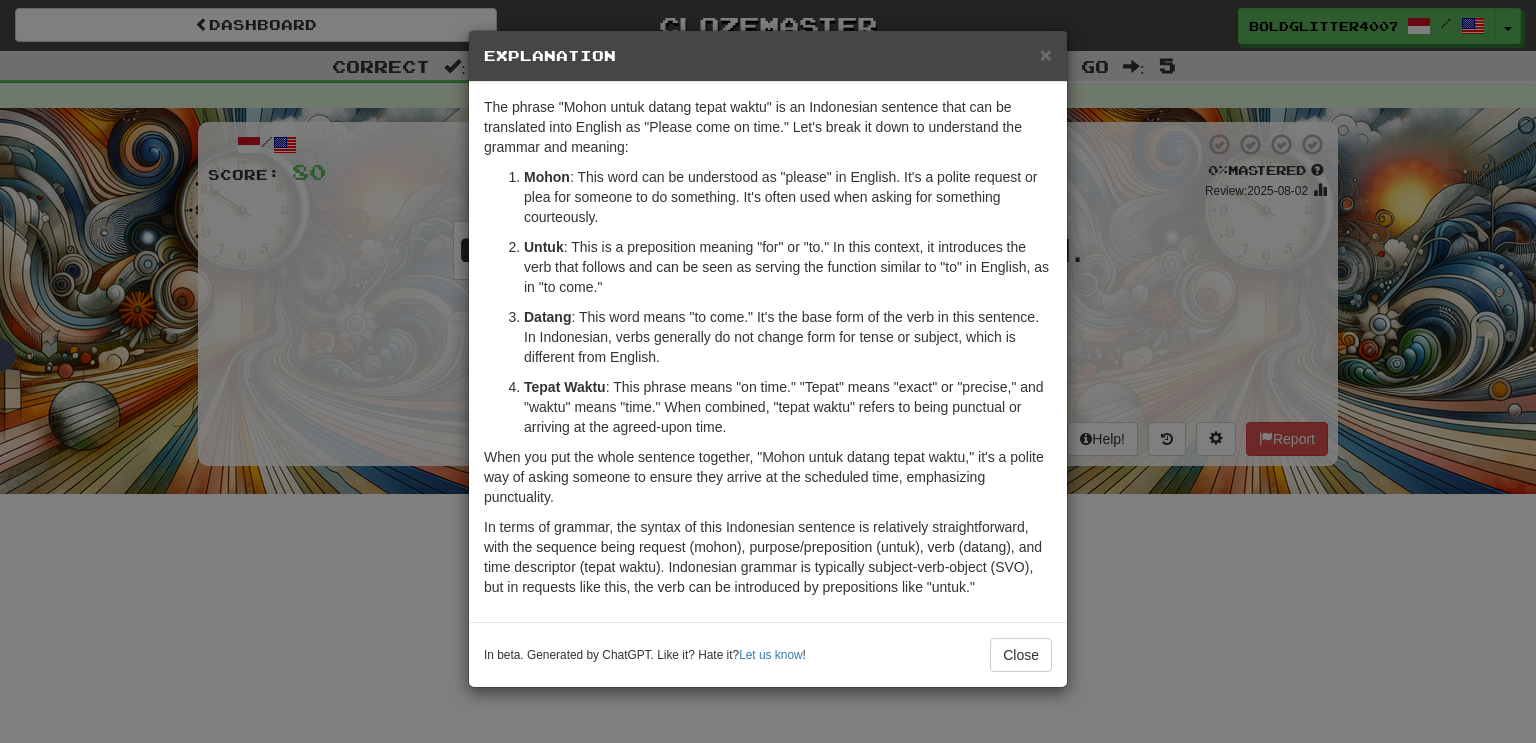 click on "× Explanation The phrase "Mohon untuk datang tepat waktu" is an Indonesian sentence that can be translated into English as "Please come on time." Let's break it down to understand the grammar and meaning:
Mohon : This word can be understood as "please" in English. It's a polite request or plea for someone to do something. It's often used when asking for something courteously.
Untuk : This is a preposition meaning "for" or "to." In this context, it introduces the verb that follows and can be seen as serving the function similar to "to" in English, as in "to come."
Datang : This word means "to come." It's the base form of the verb in this sentence. In Indonesian, verbs generally do not change form for tense or subject, which is different from English.
Tepat Waktu : This phrase means "on time." "Tepat" means "exact" or "precise," and "waktu" means "time." When combined, "tepat waktu" refers to being punctual or arriving at the agreed-upon time.
Let us know ! Close" at bounding box center (768, 371) 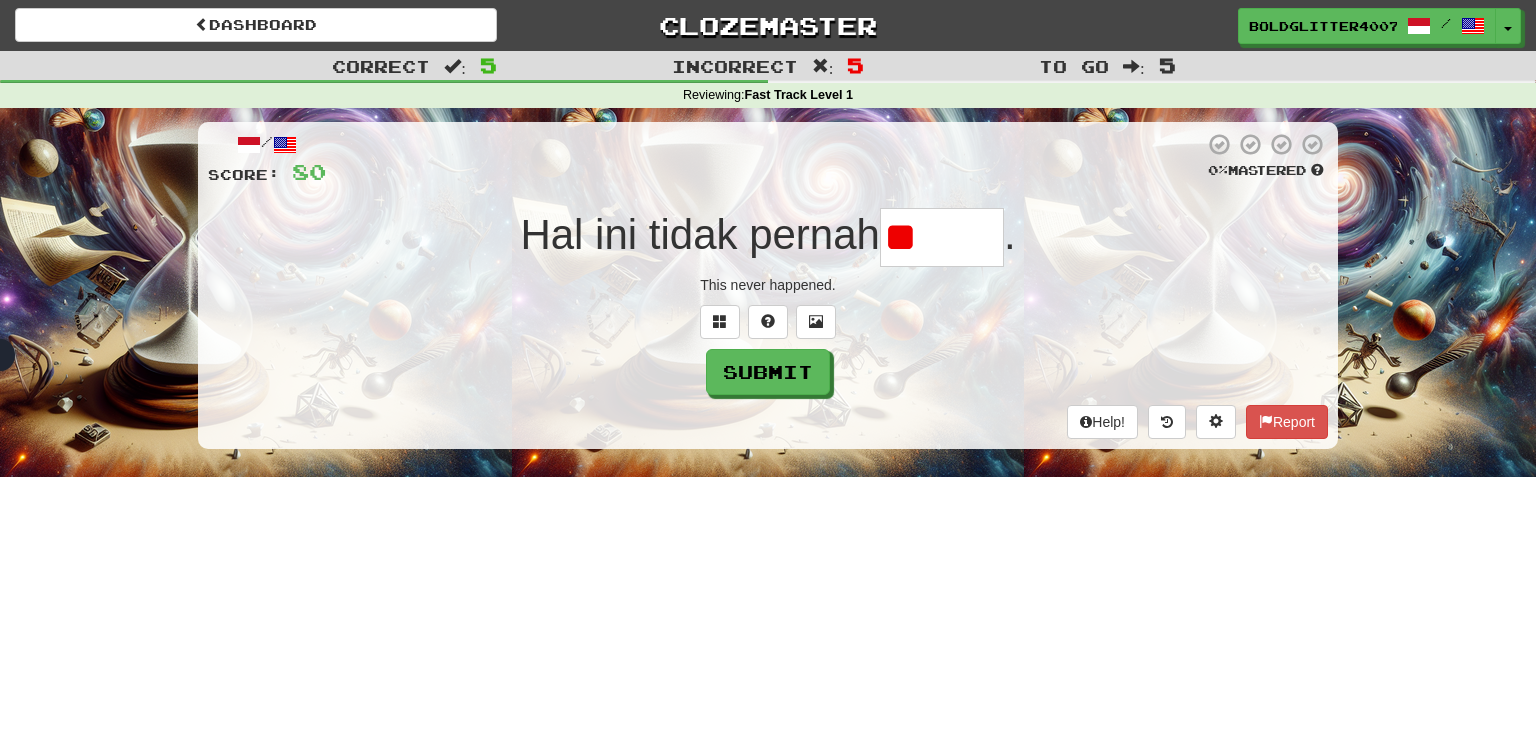 type on "*" 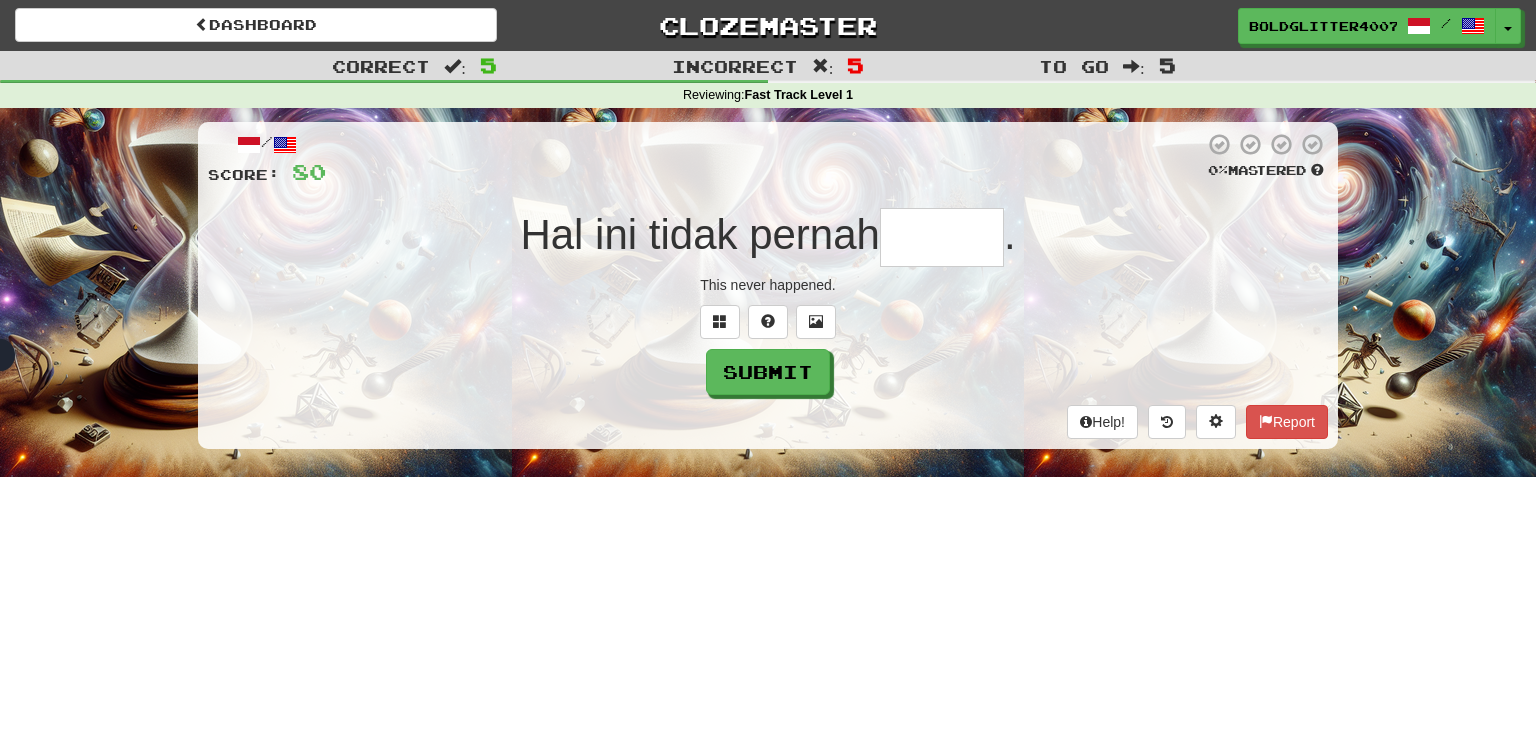 type on "*******" 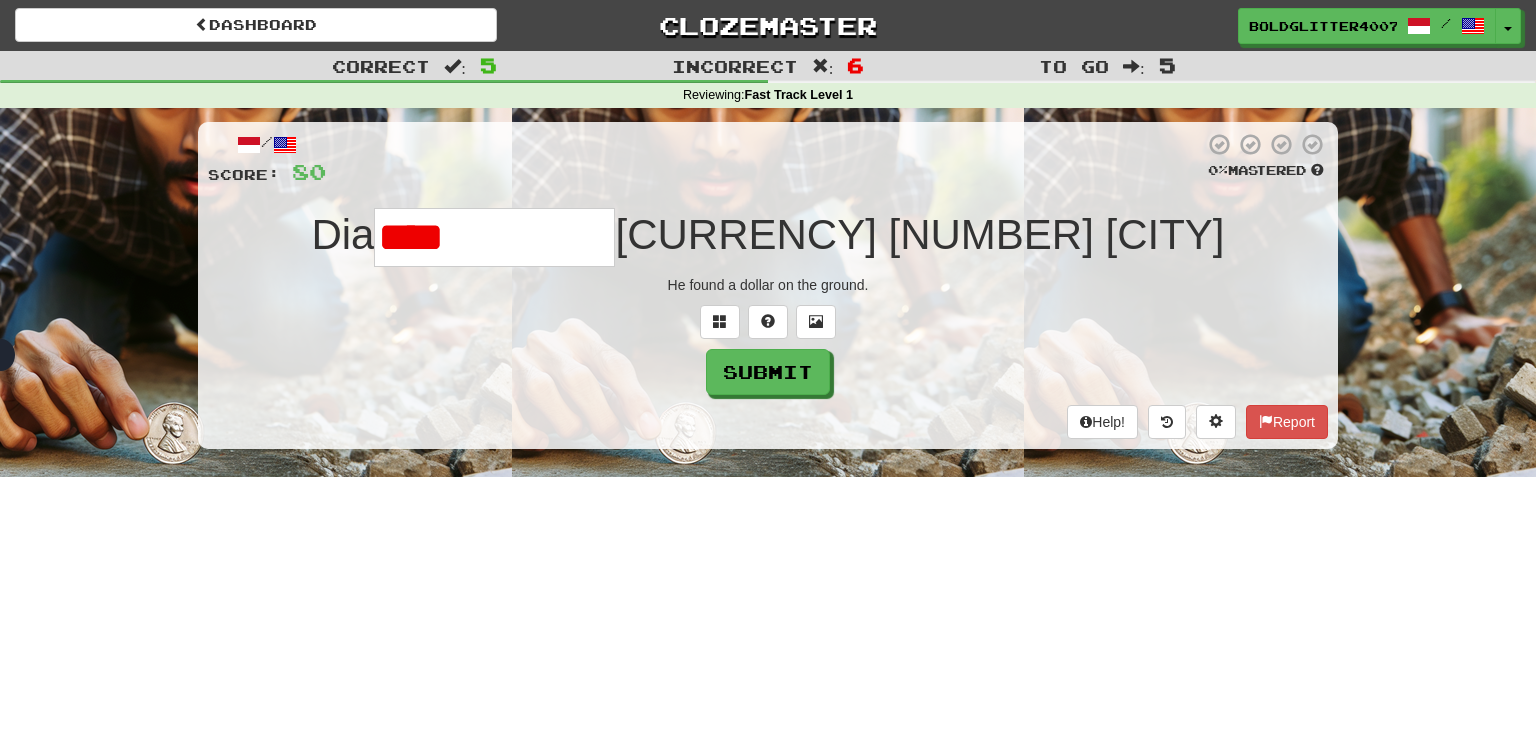 type on "*********" 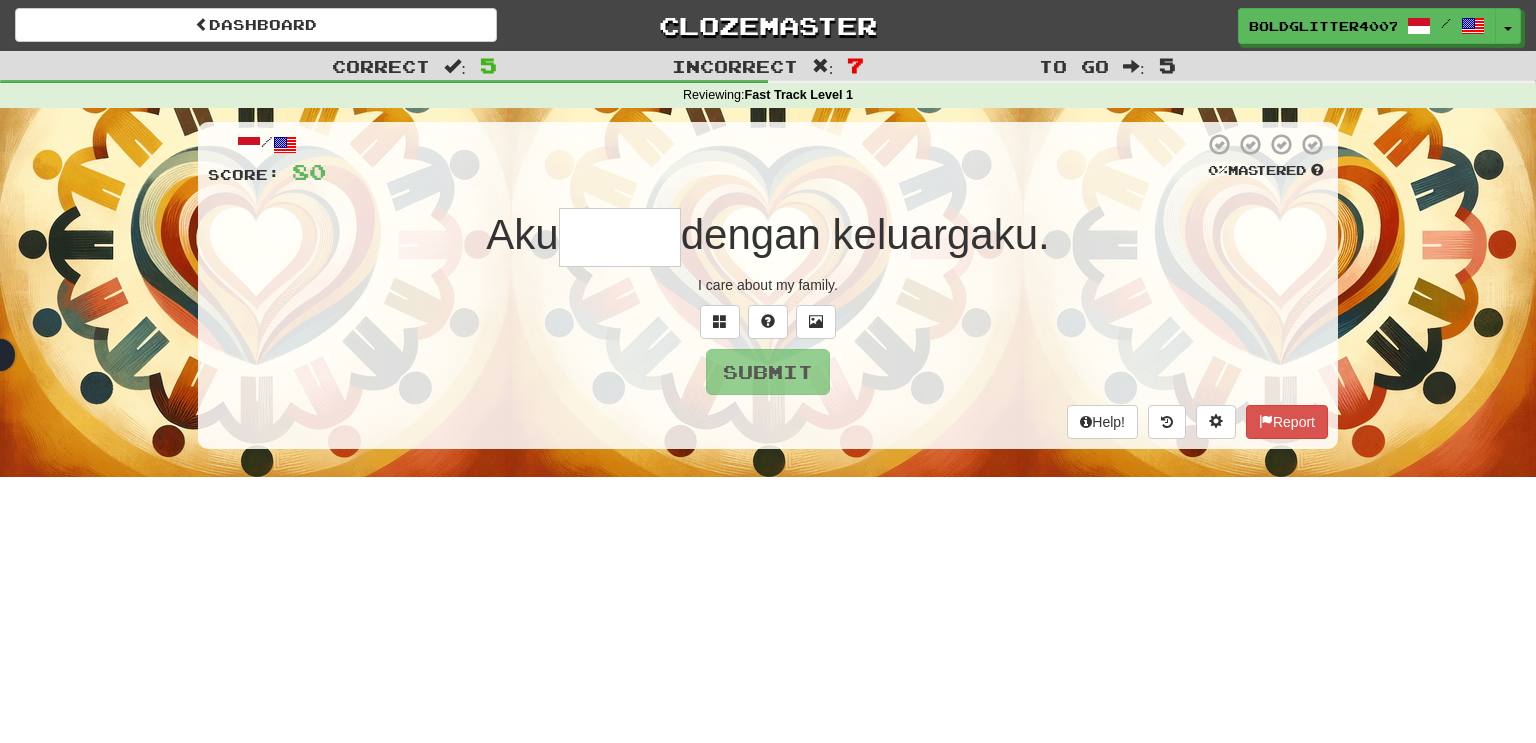 type on "******" 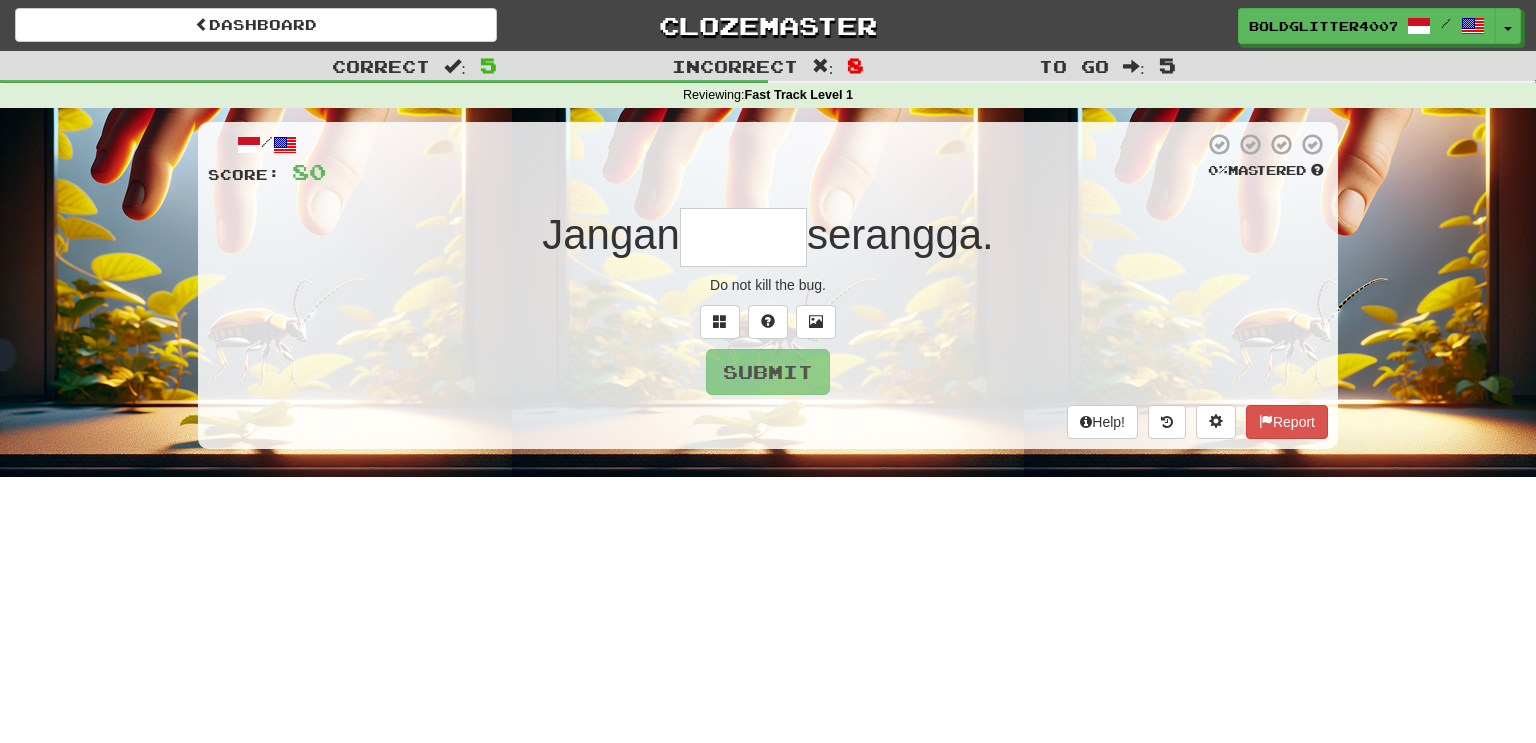type on "*" 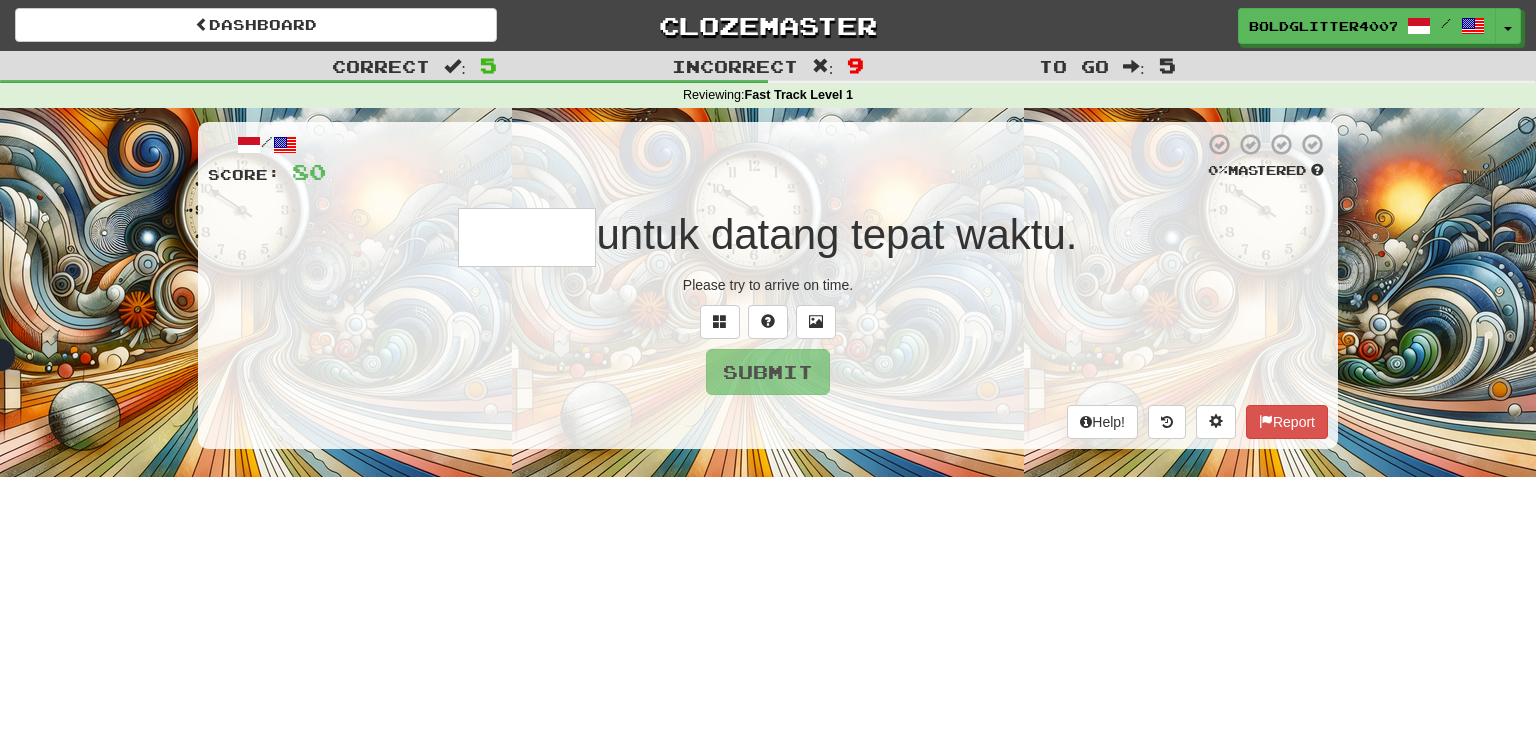 type on "*****" 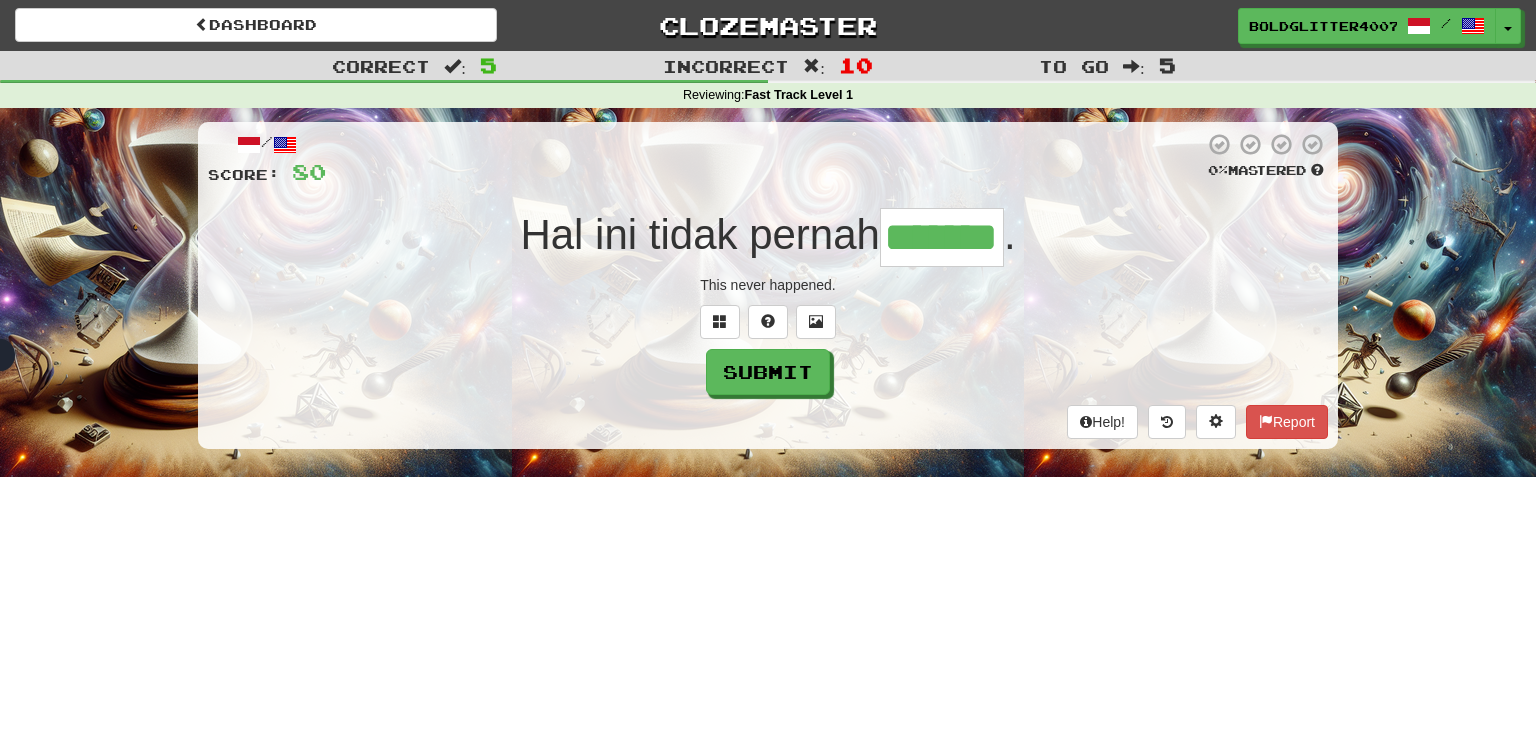 type on "*******" 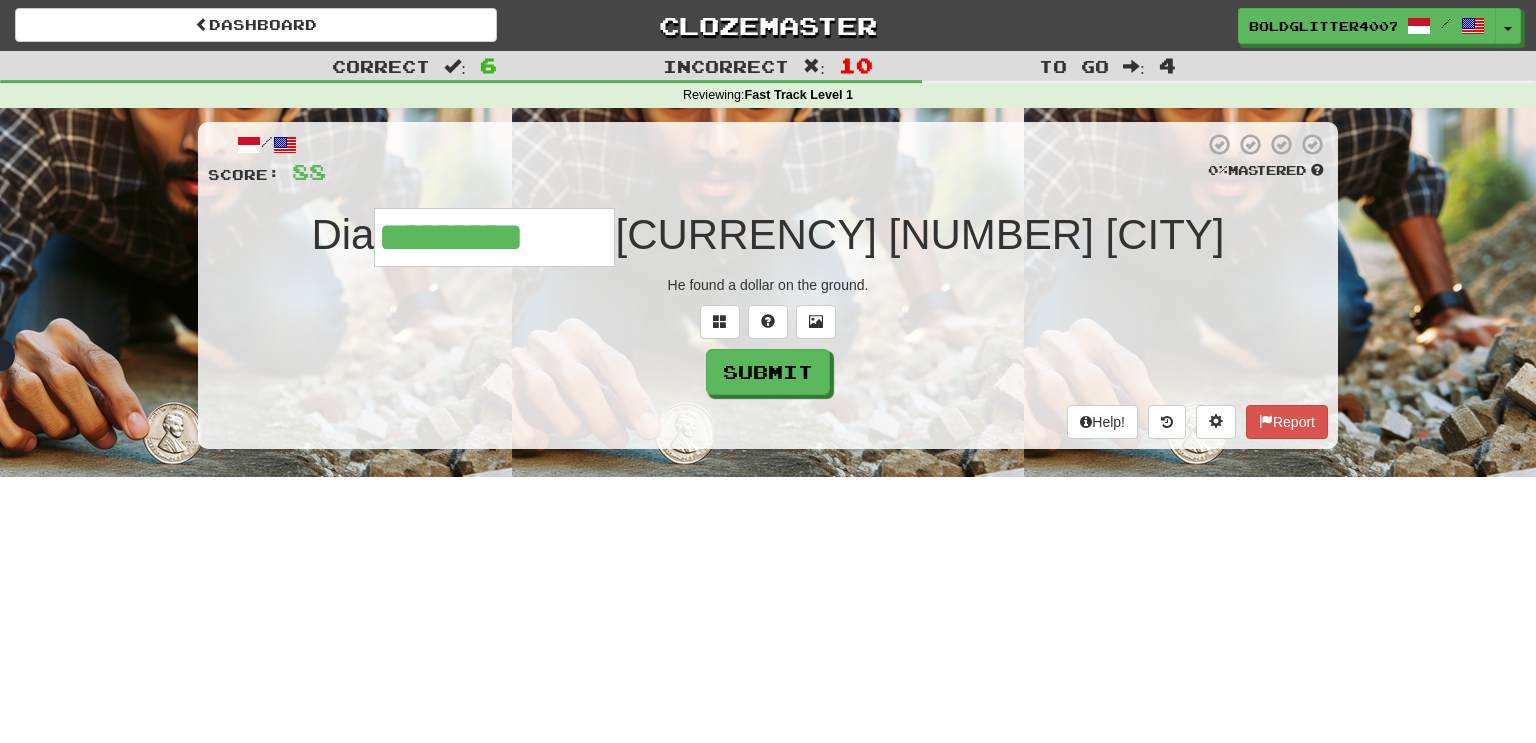 type on "*********" 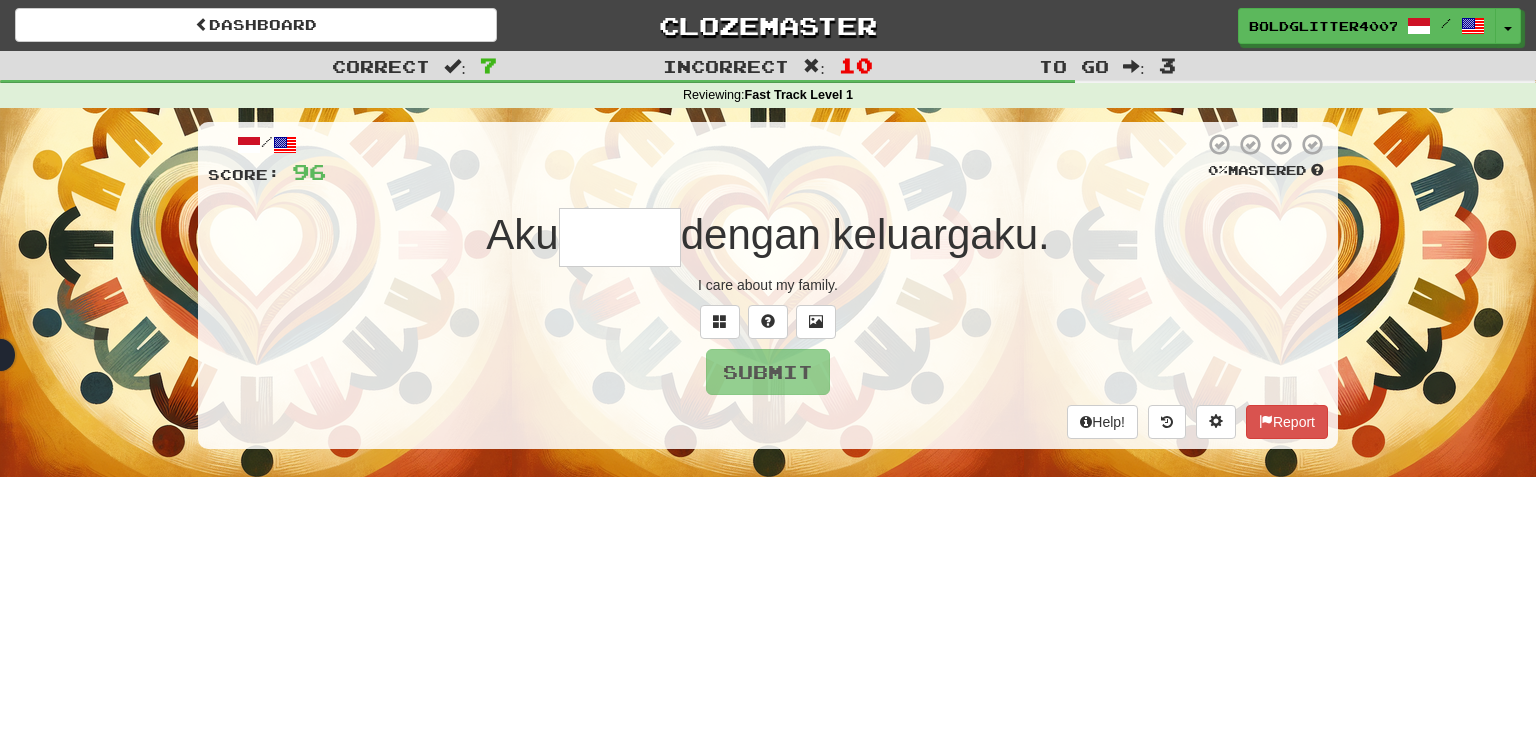 type on "*" 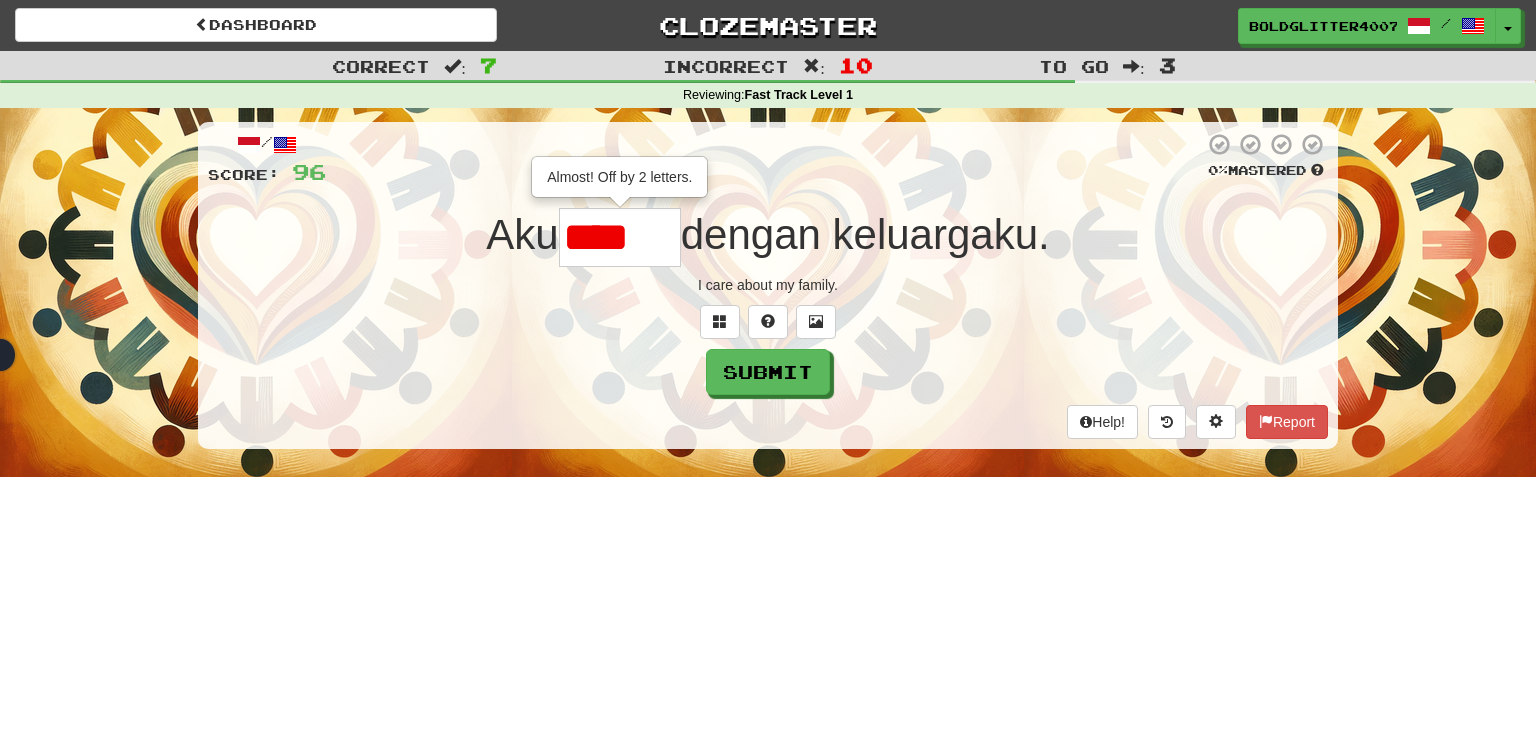 type on "******" 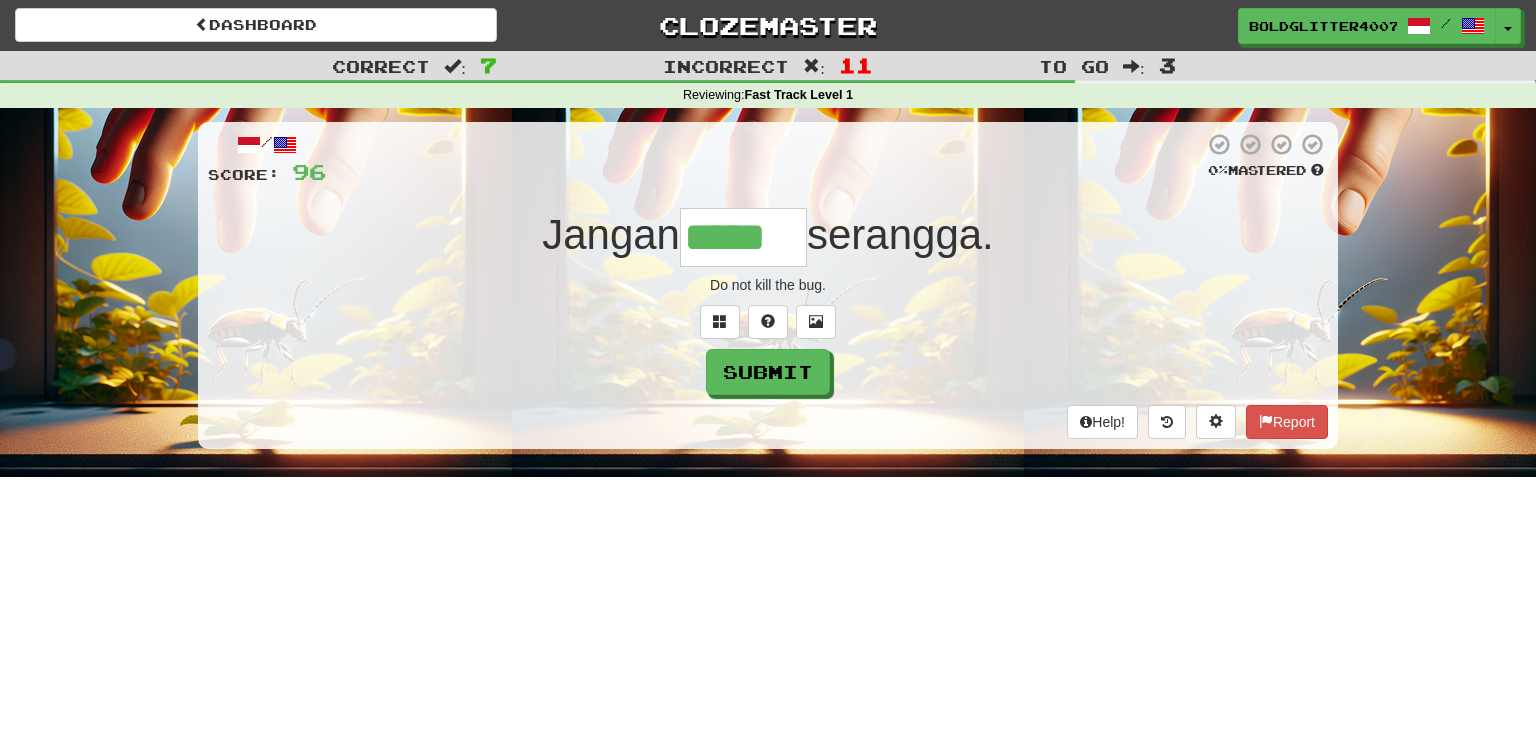 type on "*****" 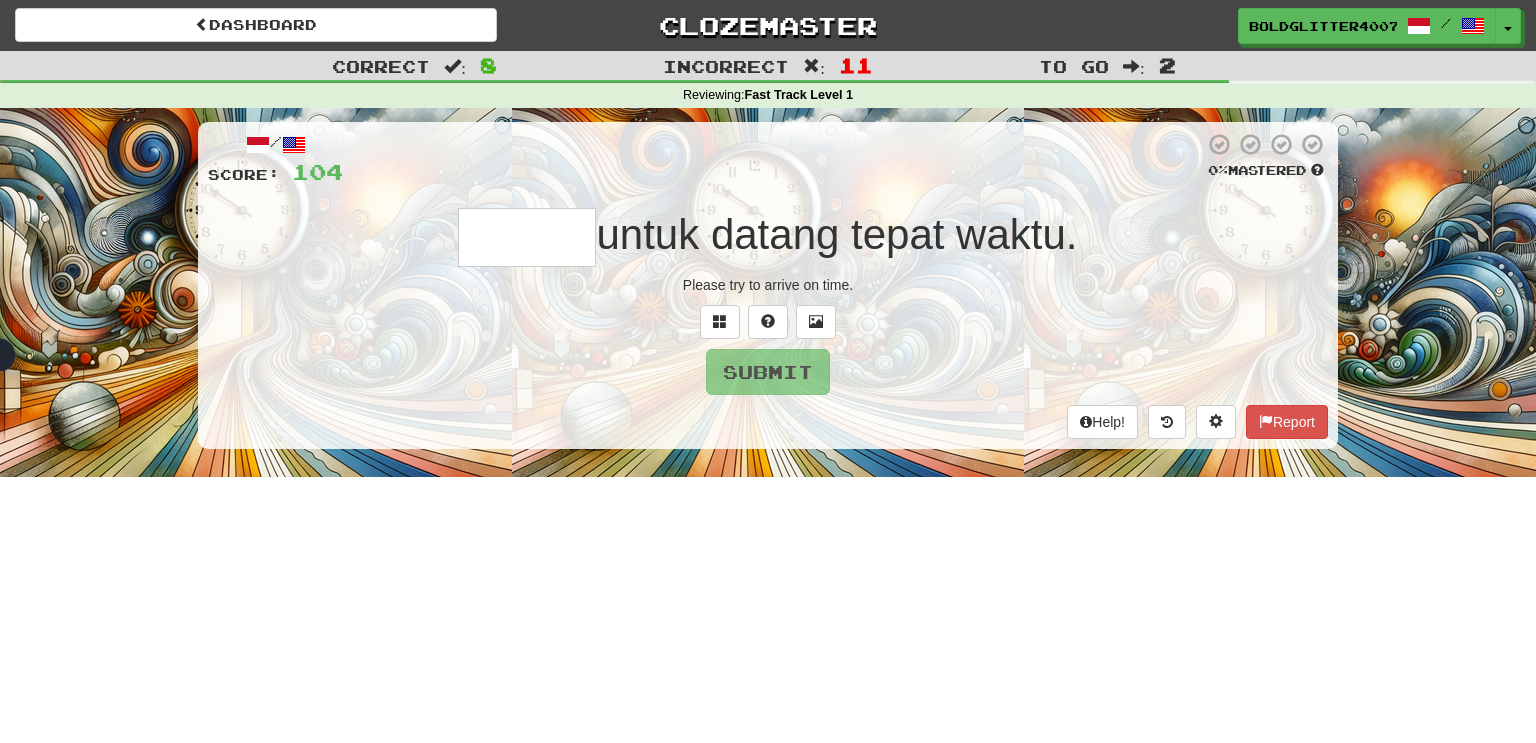 type on "*" 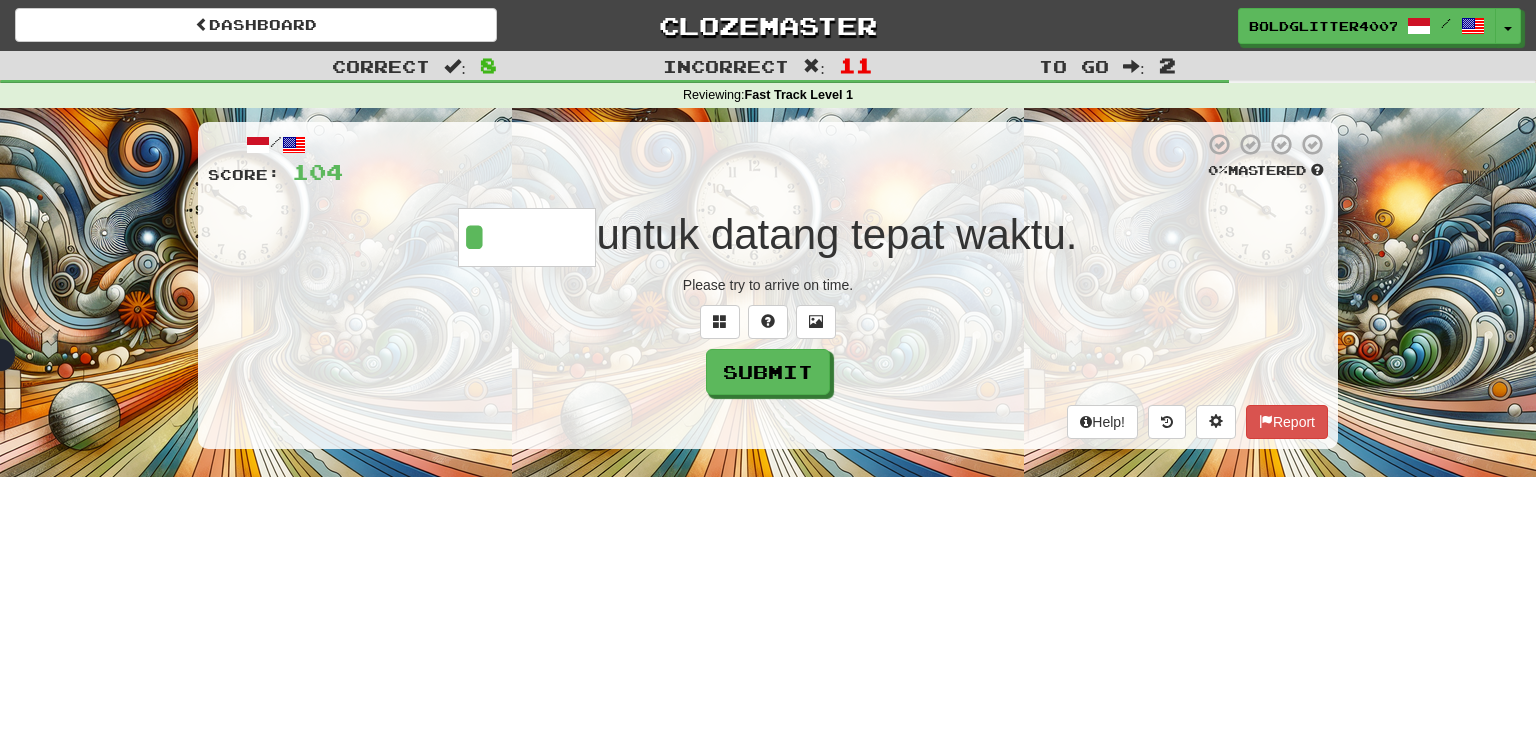 type on "*****" 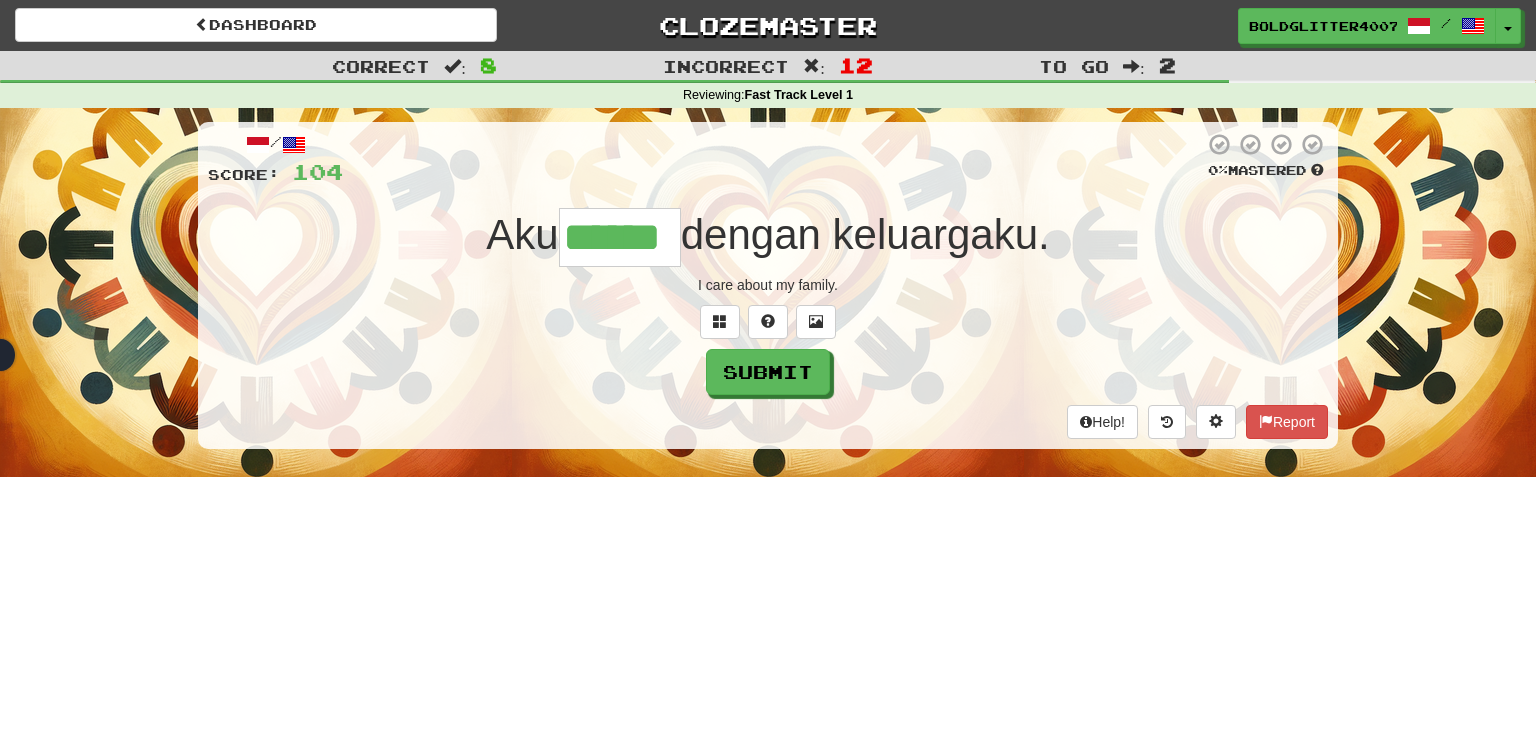 type on "******" 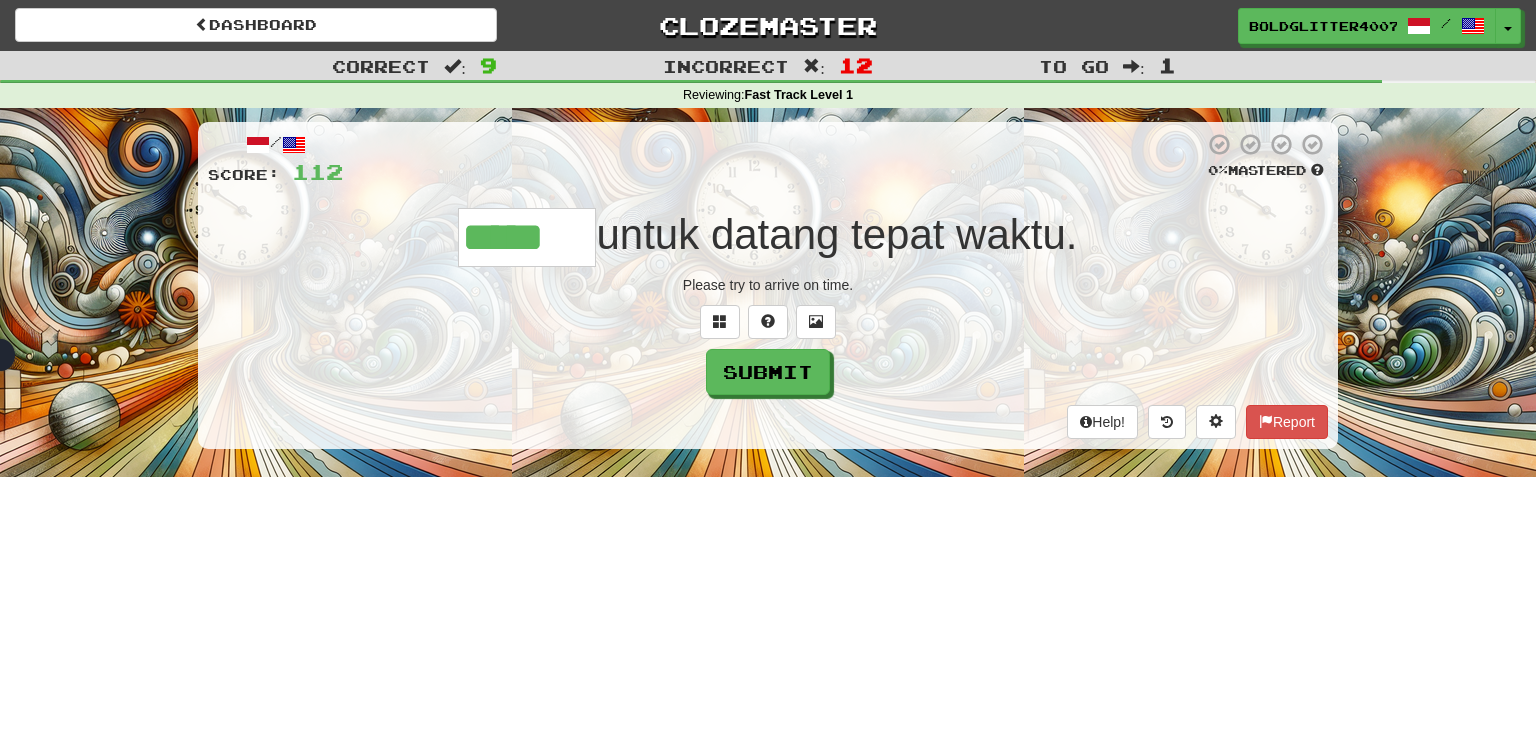 type on "*****" 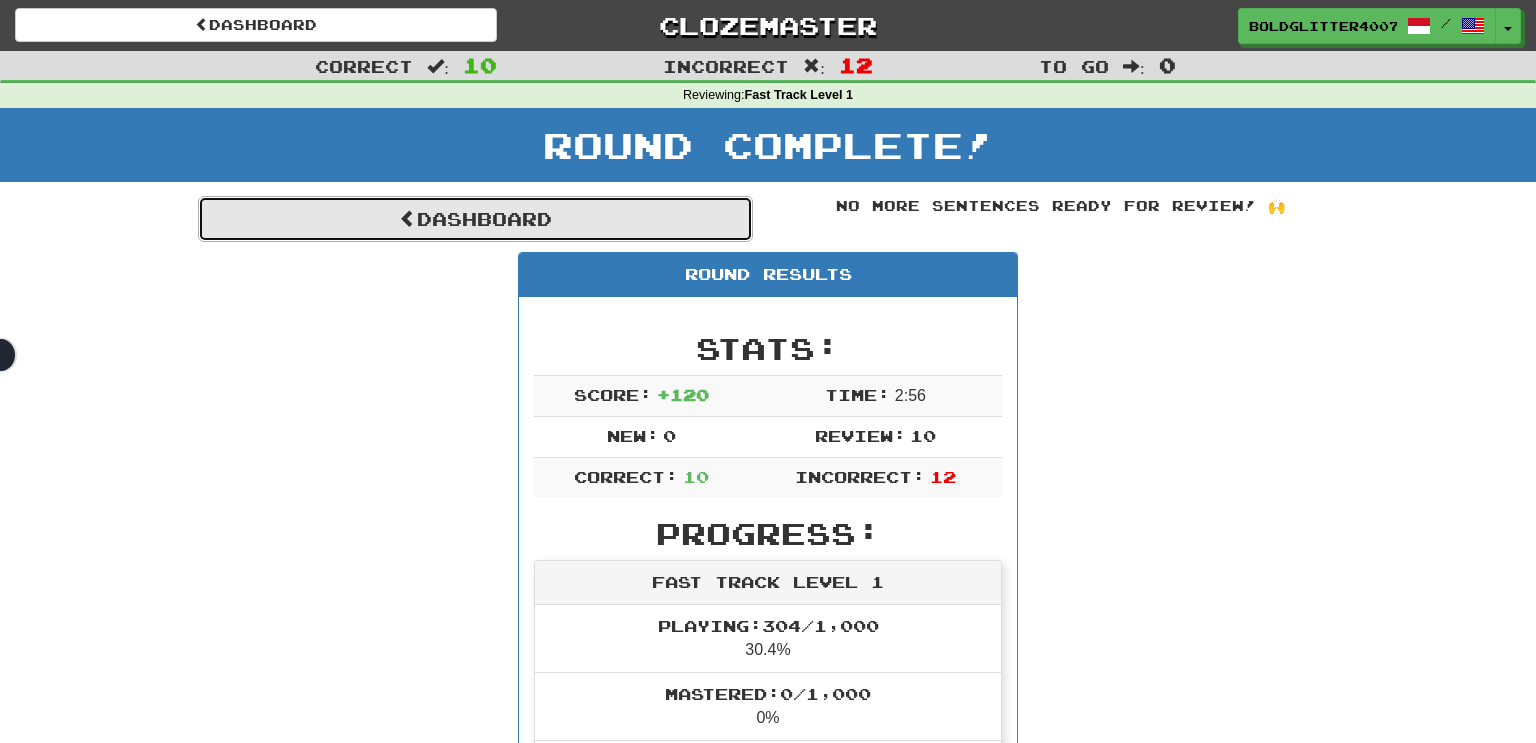 click on "Dashboard" at bounding box center (475, 219) 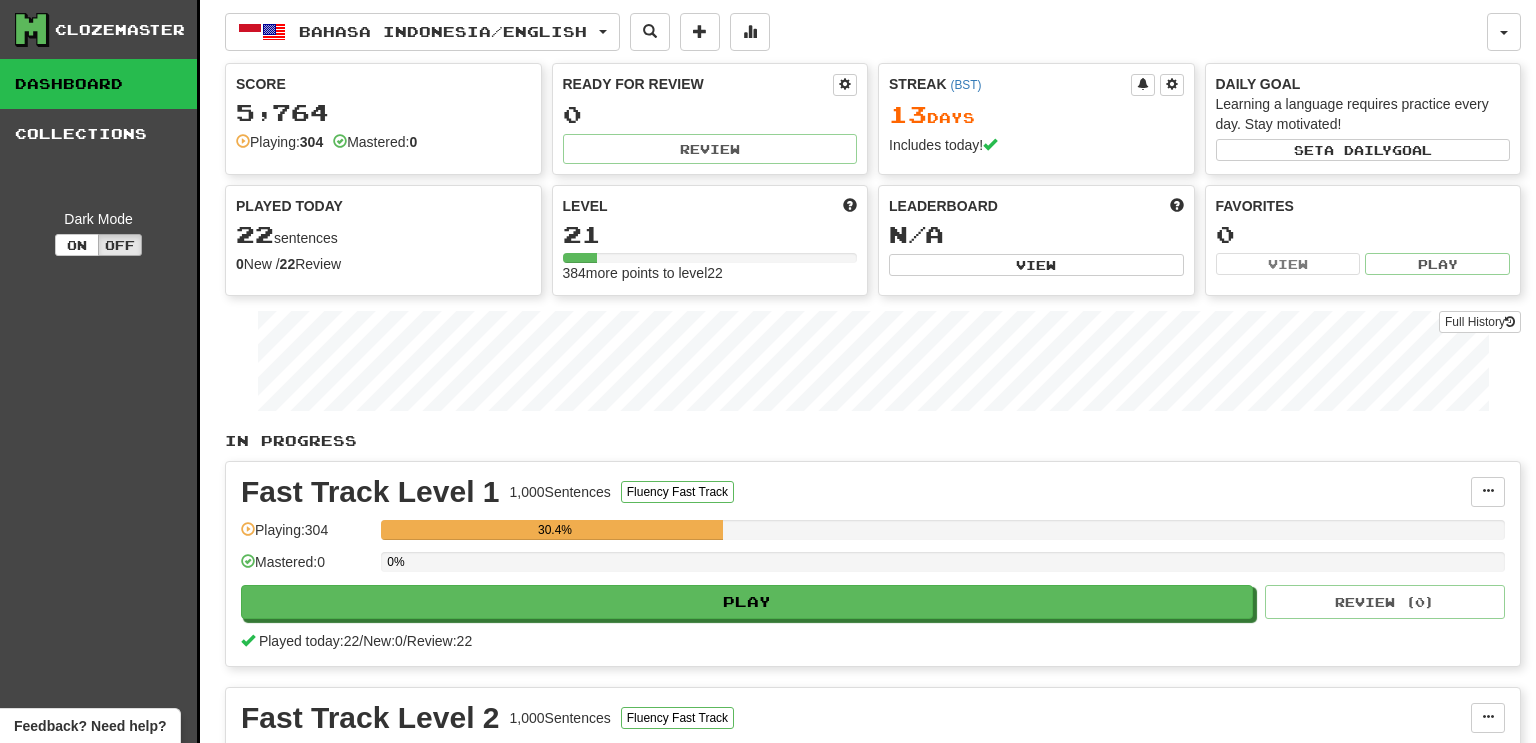 scroll, scrollTop: 0, scrollLeft: 0, axis: both 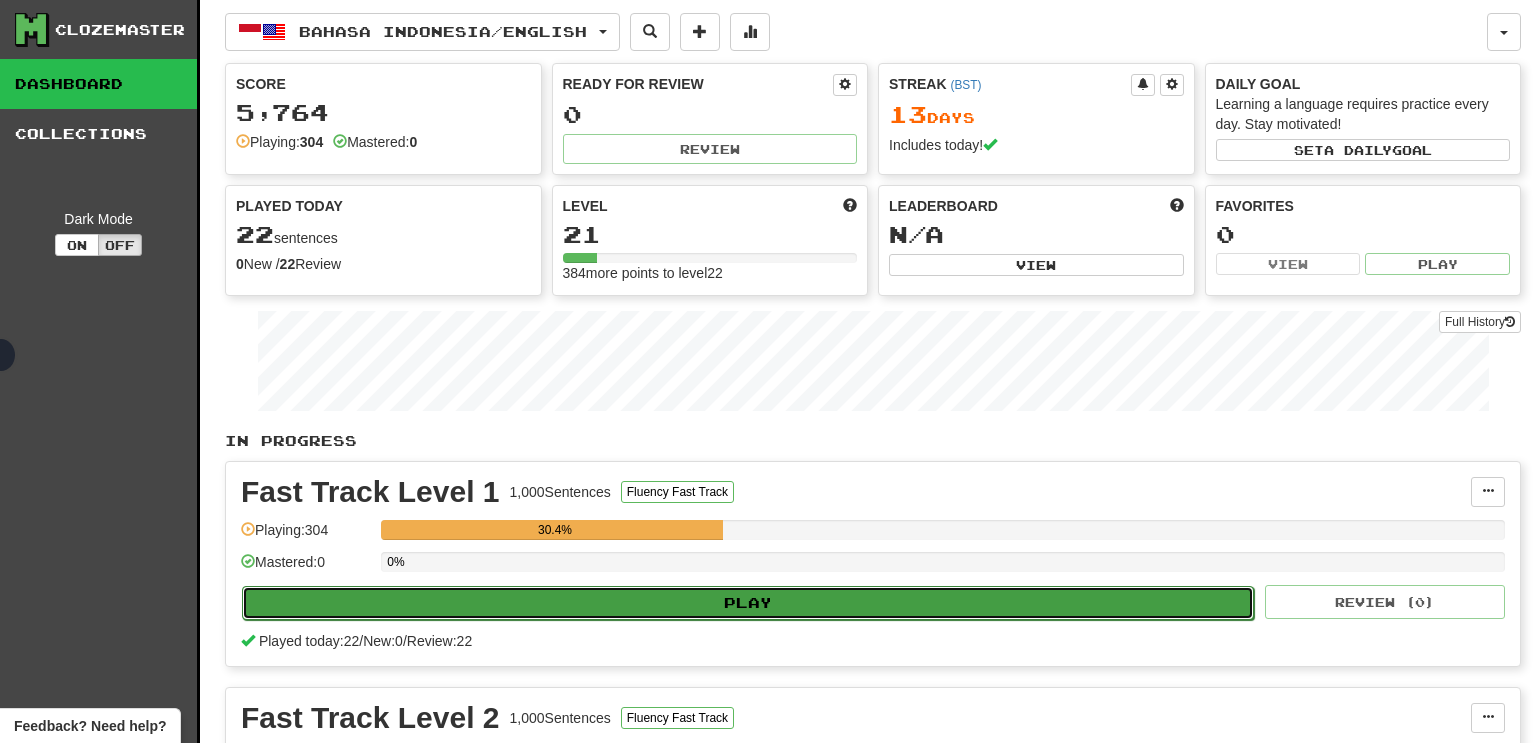 click on "Play" at bounding box center [748, 603] 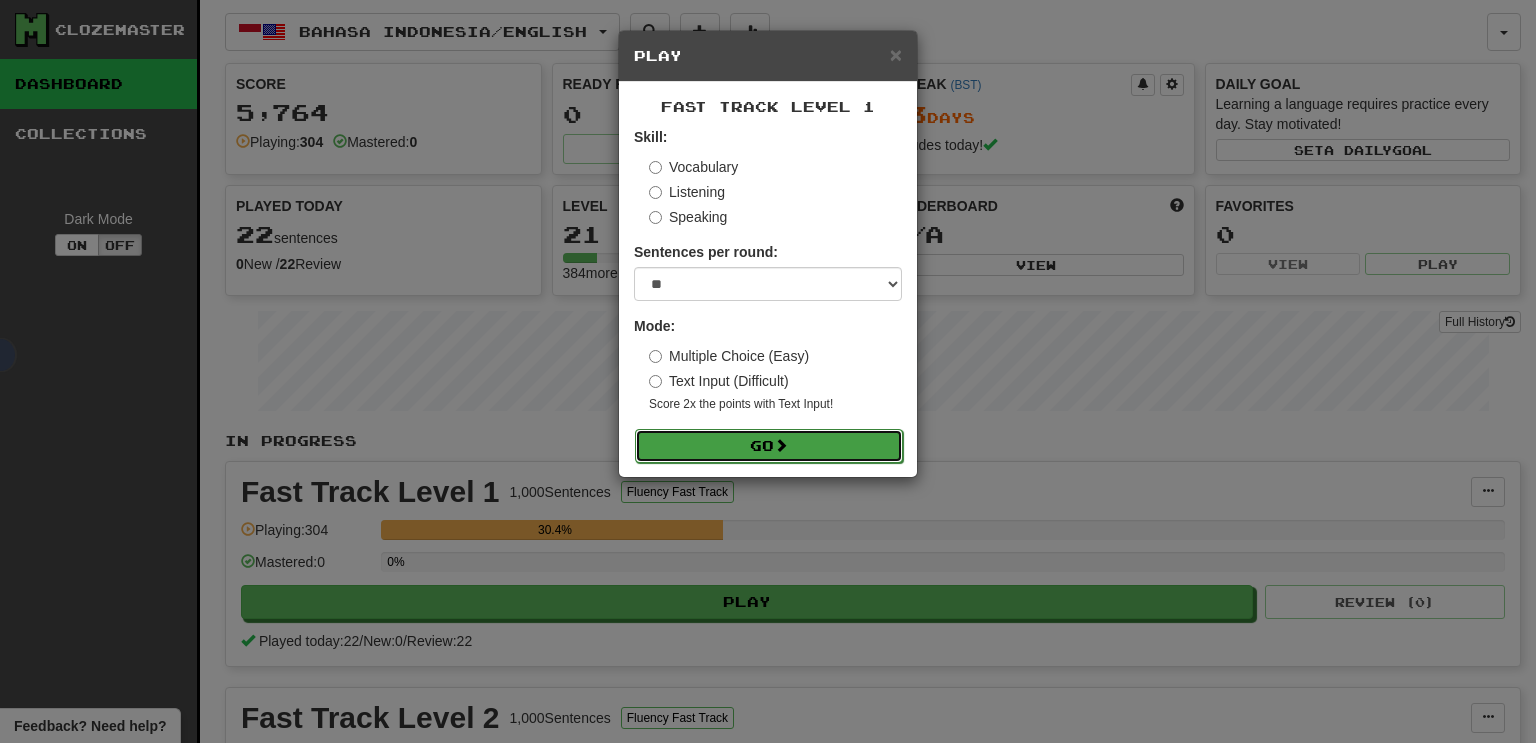 click on "Go" at bounding box center (769, 446) 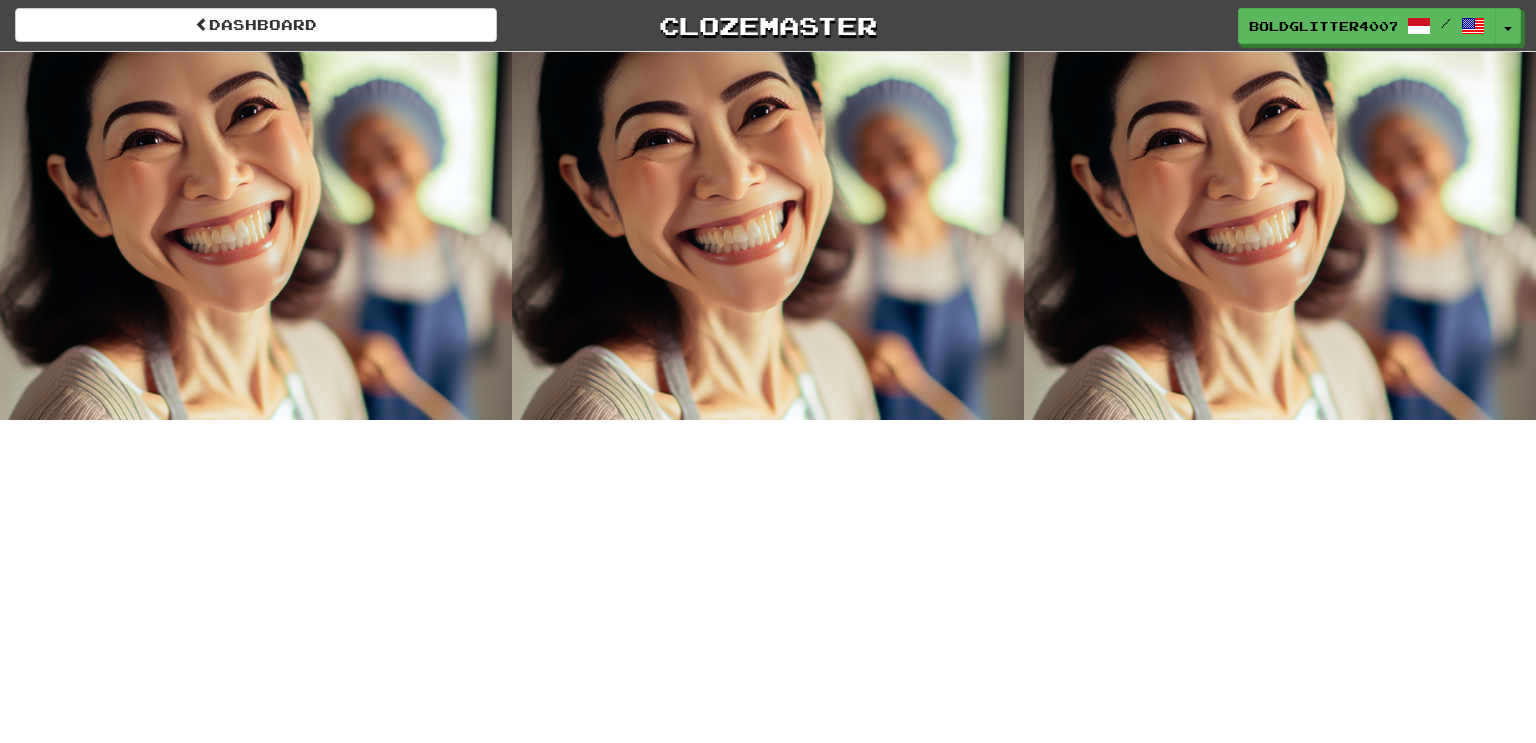 scroll, scrollTop: 0, scrollLeft: 0, axis: both 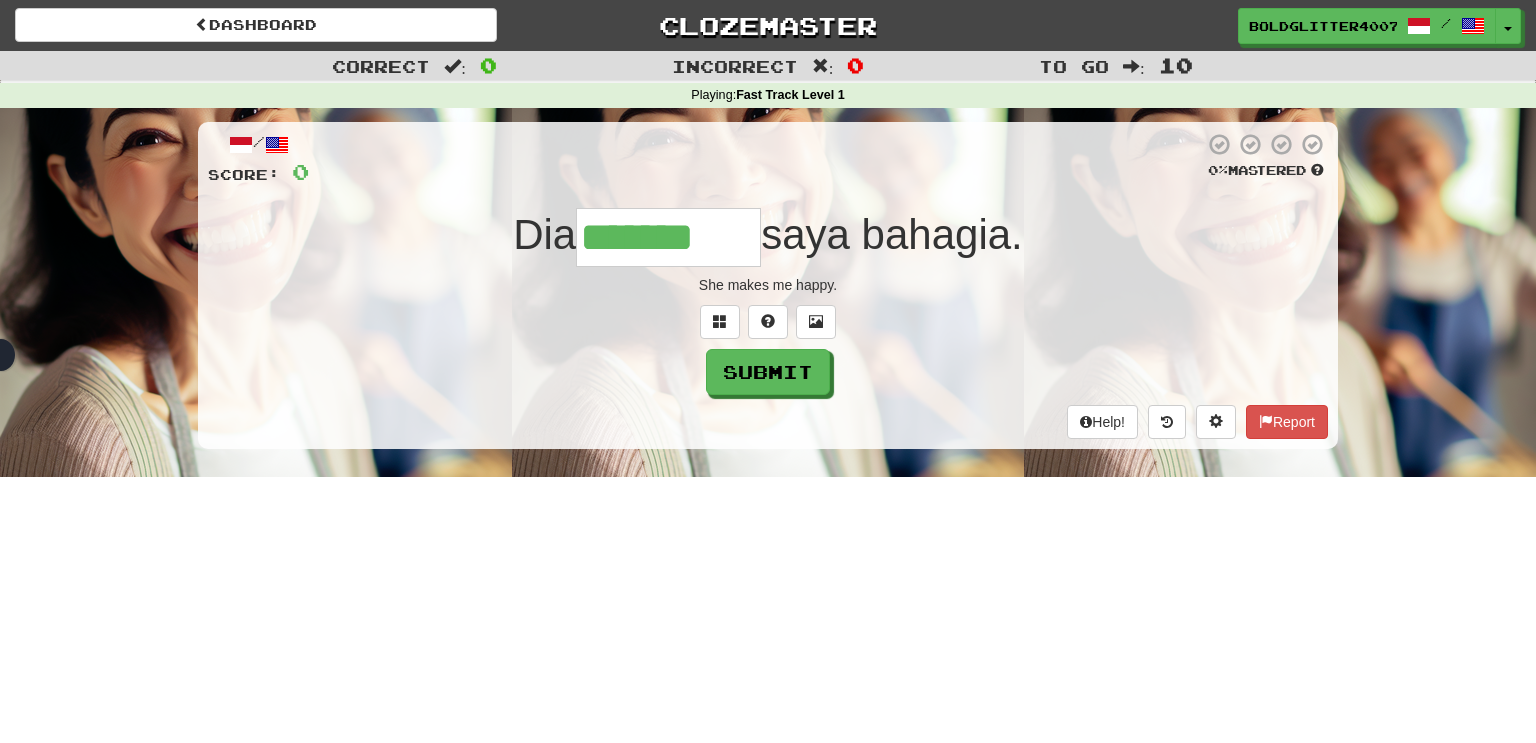 type on "*******" 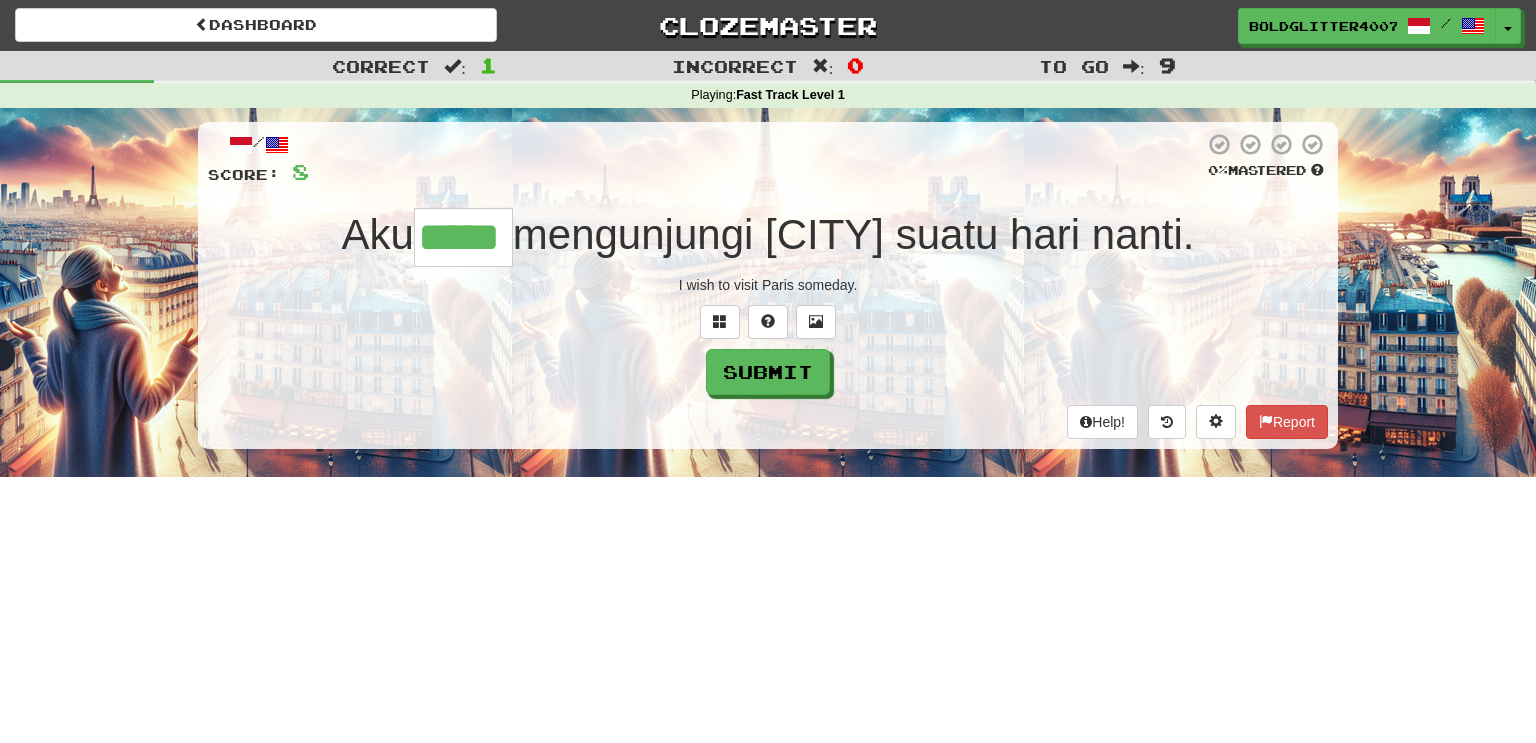 type on "*****" 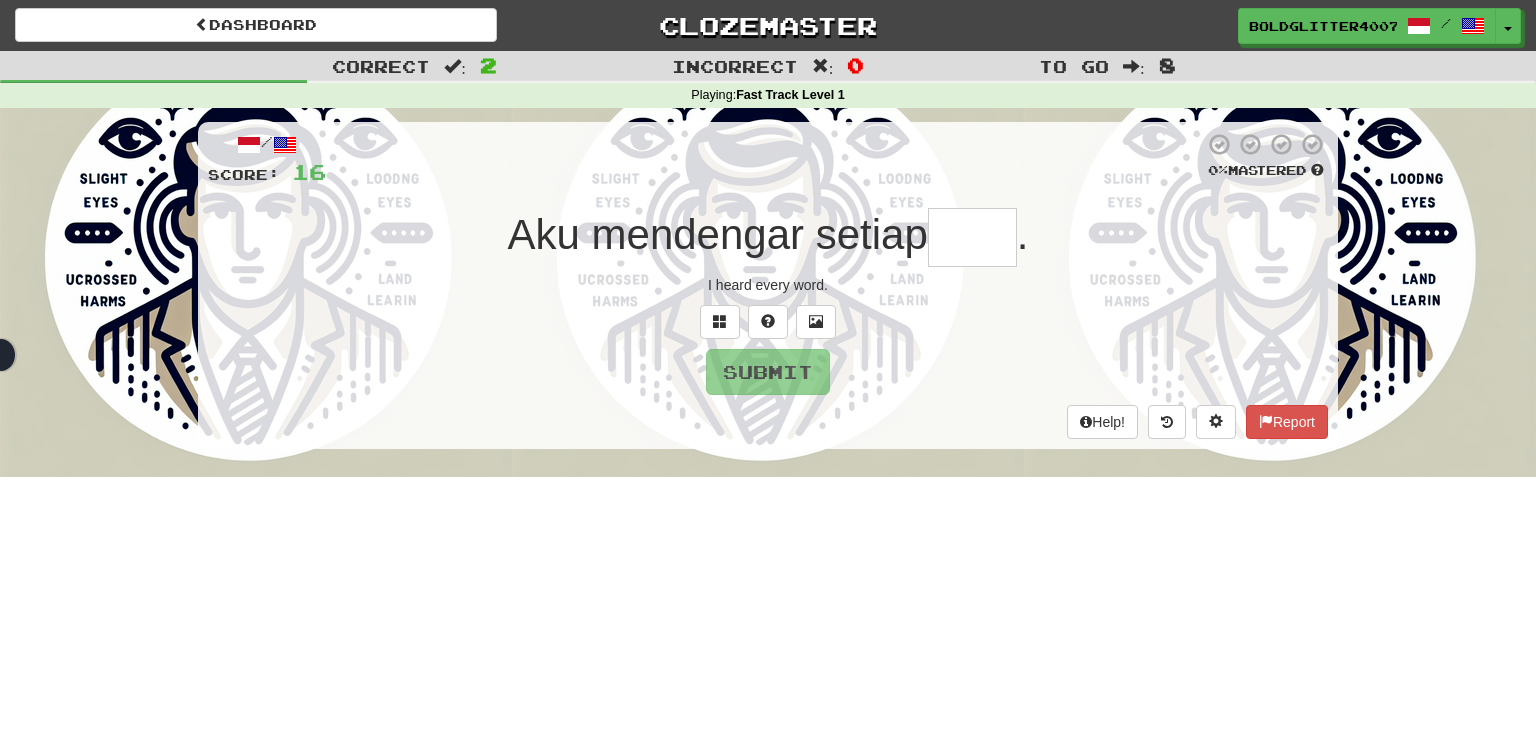 type on "****" 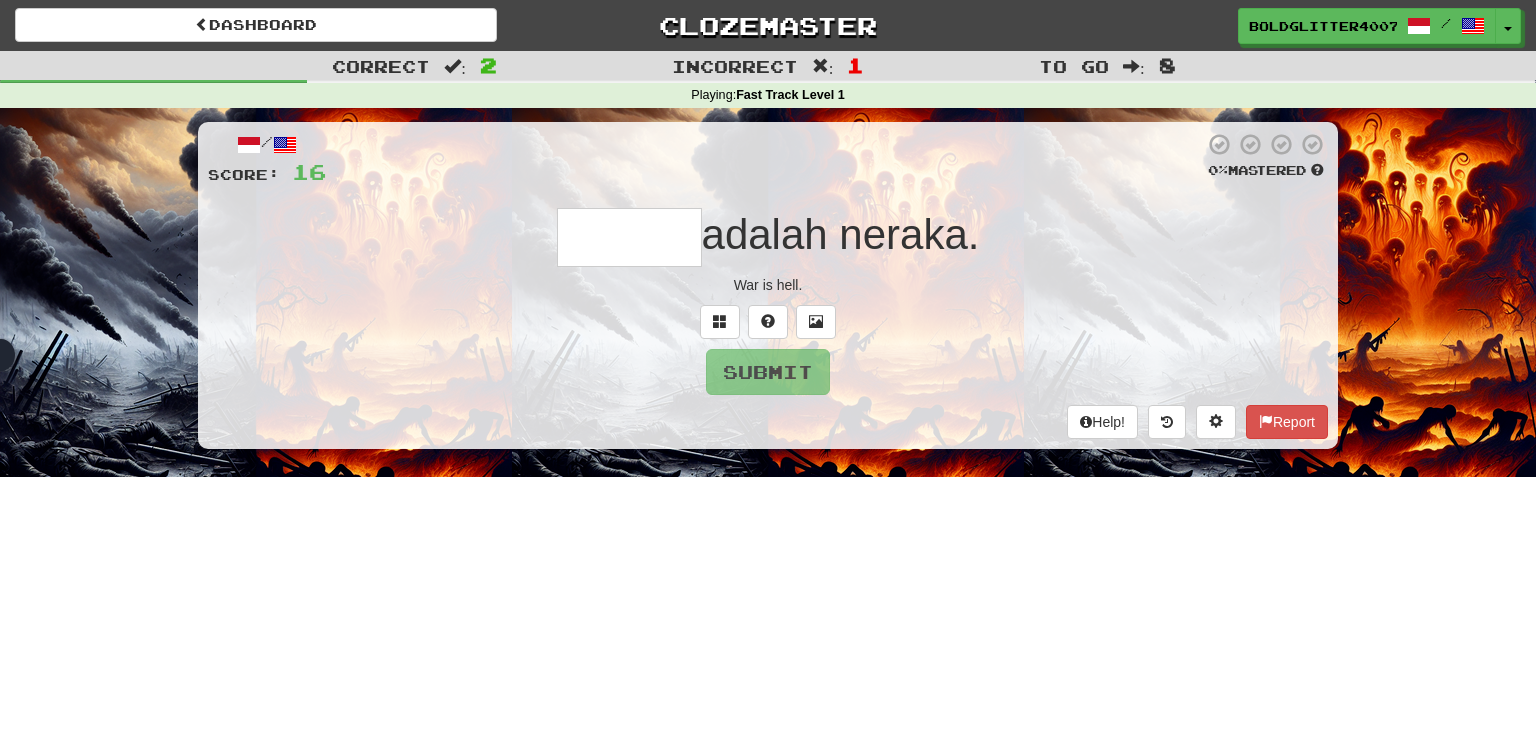 type on "******" 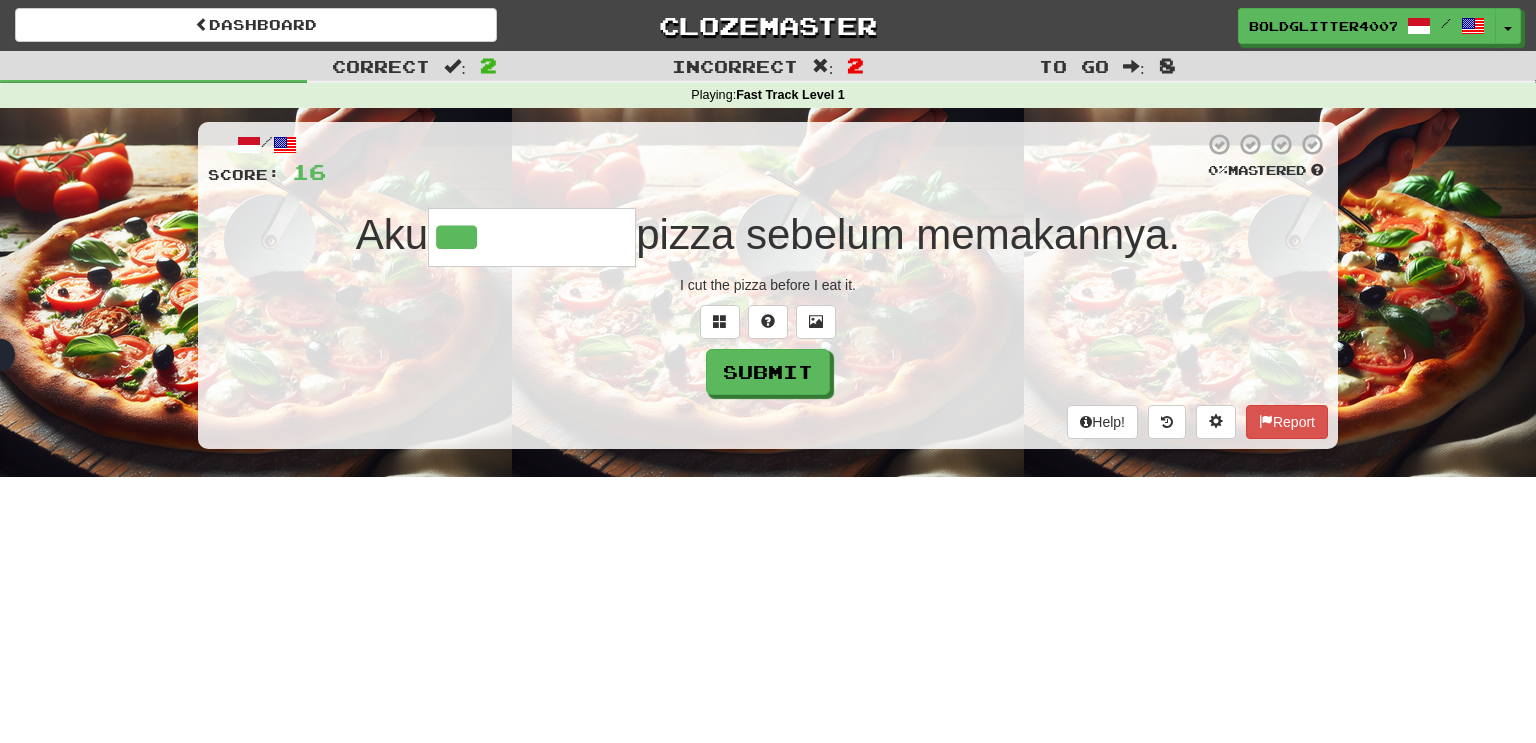 type on "********" 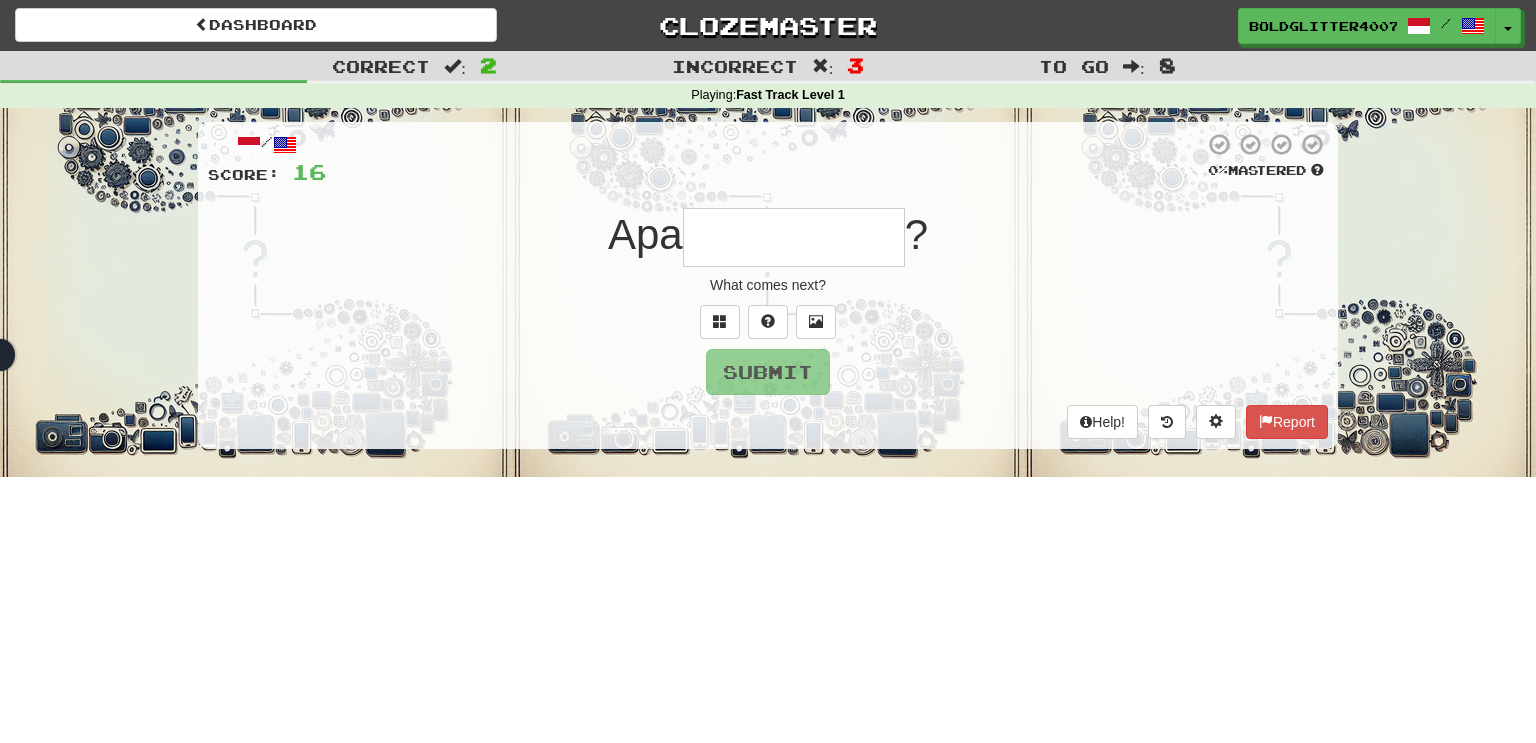 type on "**********" 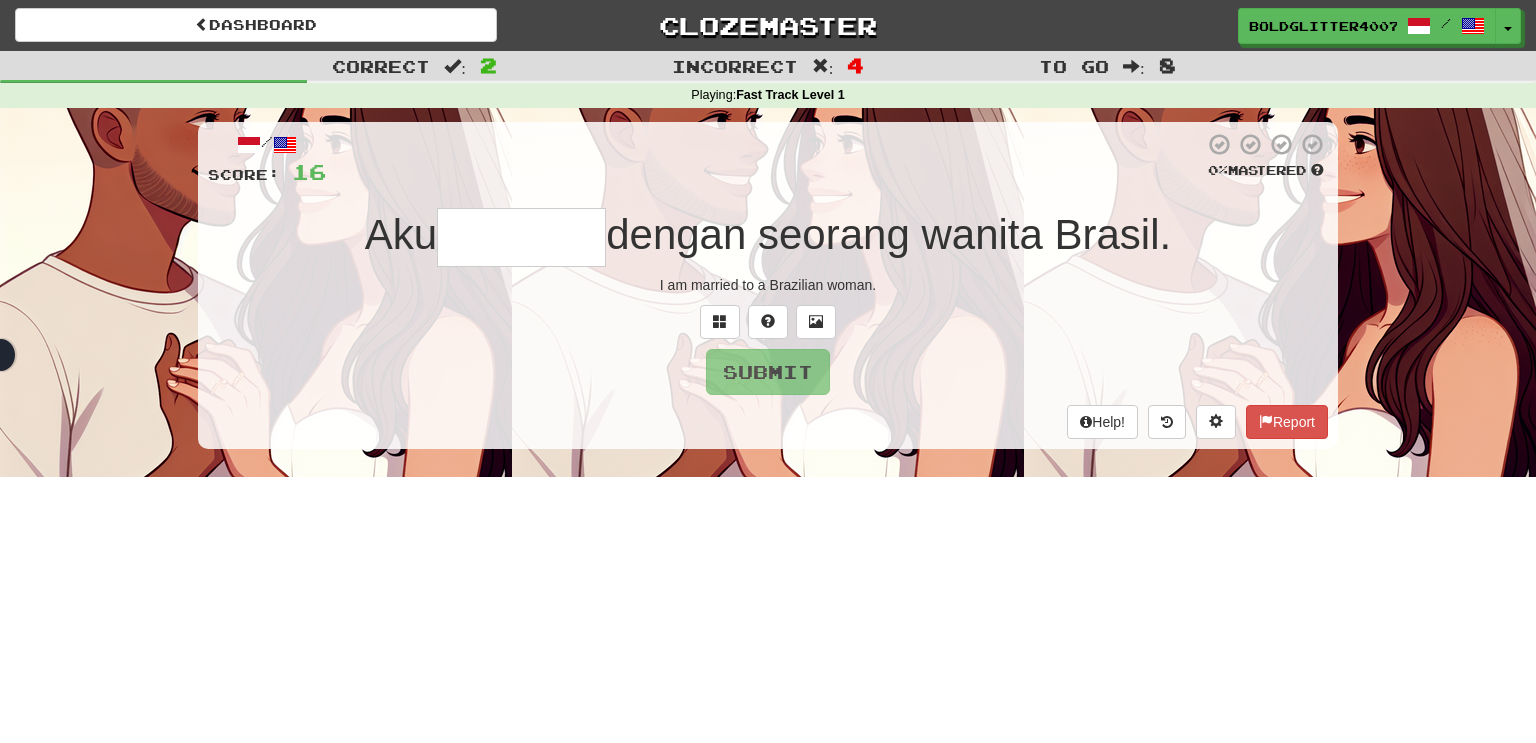 type on "*******" 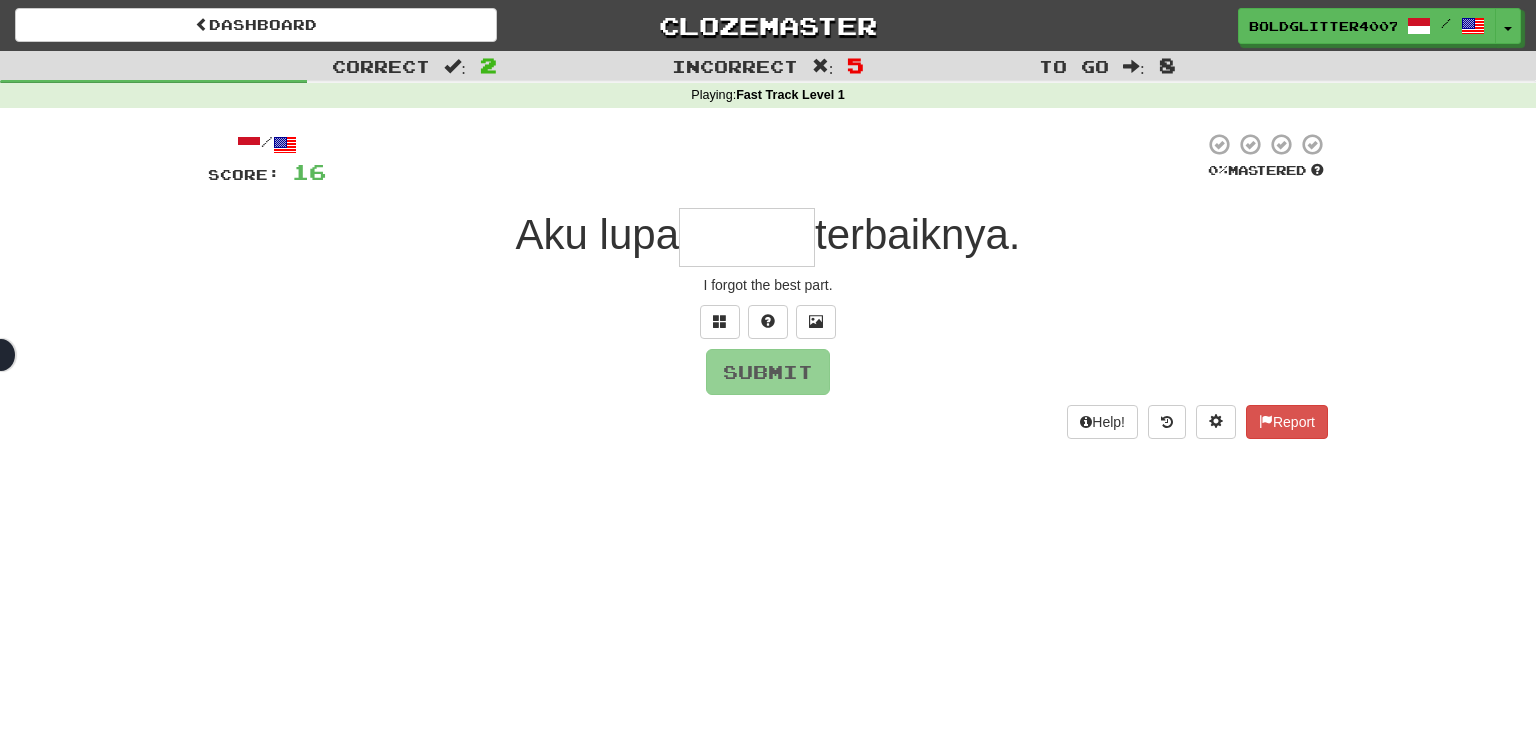 type on "*" 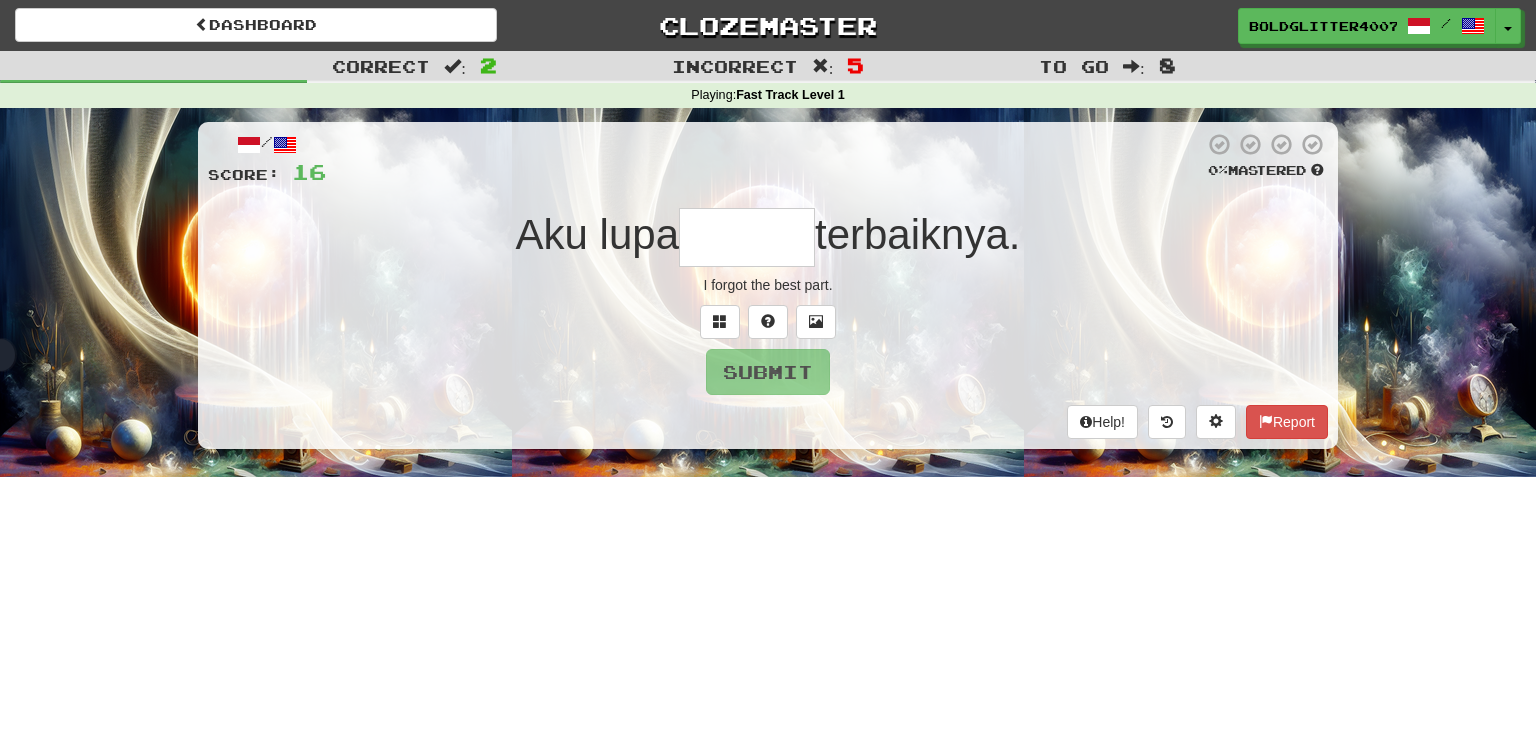type on "******" 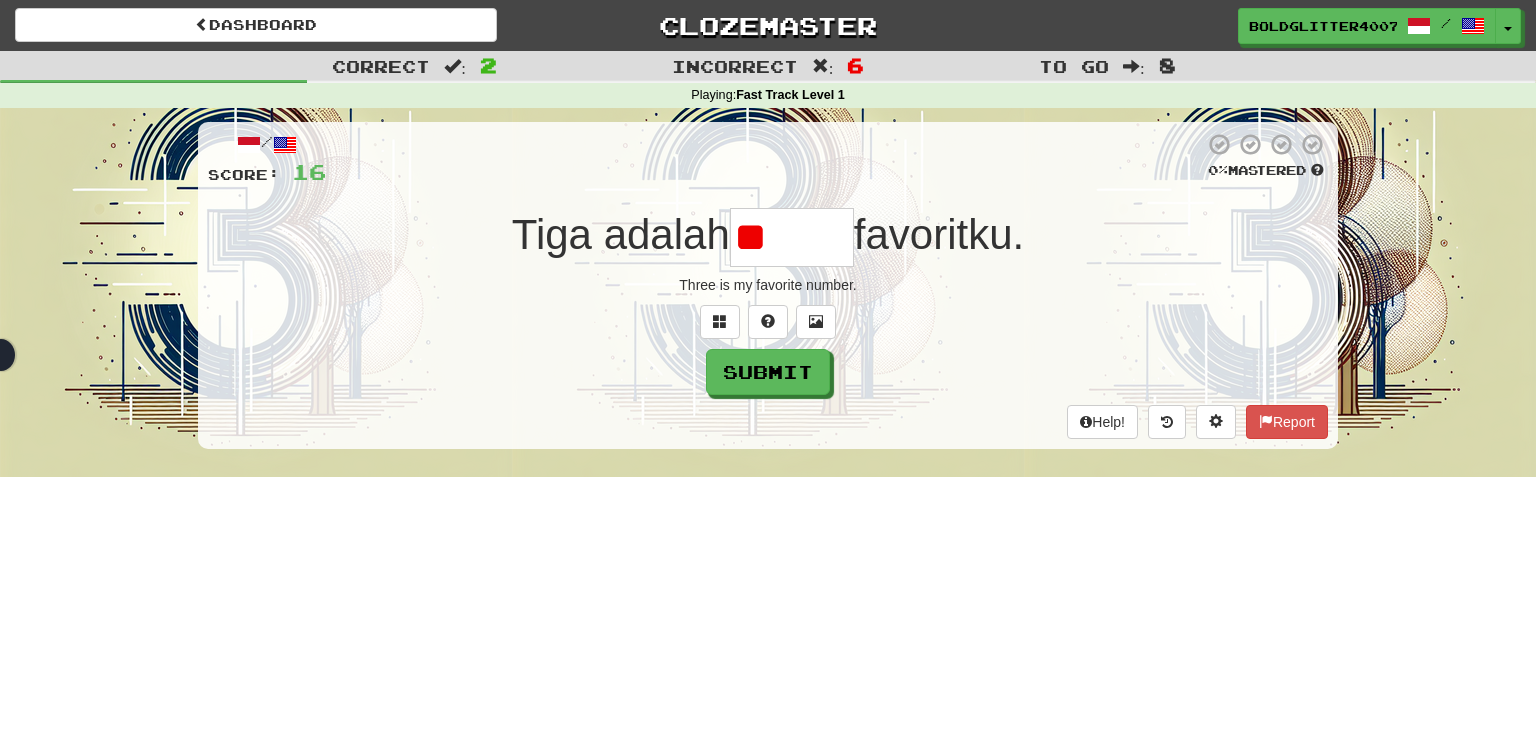 type on "*" 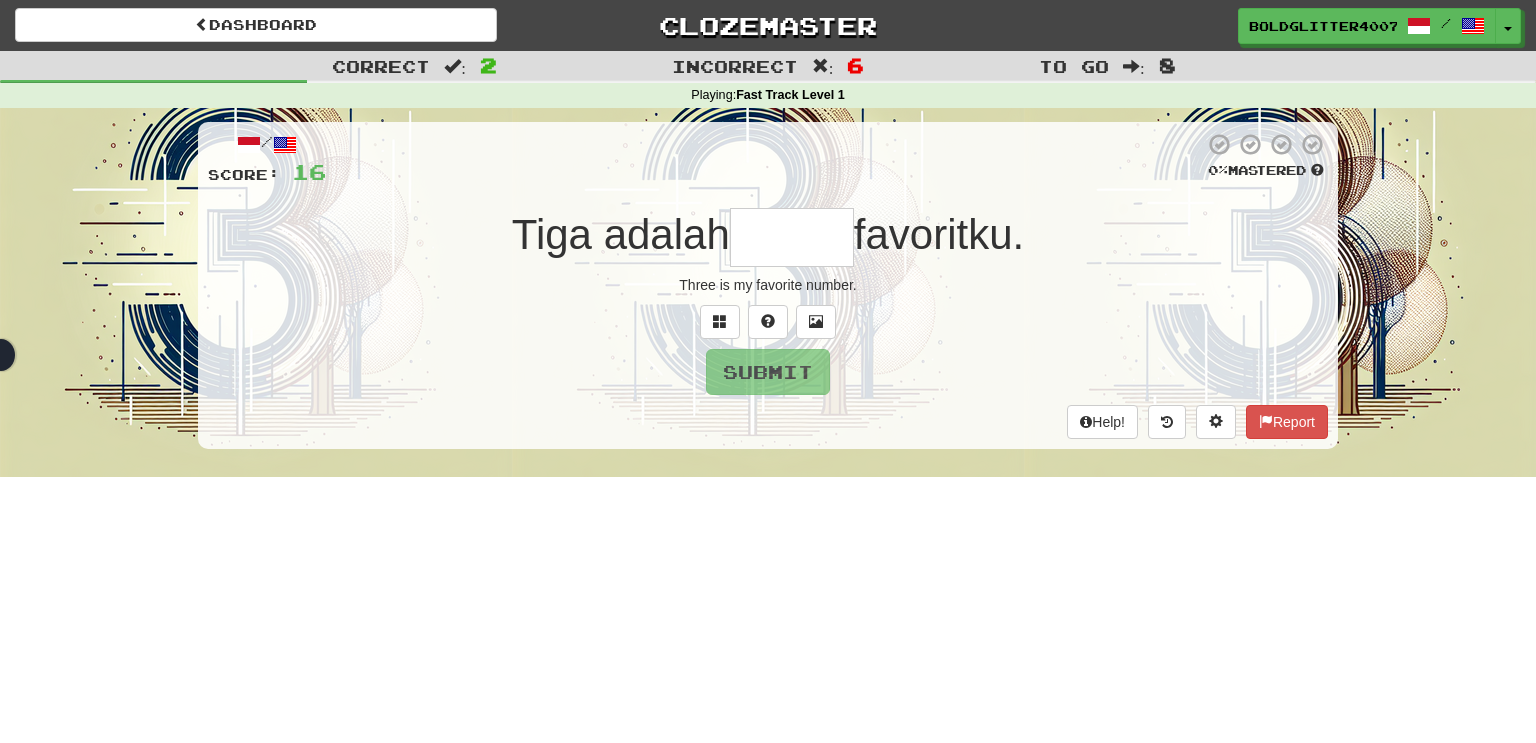 type on "*****" 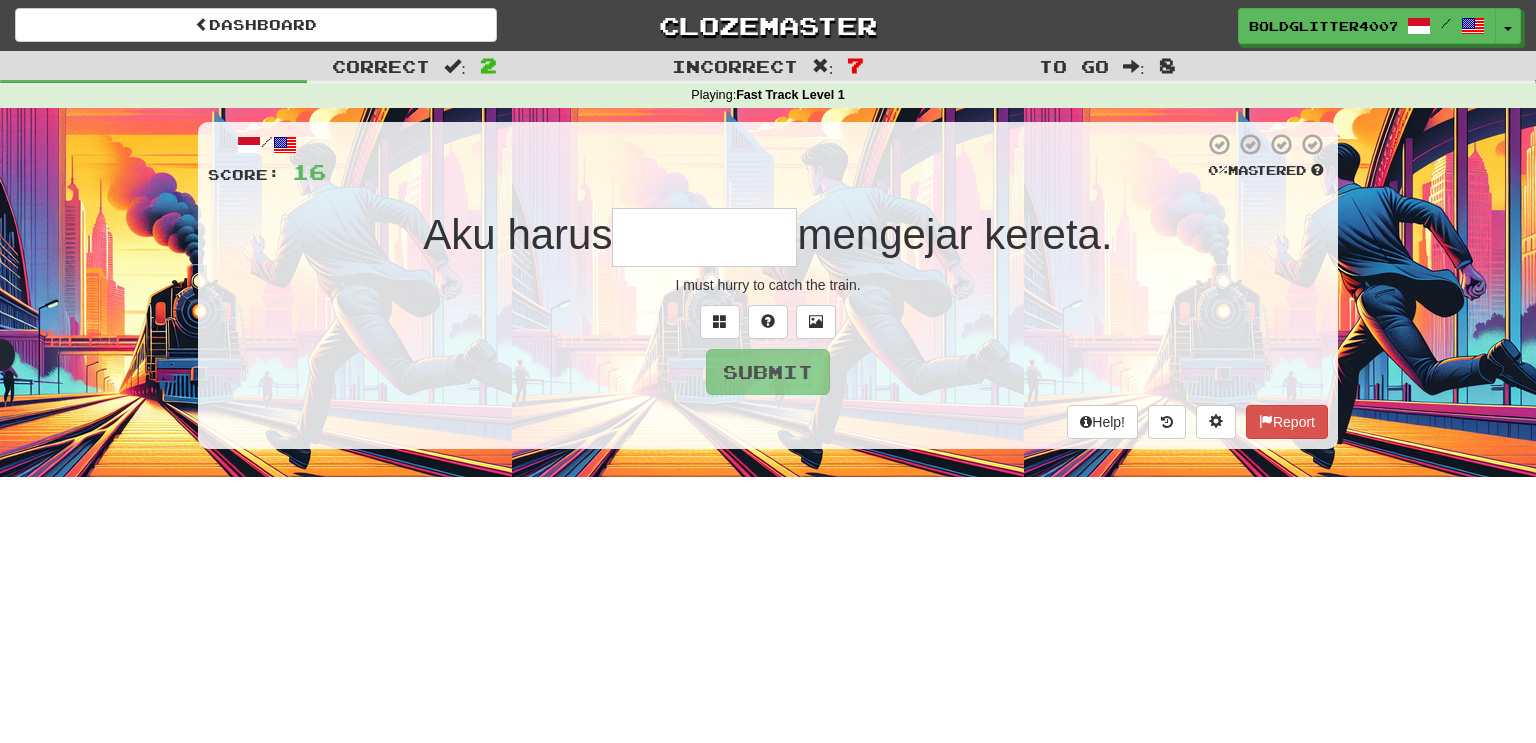 type on "********" 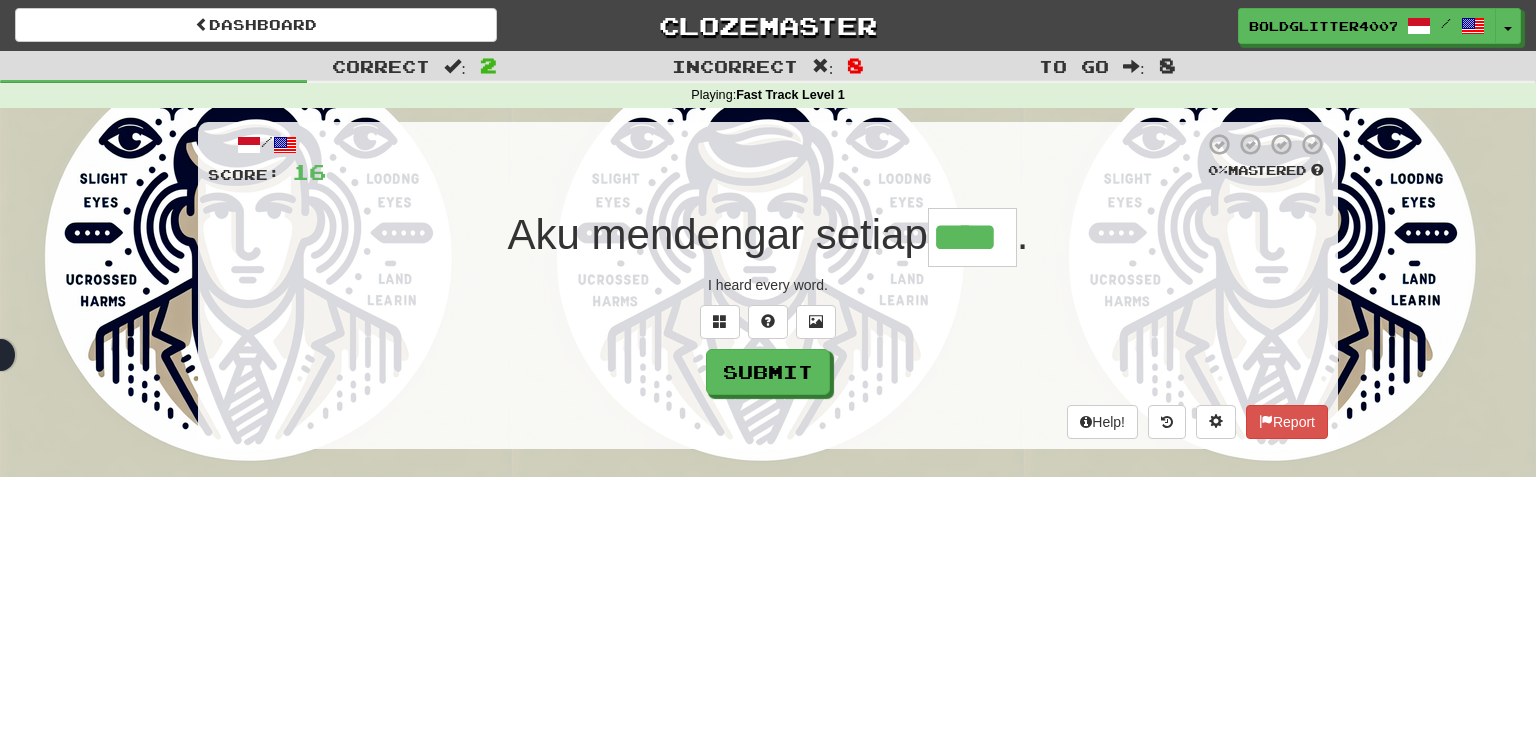 type on "****" 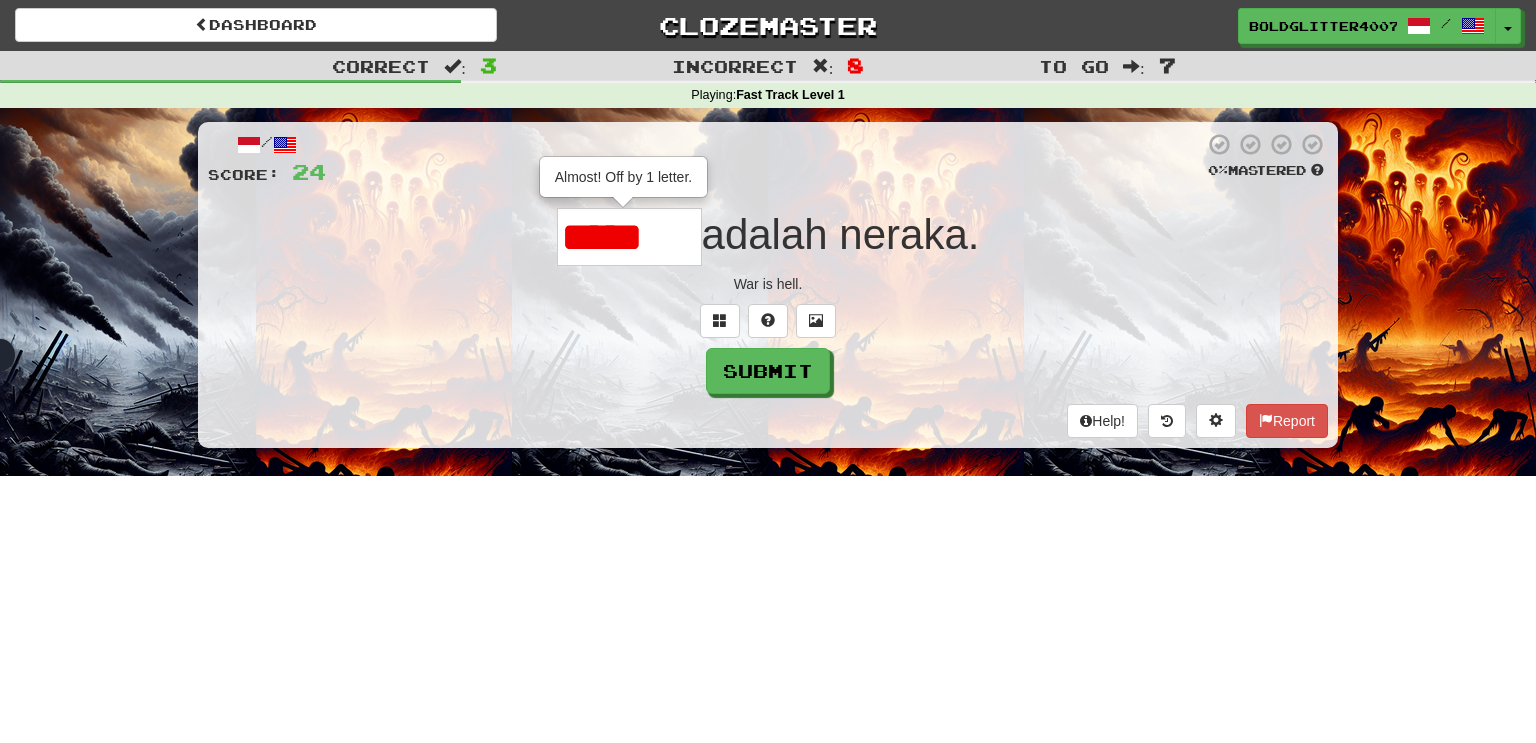 scroll, scrollTop: 0, scrollLeft: 0, axis: both 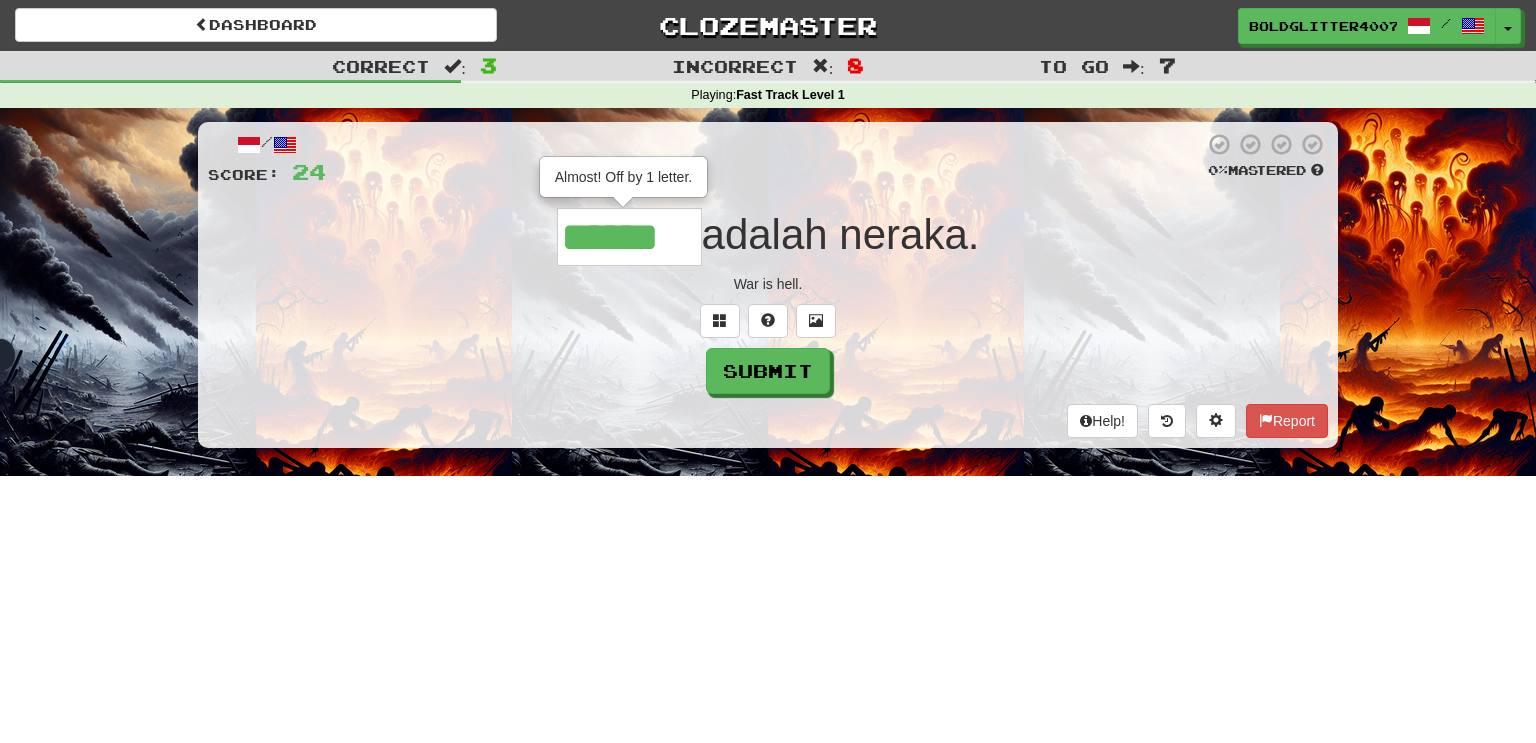 type on "******" 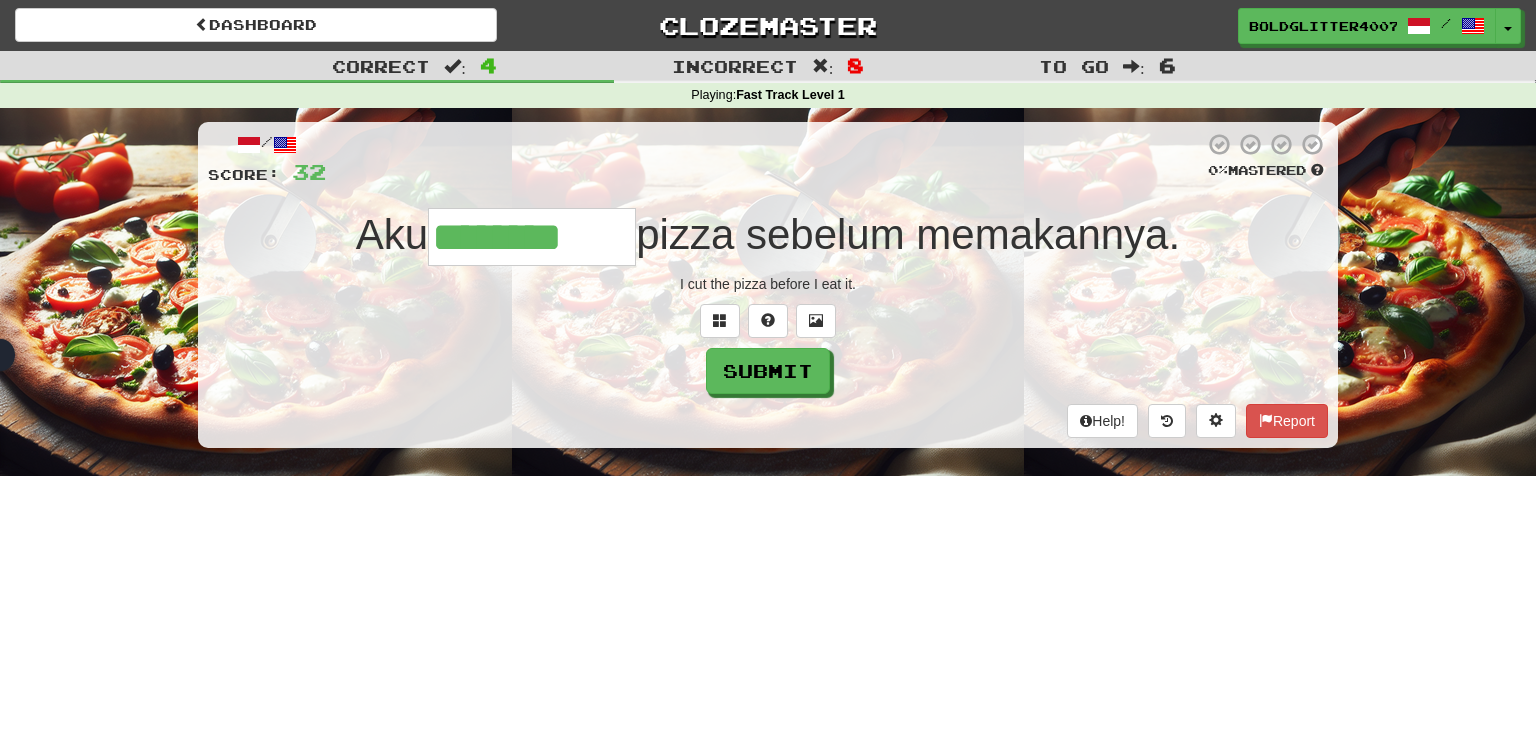 type on "********" 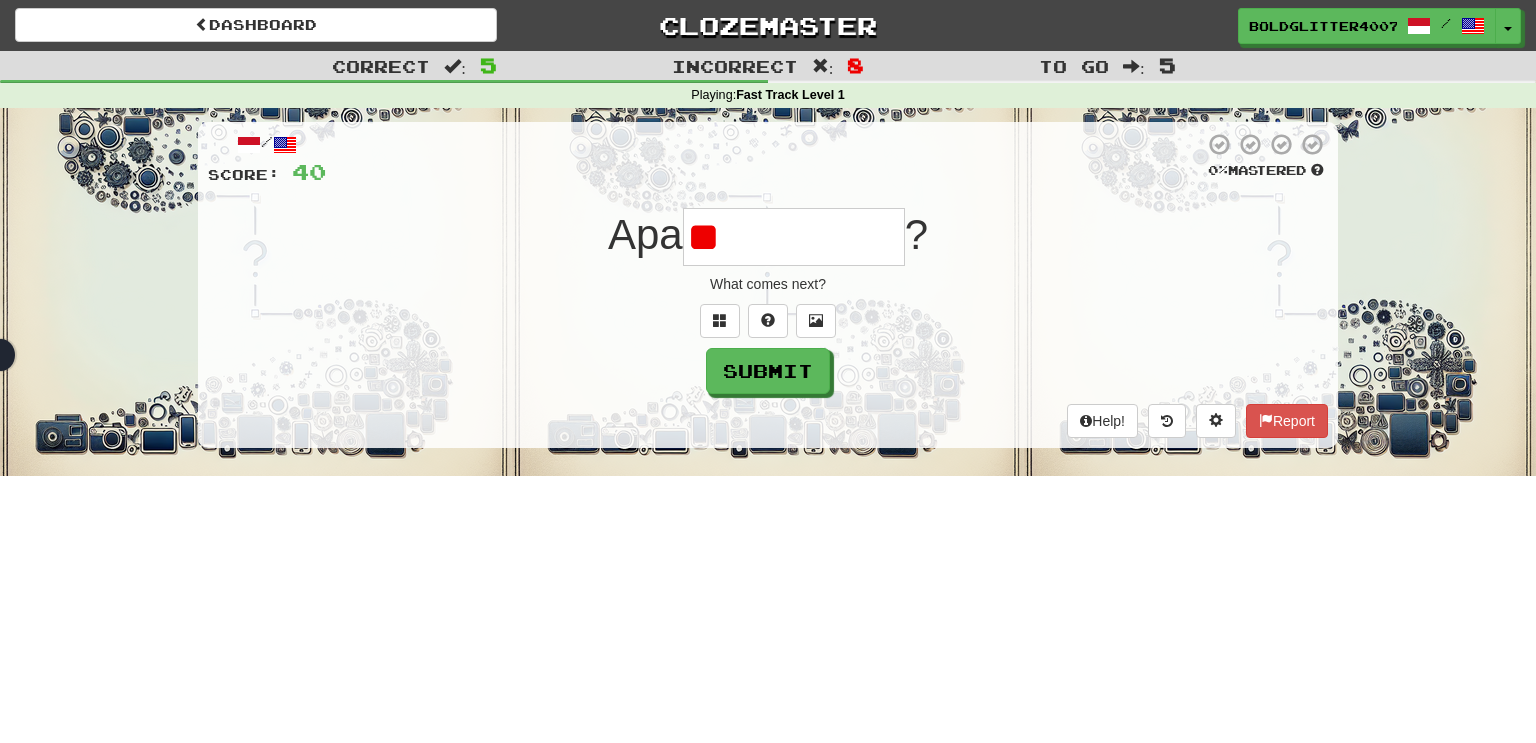 type on "*" 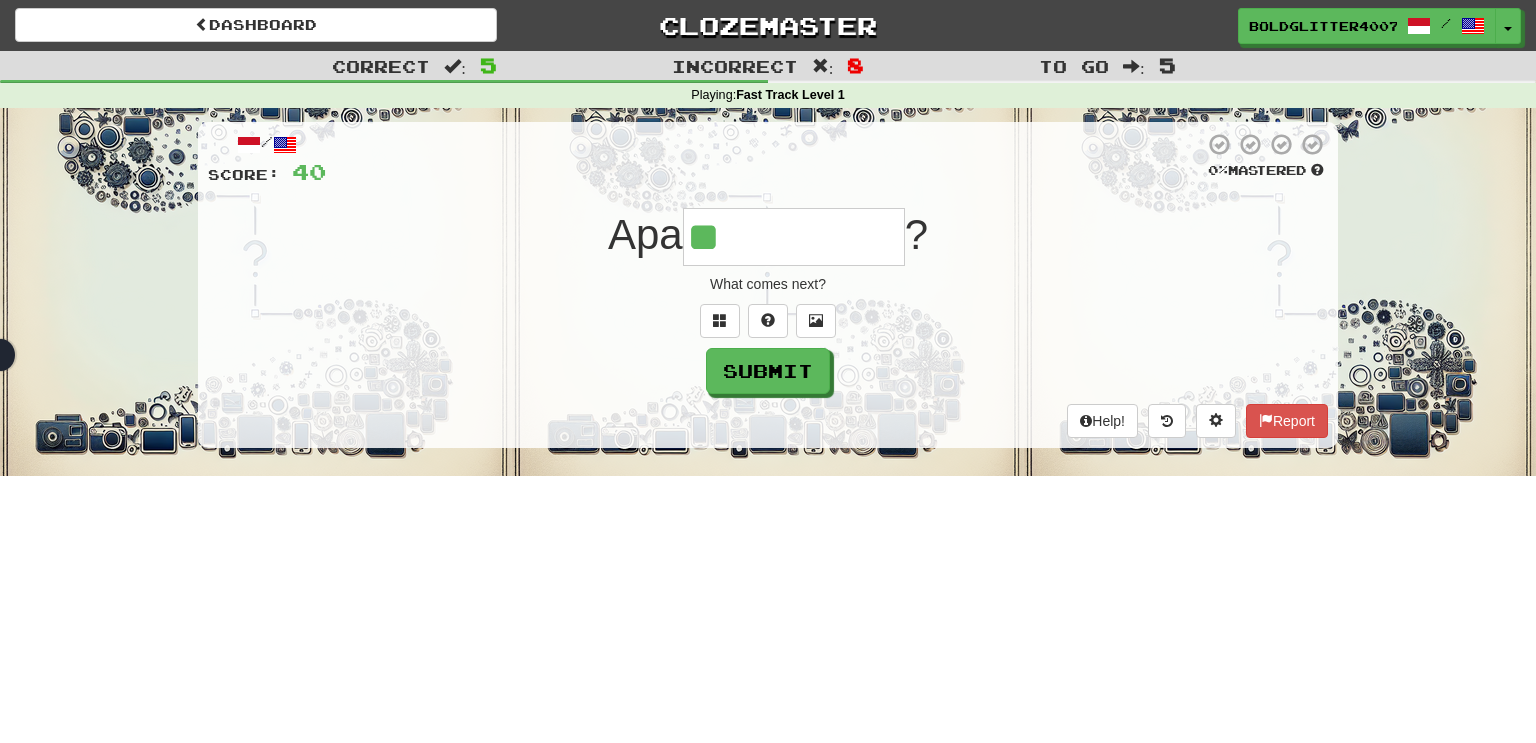 type on "**********" 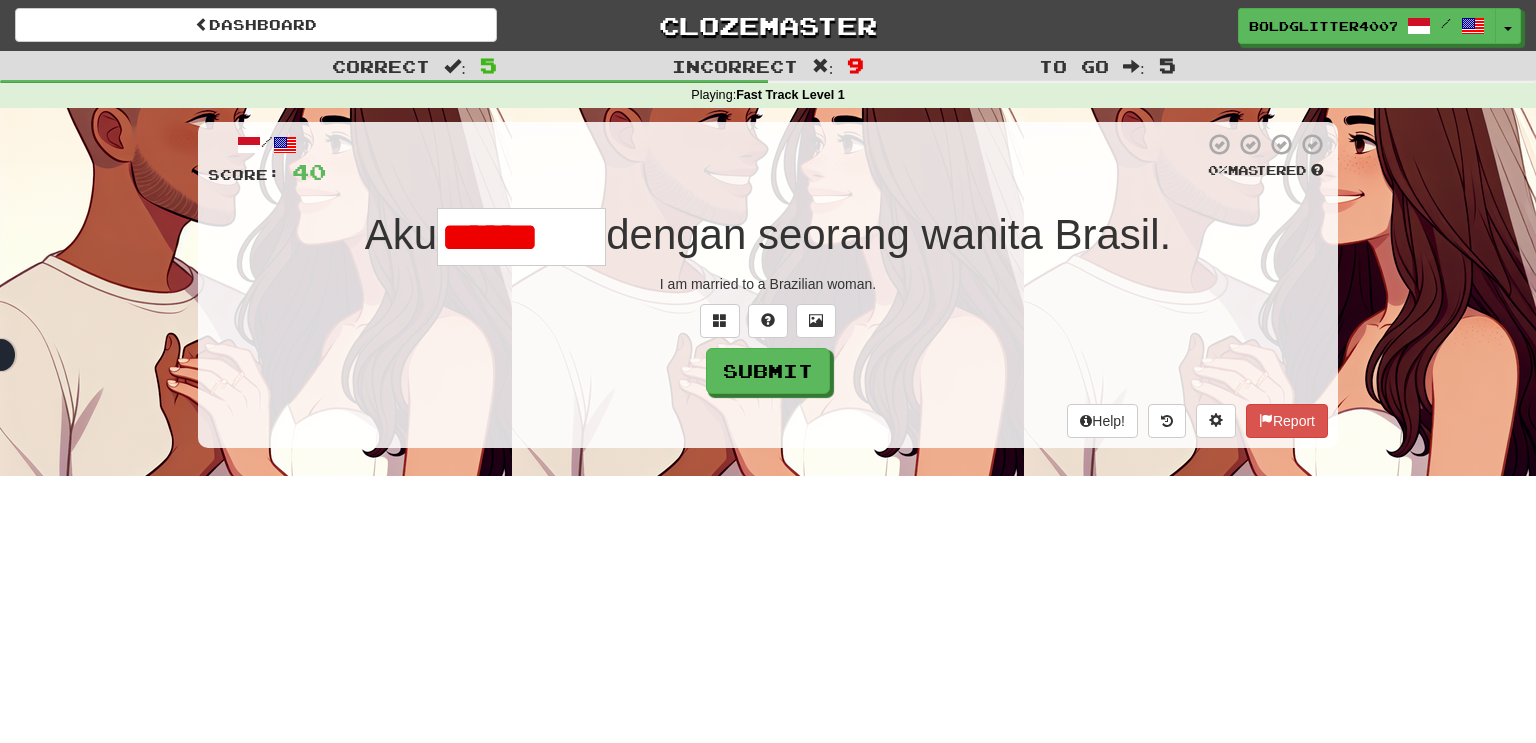 scroll, scrollTop: 0, scrollLeft: 0, axis: both 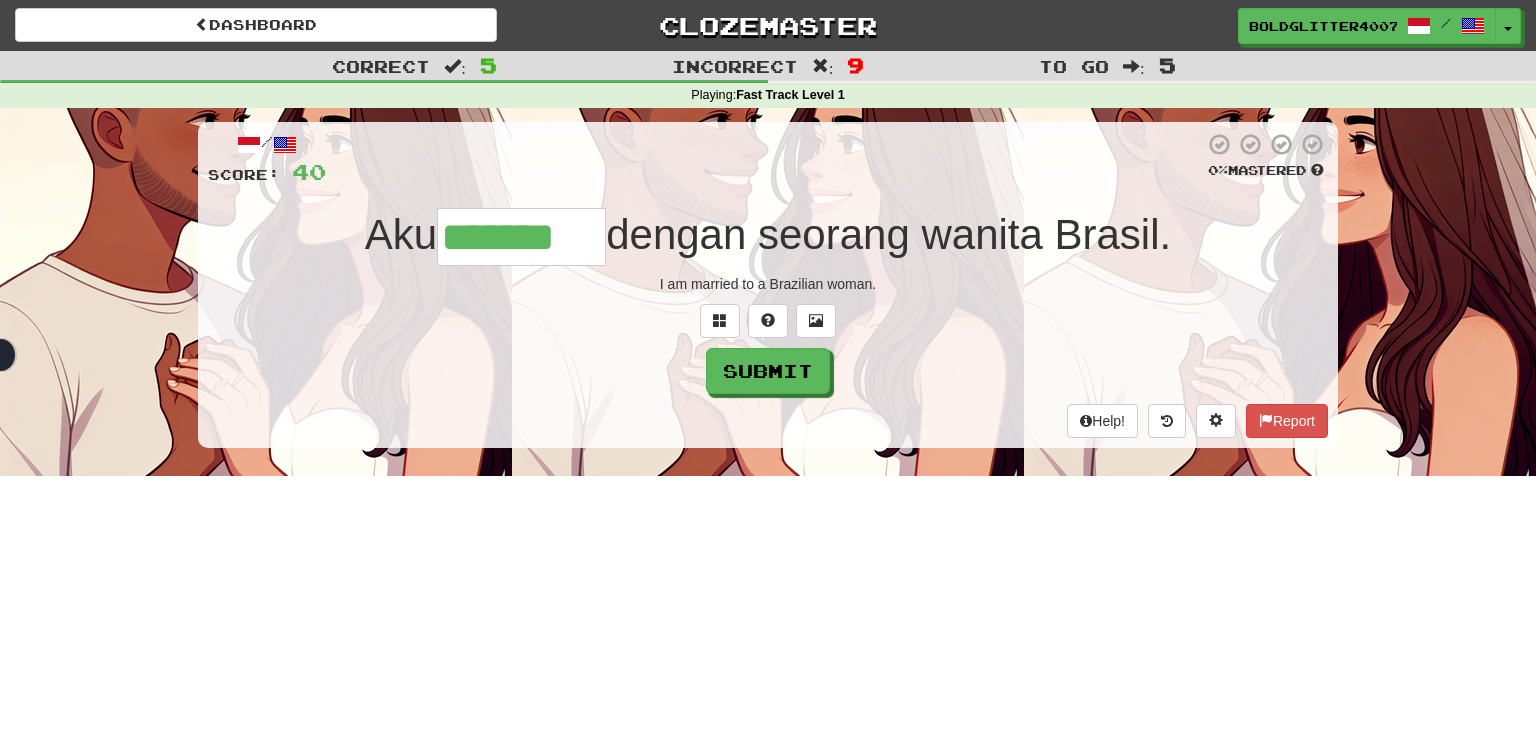type on "*******" 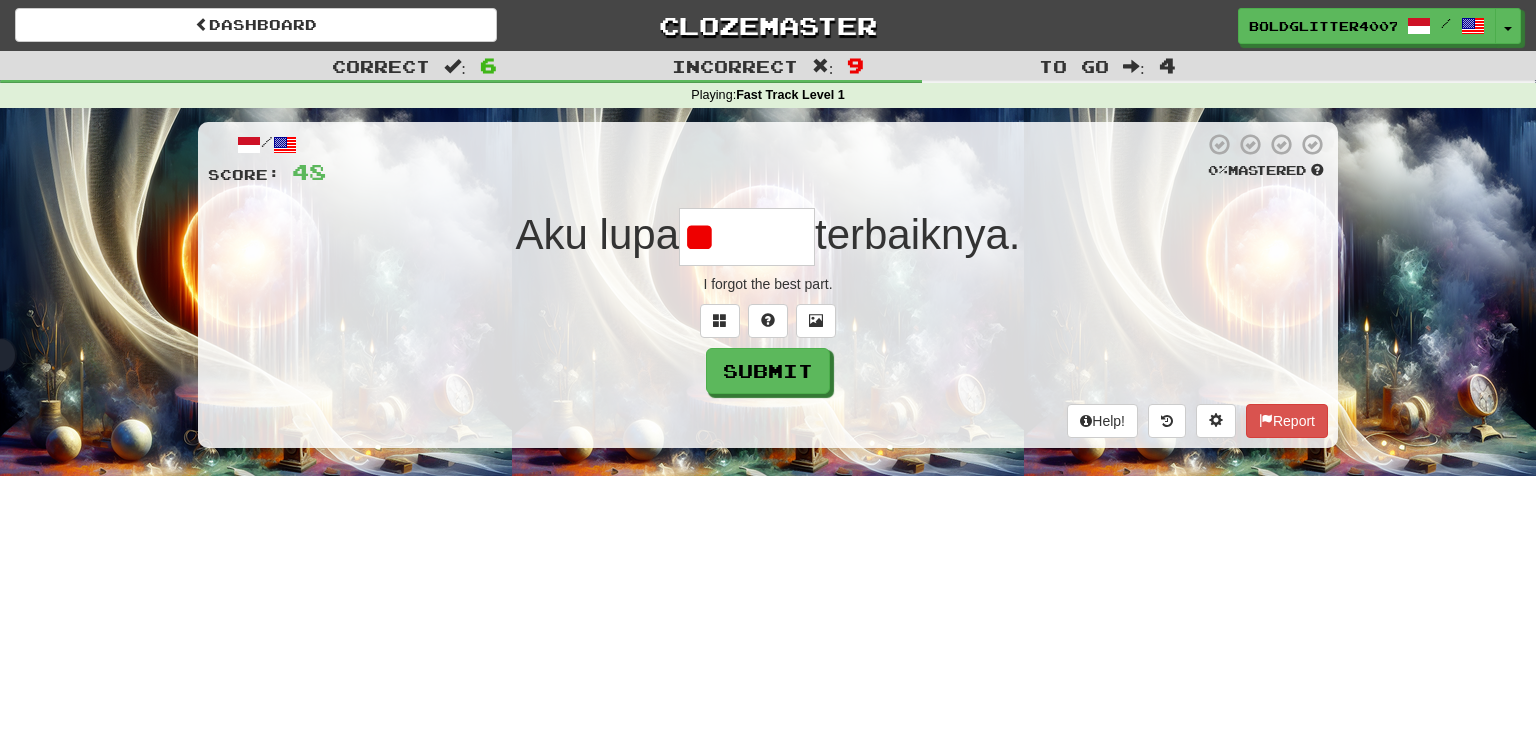 type on "*" 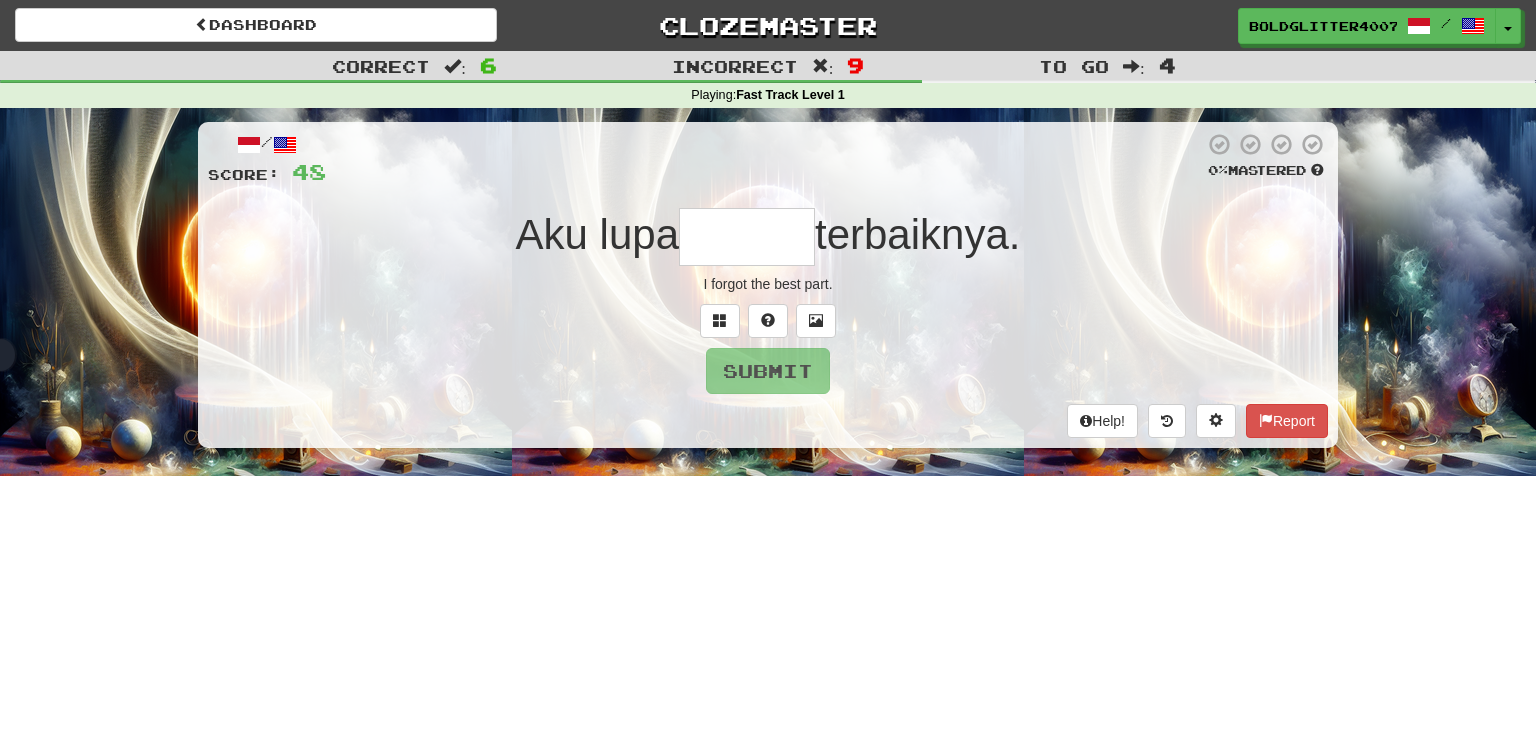 type on "******" 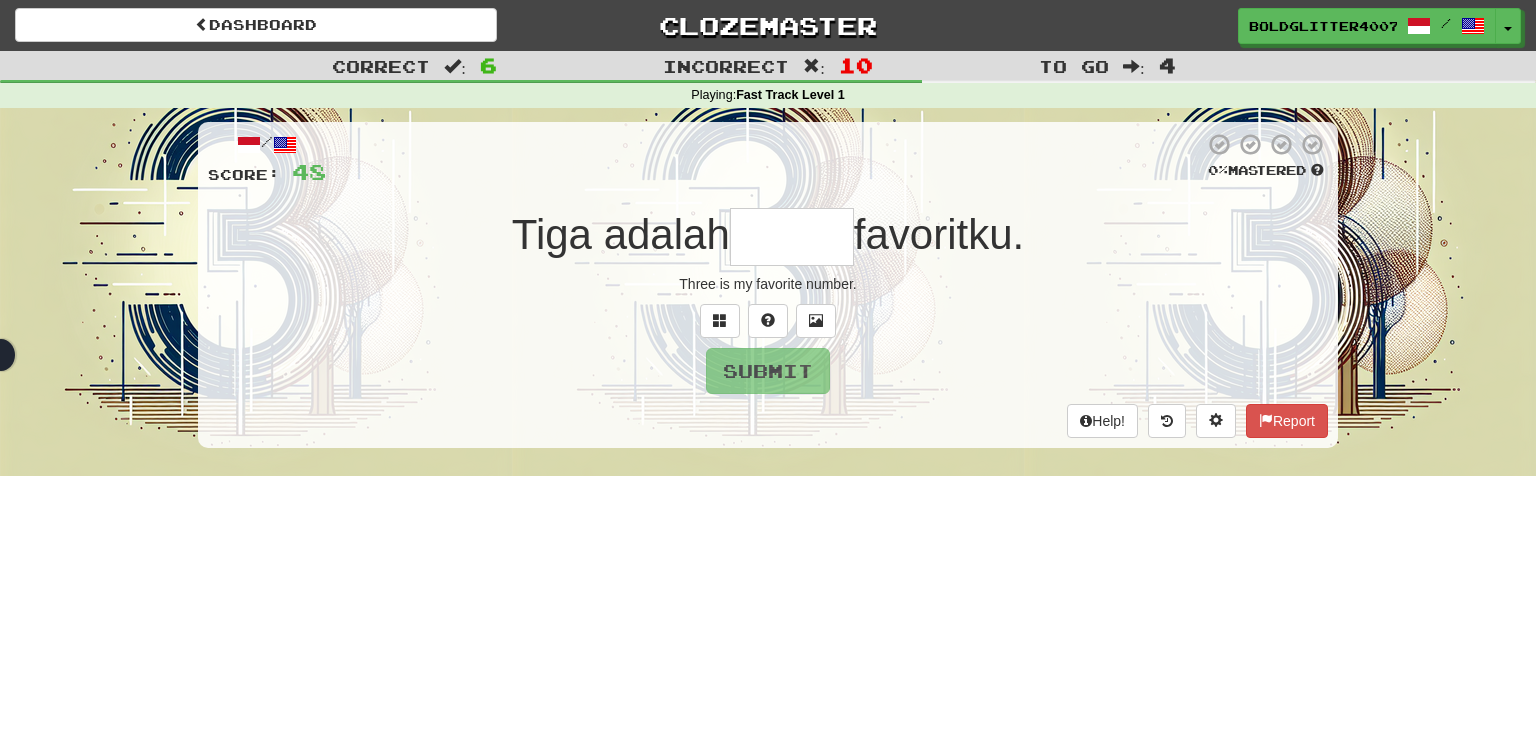 type on "*" 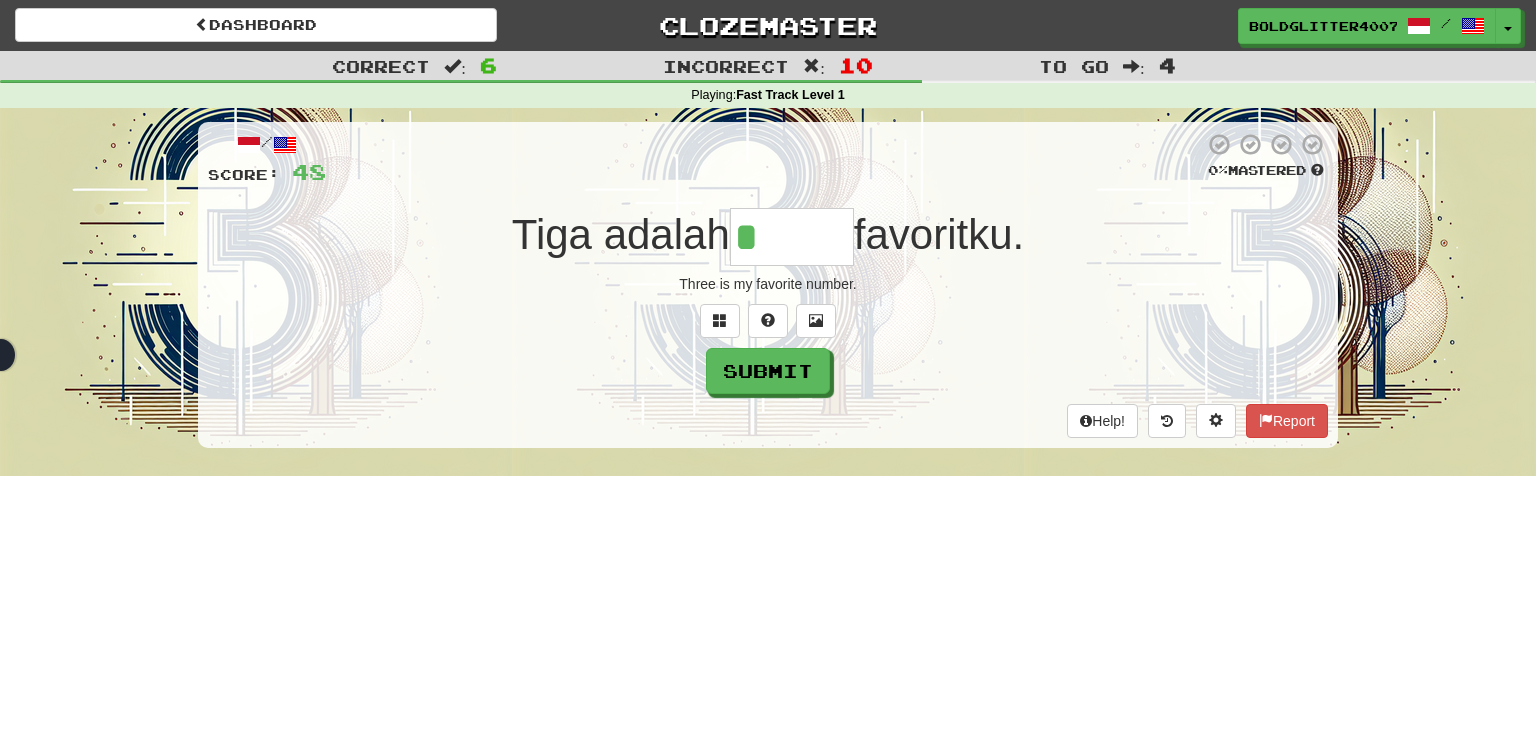 type on "*****" 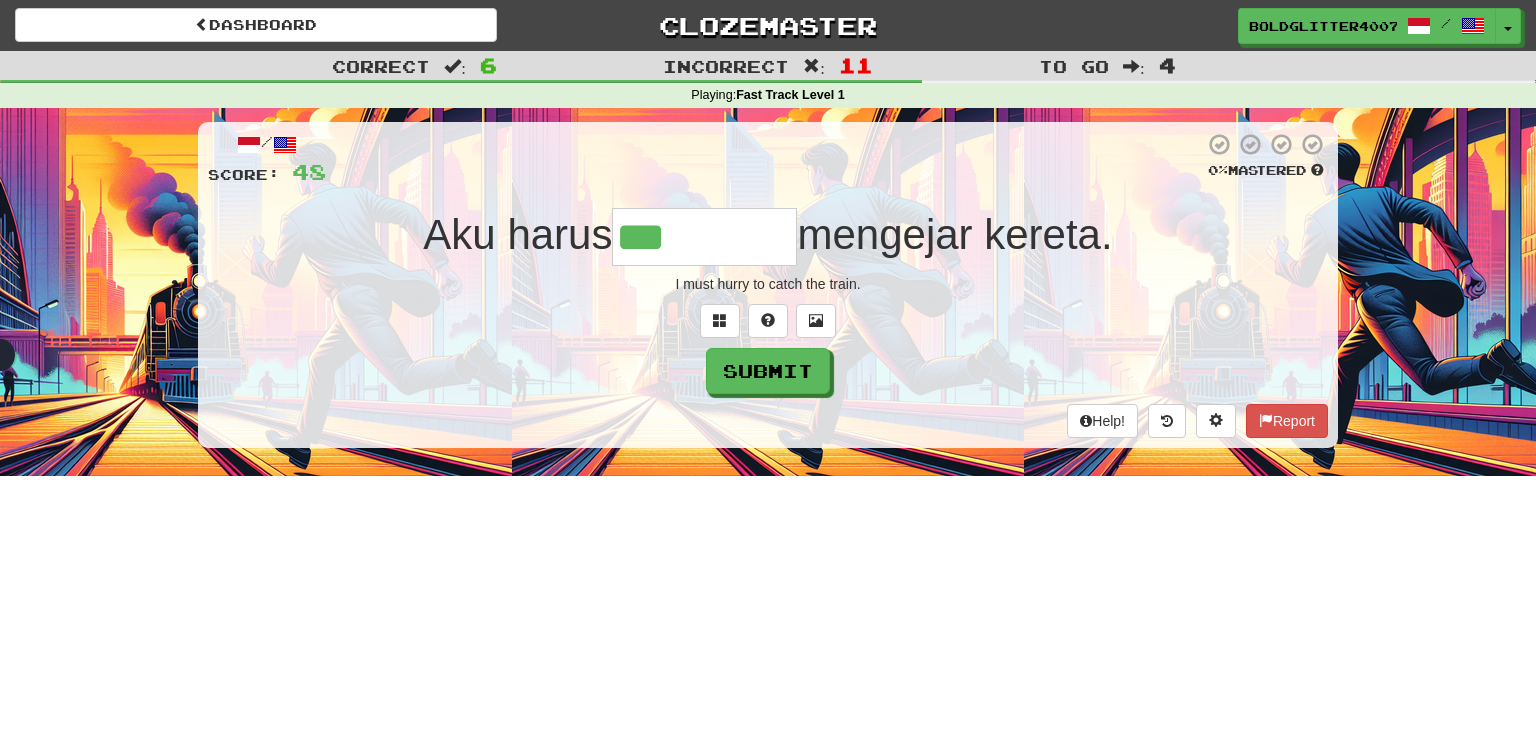 type on "********" 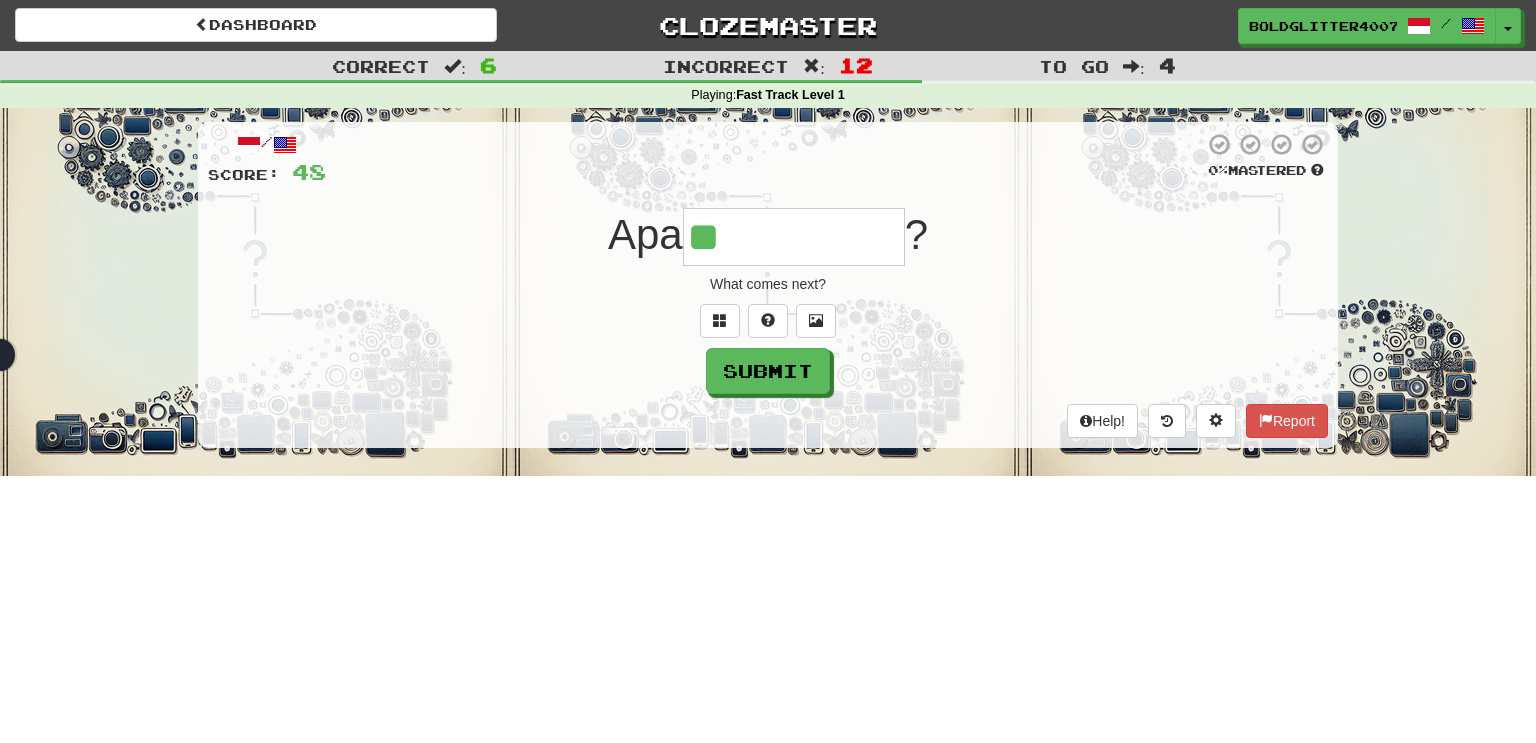 type on "**********" 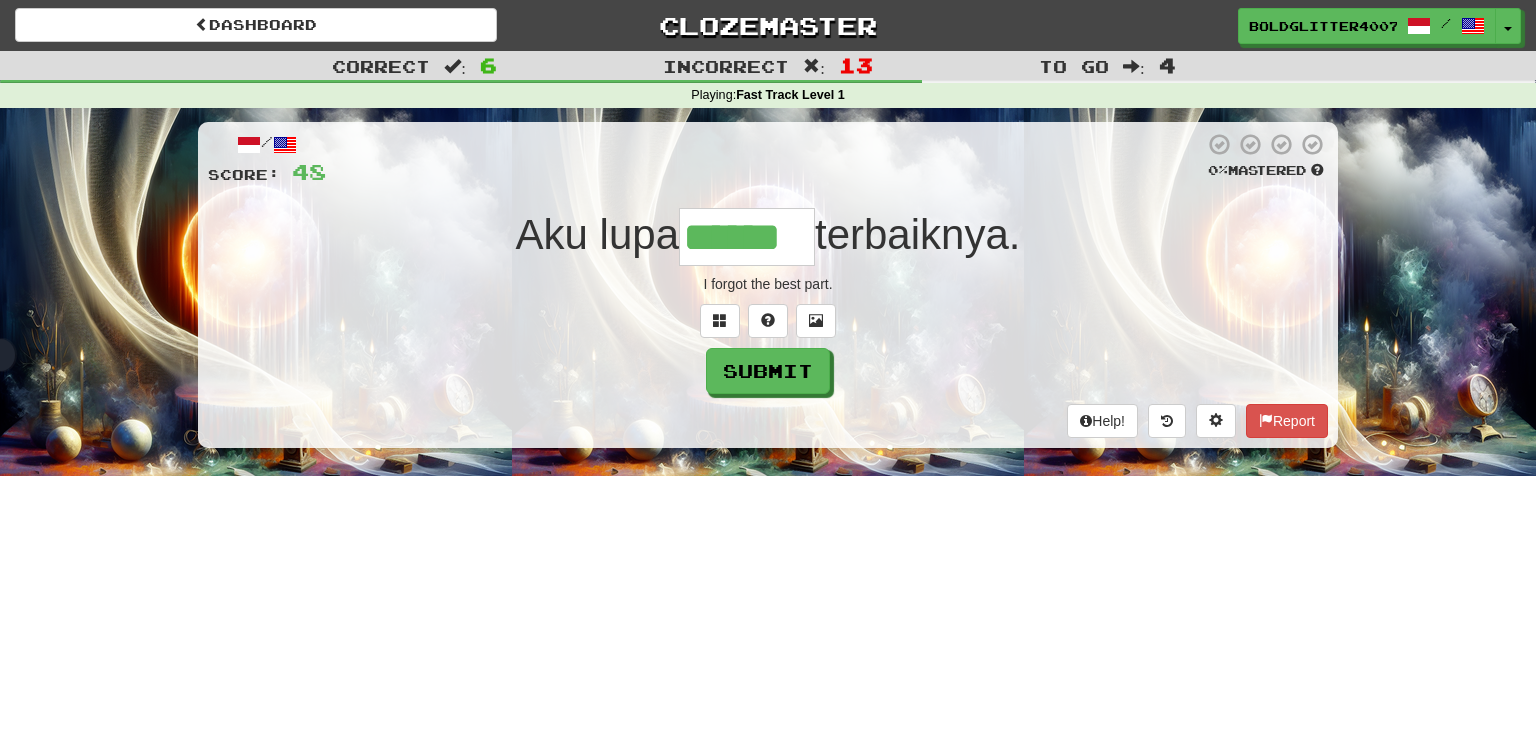 type on "******" 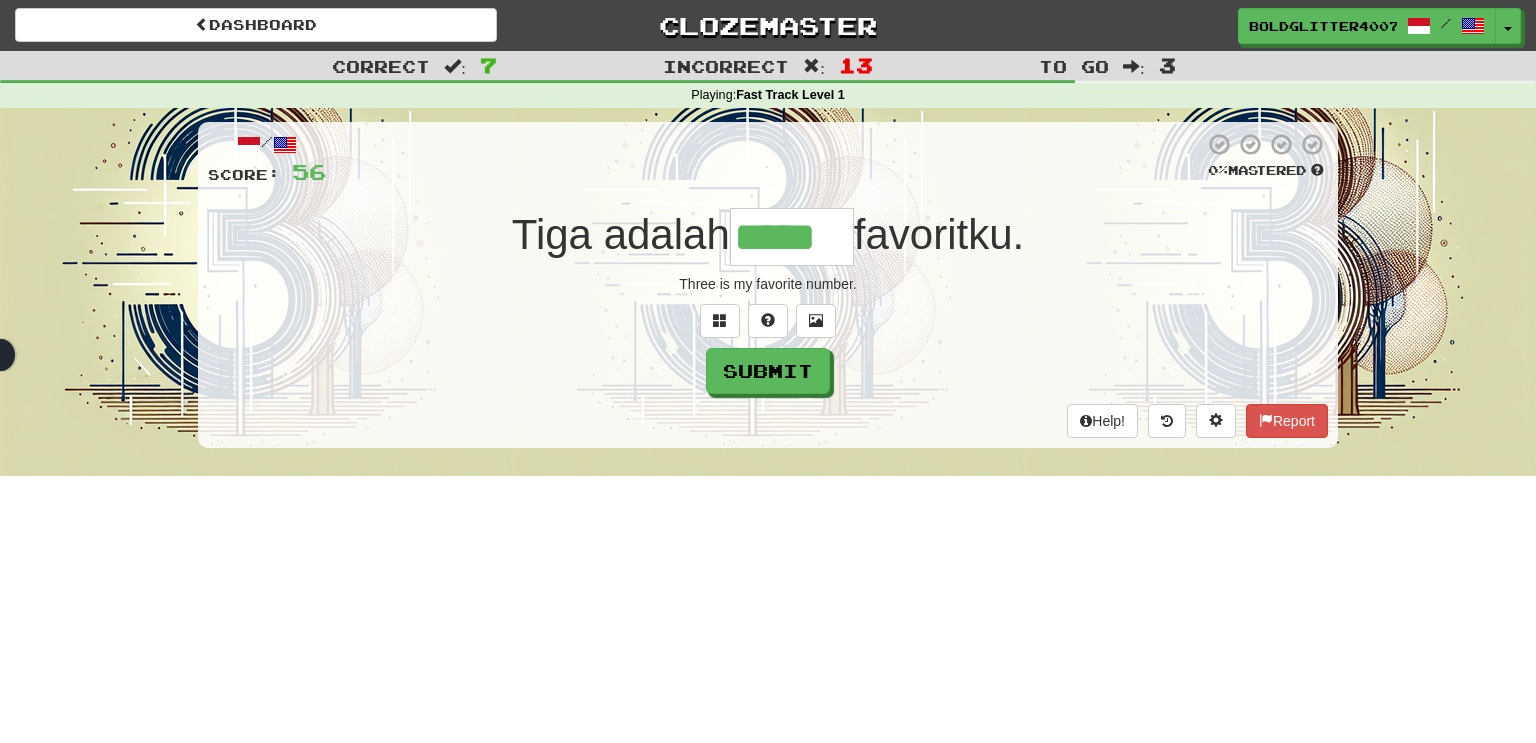 type on "*****" 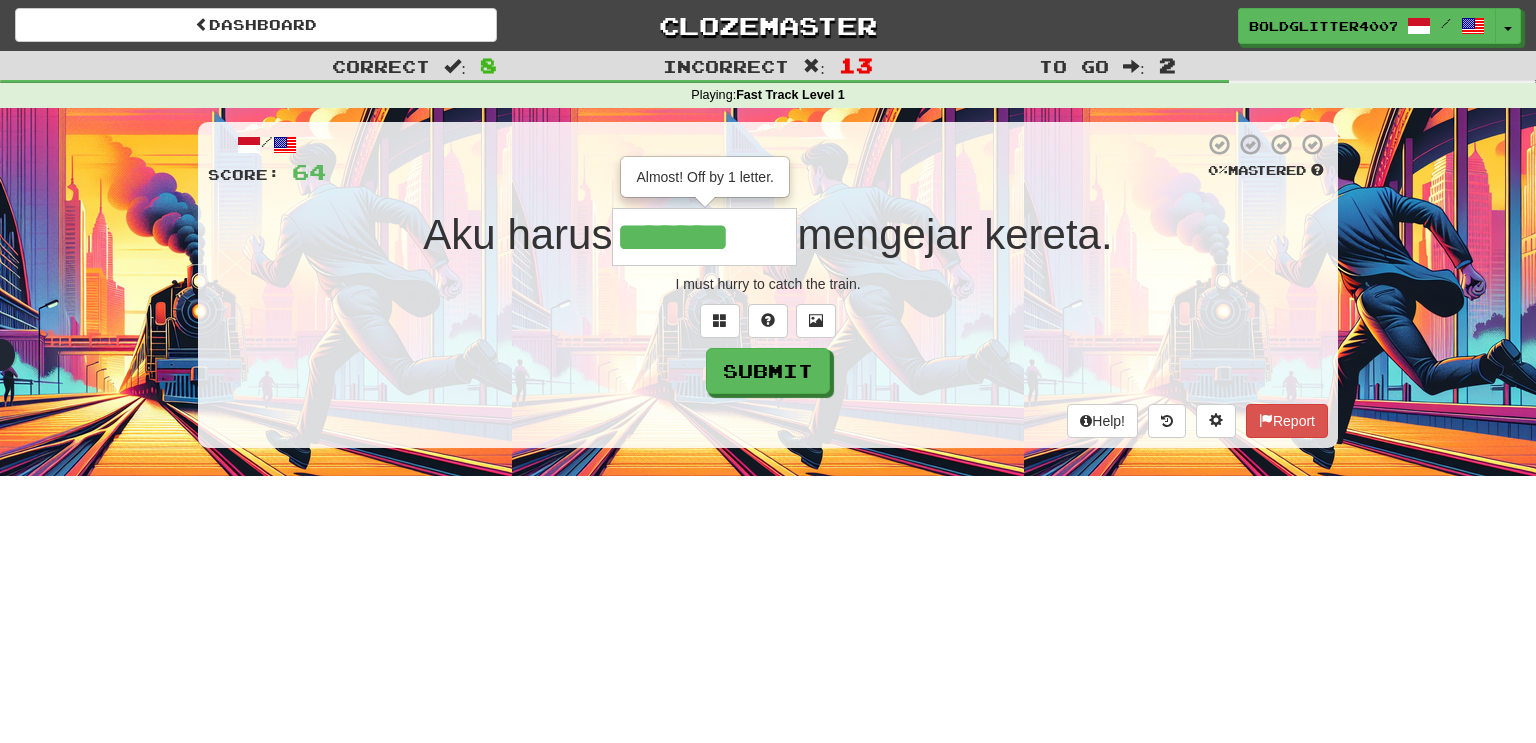 scroll, scrollTop: 0, scrollLeft: 0, axis: both 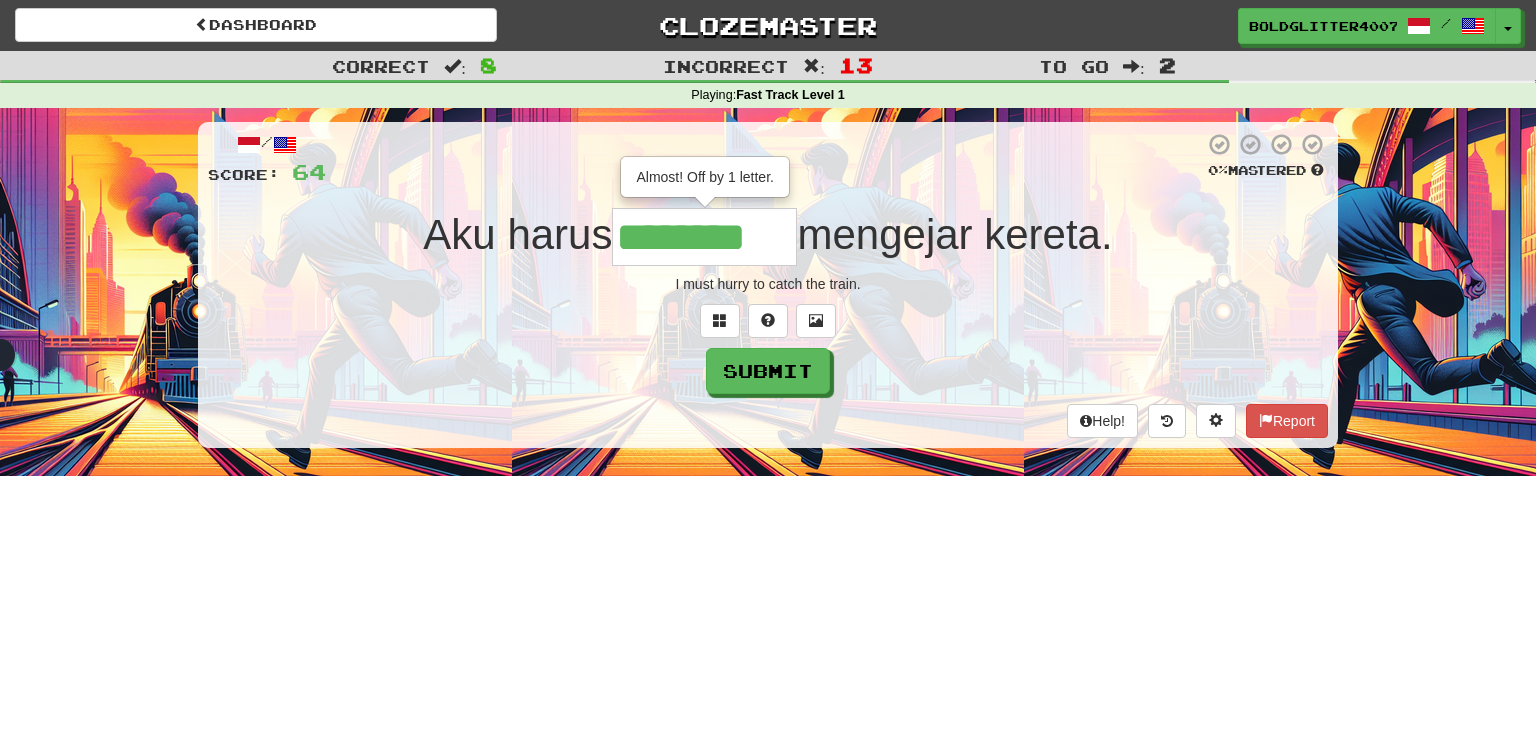type on "********" 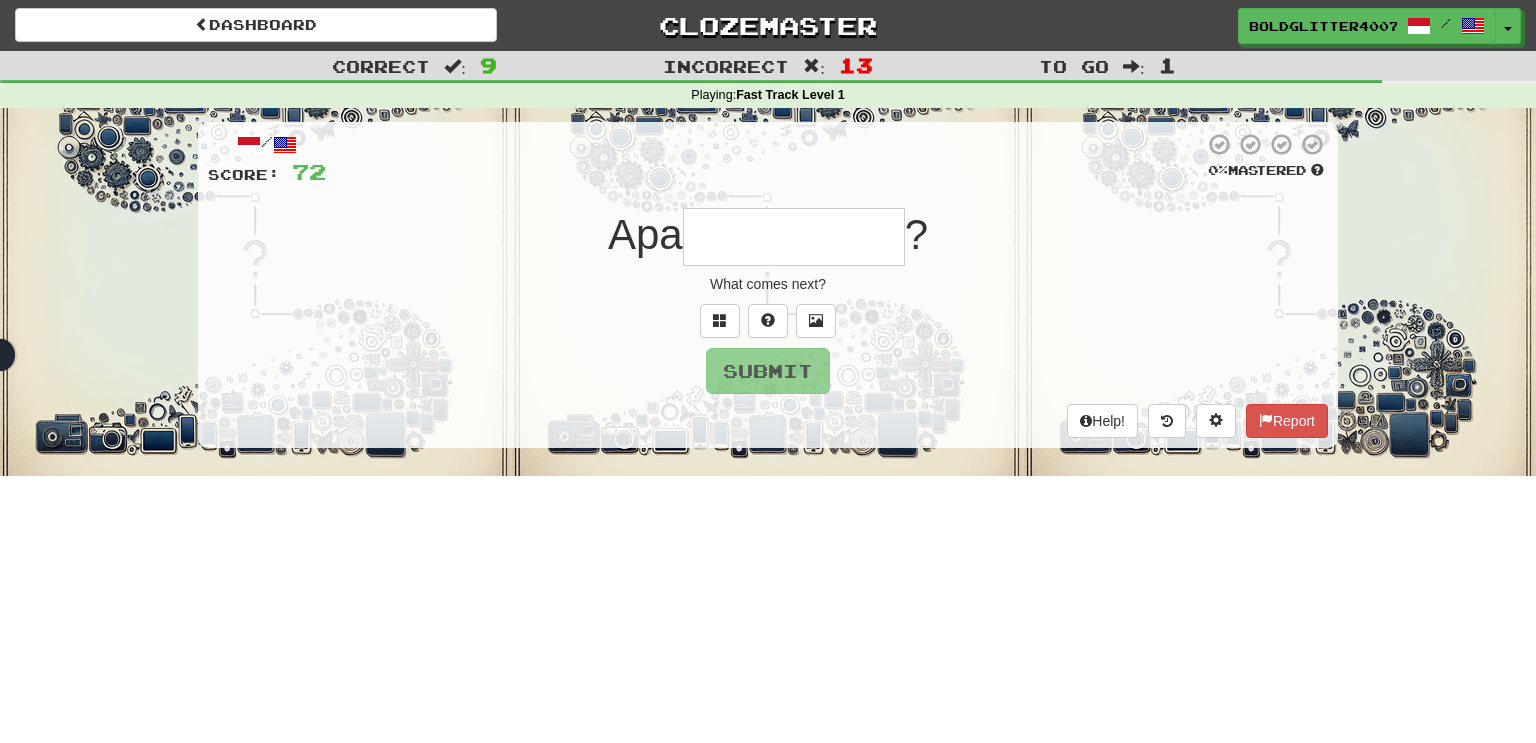 type on "**********" 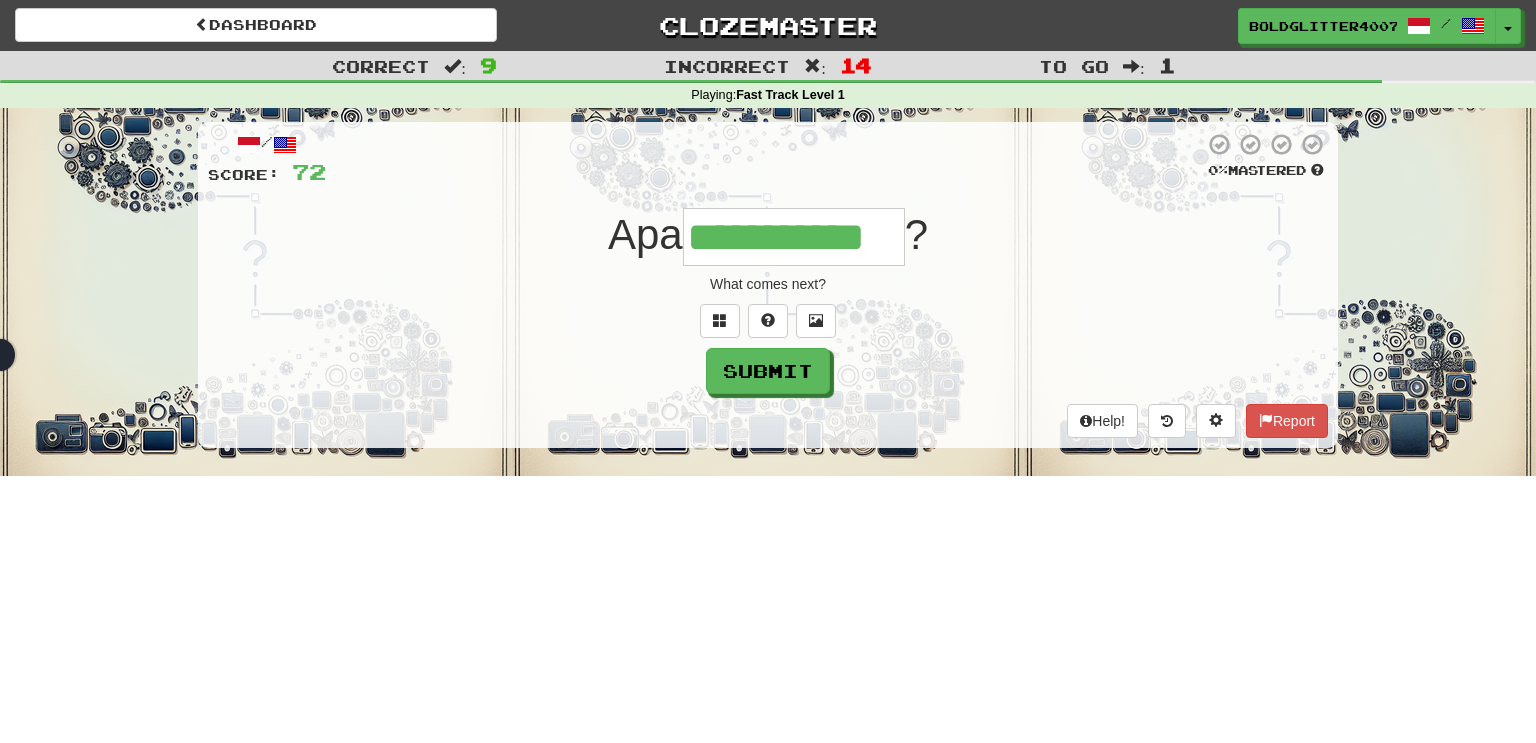 type on "**********" 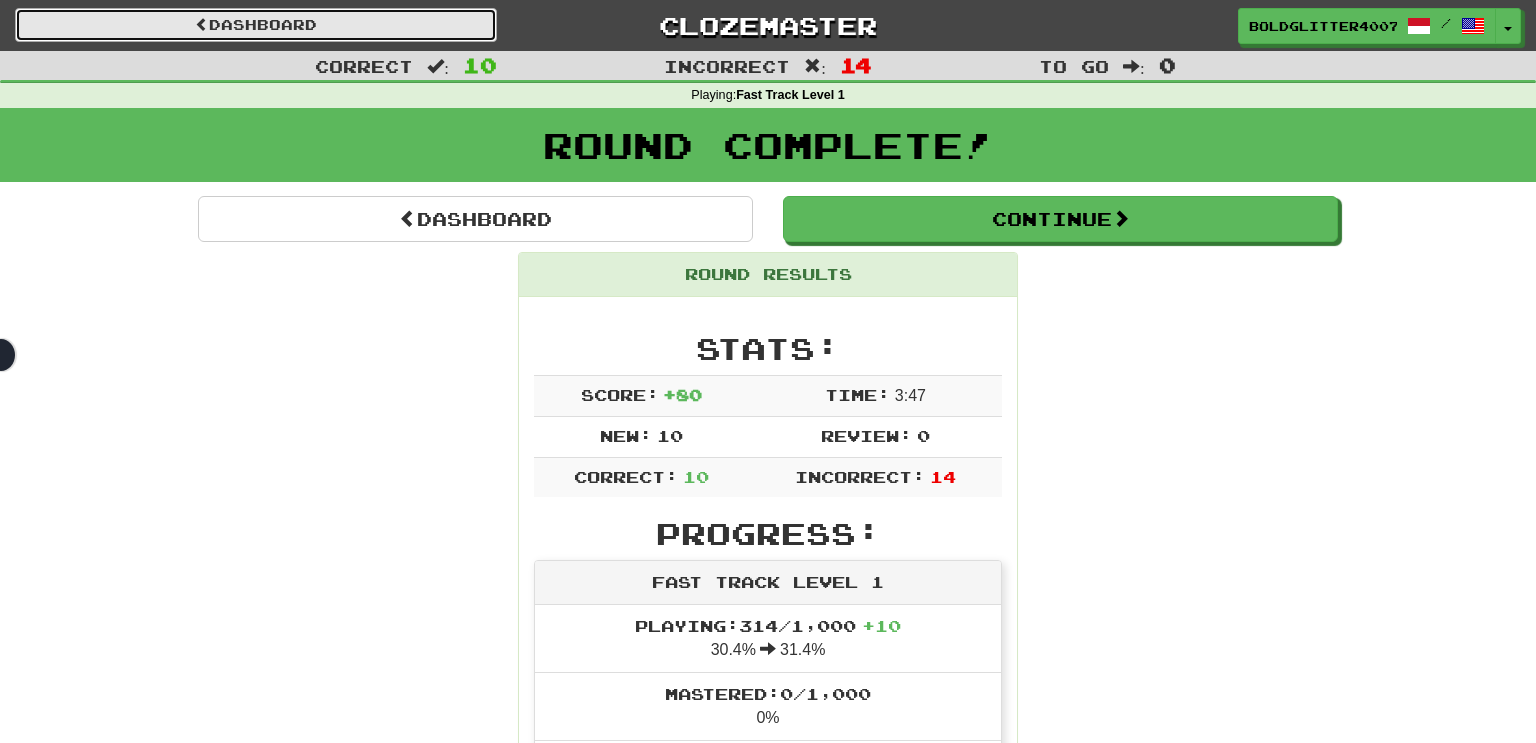 click on "Dashboard" at bounding box center [256, 25] 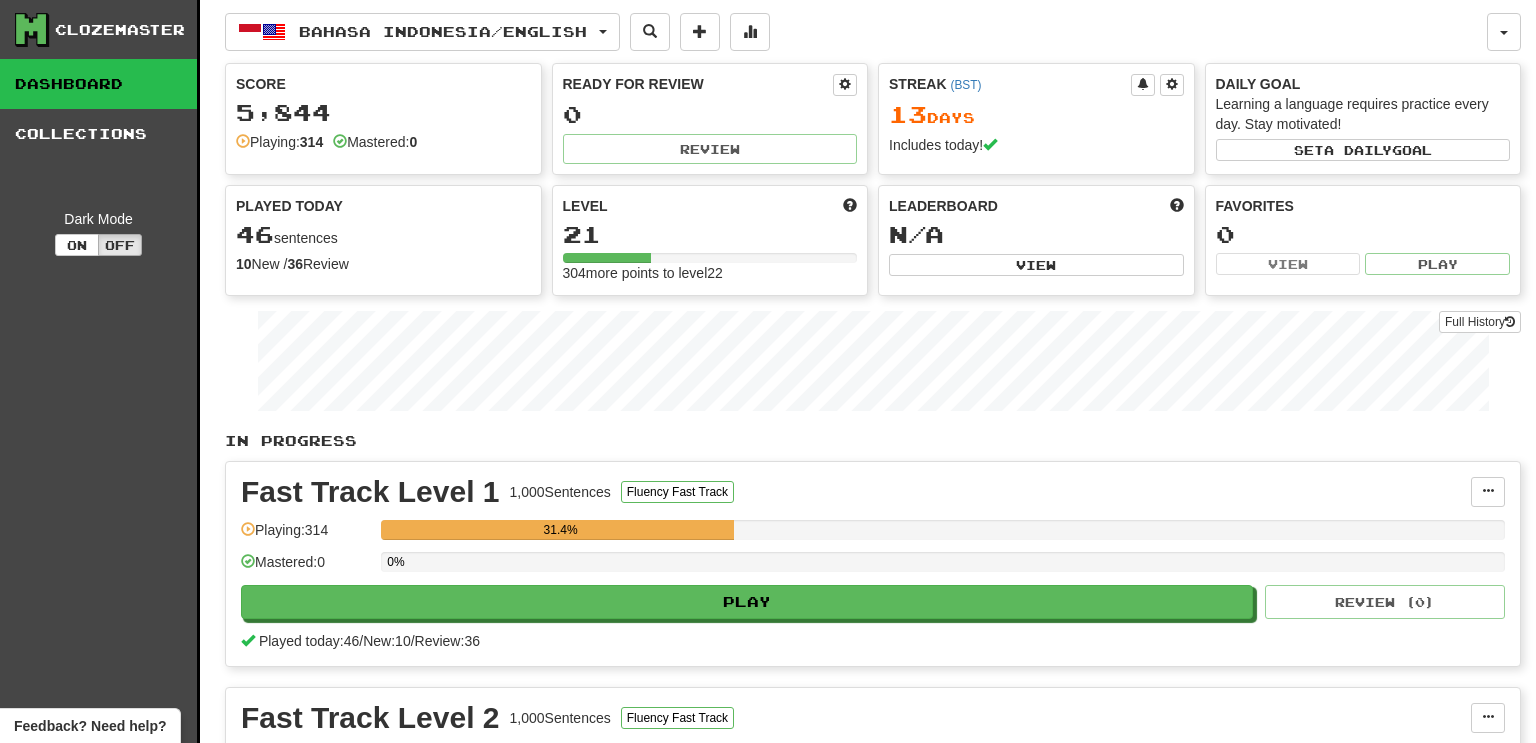 scroll, scrollTop: 0, scrollLeft: 0, axis: both 